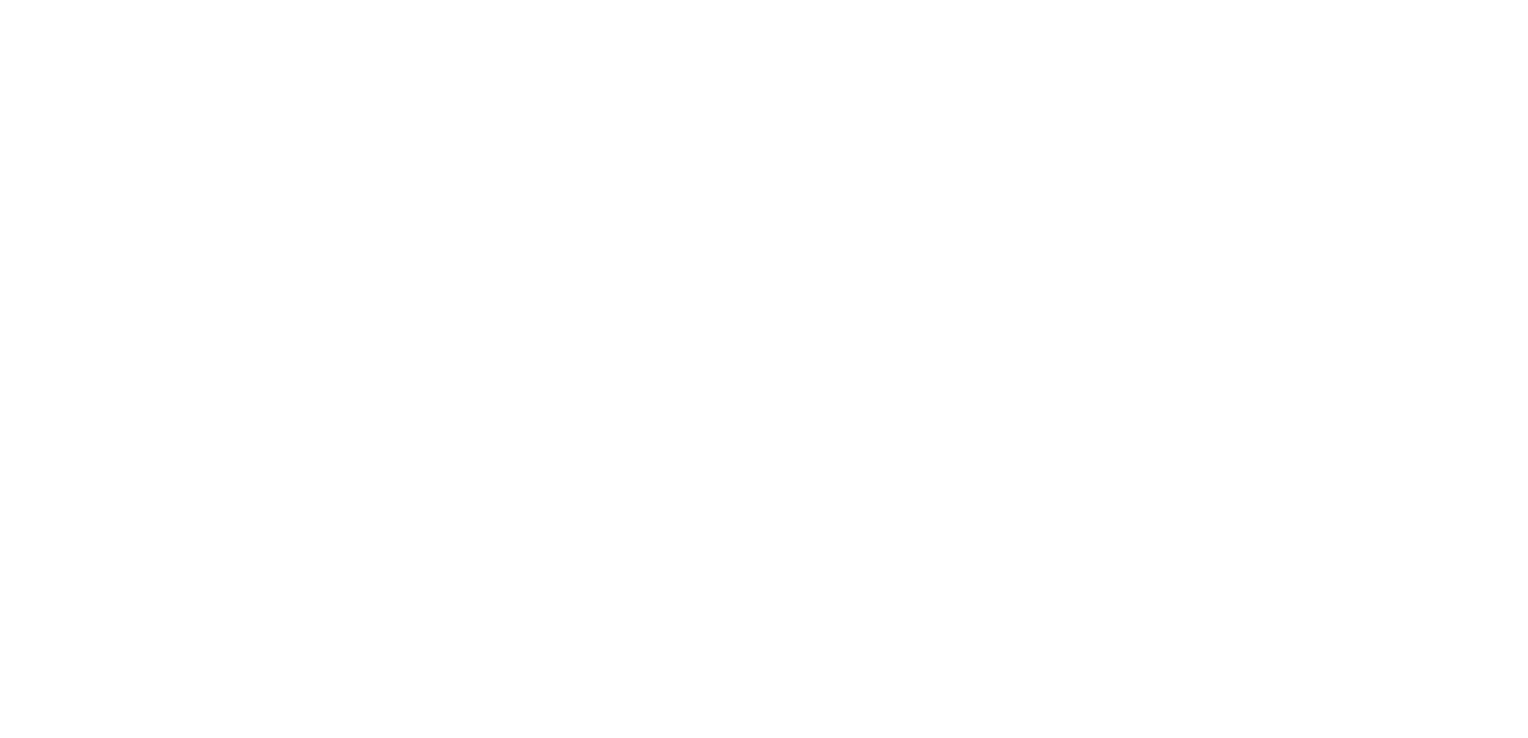 scroll, scrollTop: 0, scrollLeft: 0, axis: both 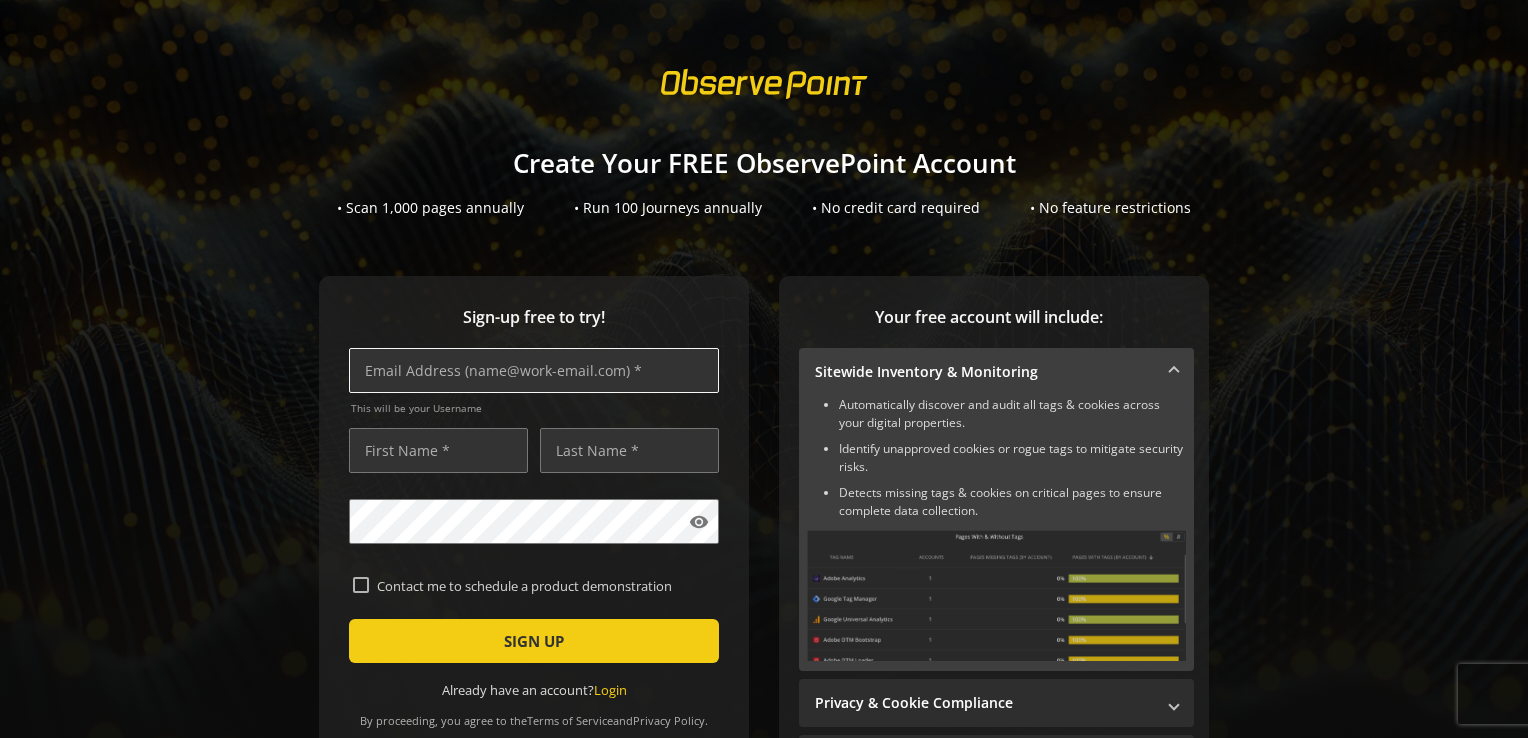 click at bounding box center (534, 370) 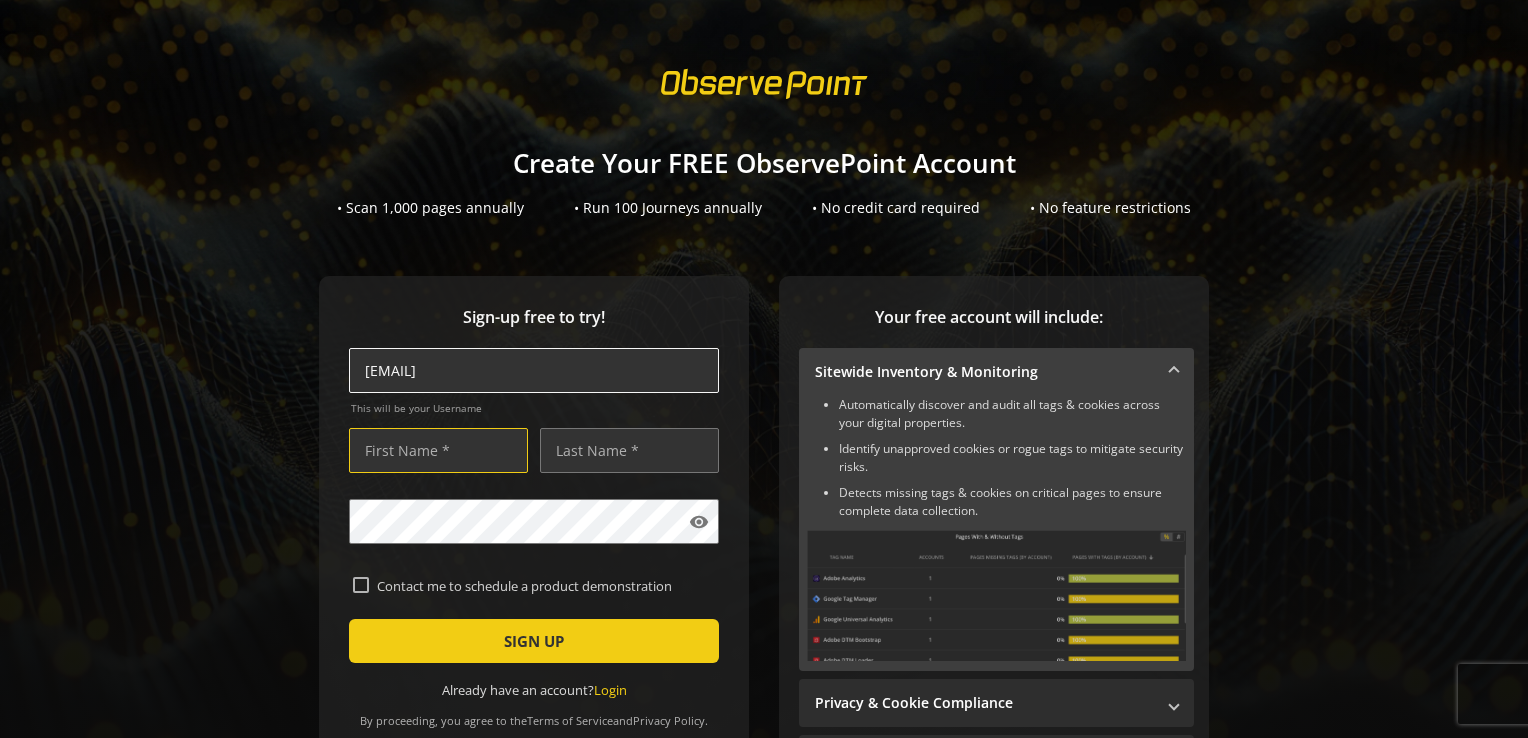 type on "[FIRST]" 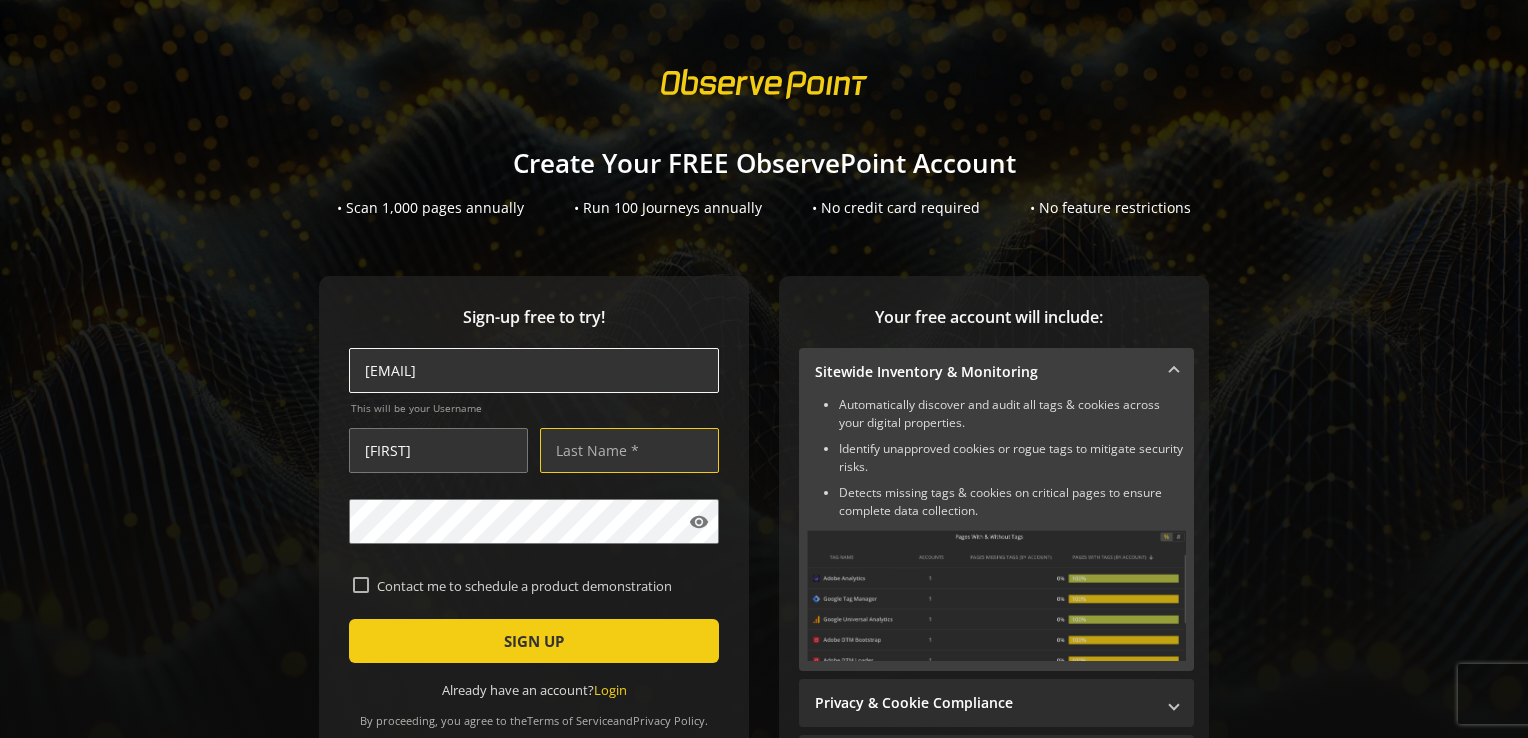 type on "Moldovan" 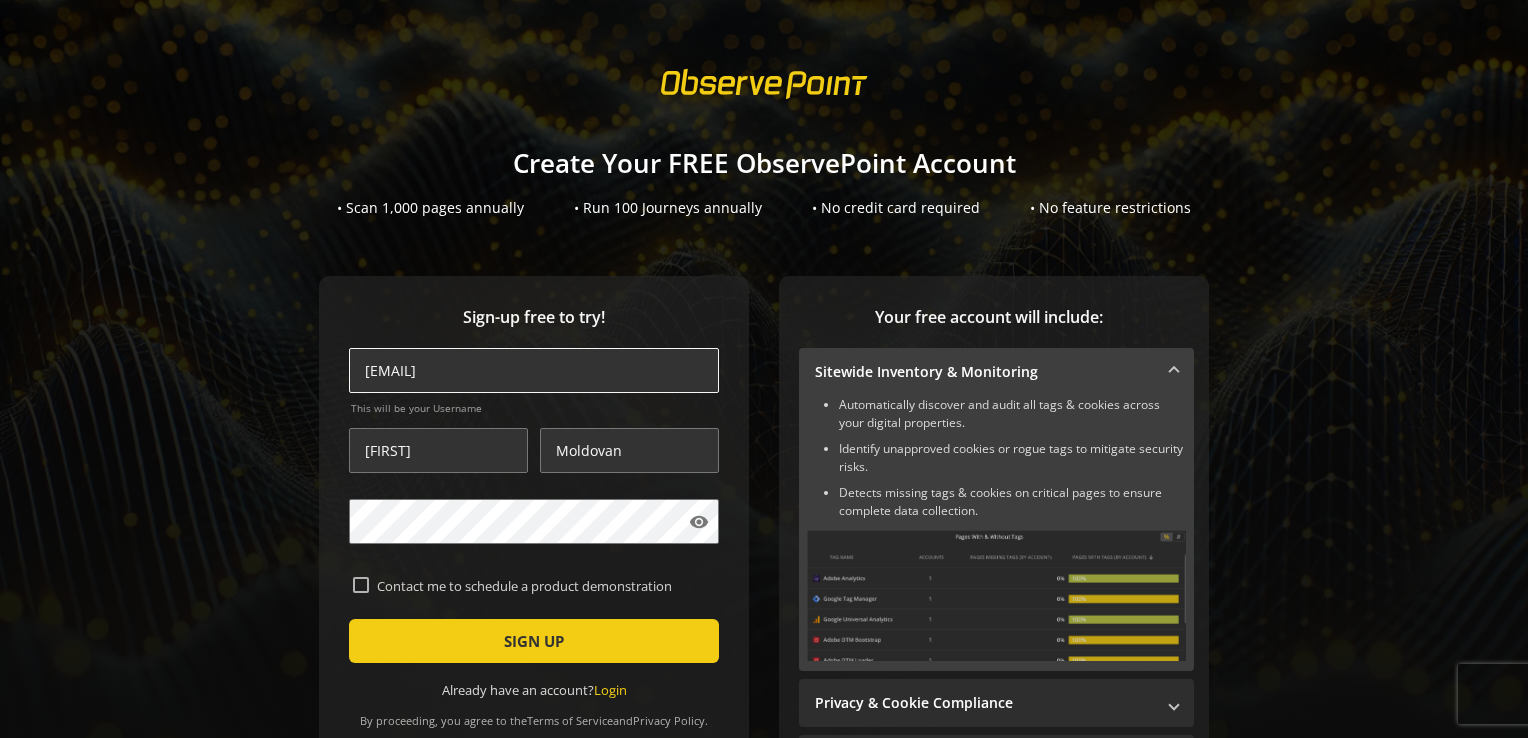 type on "[EMAIL]" 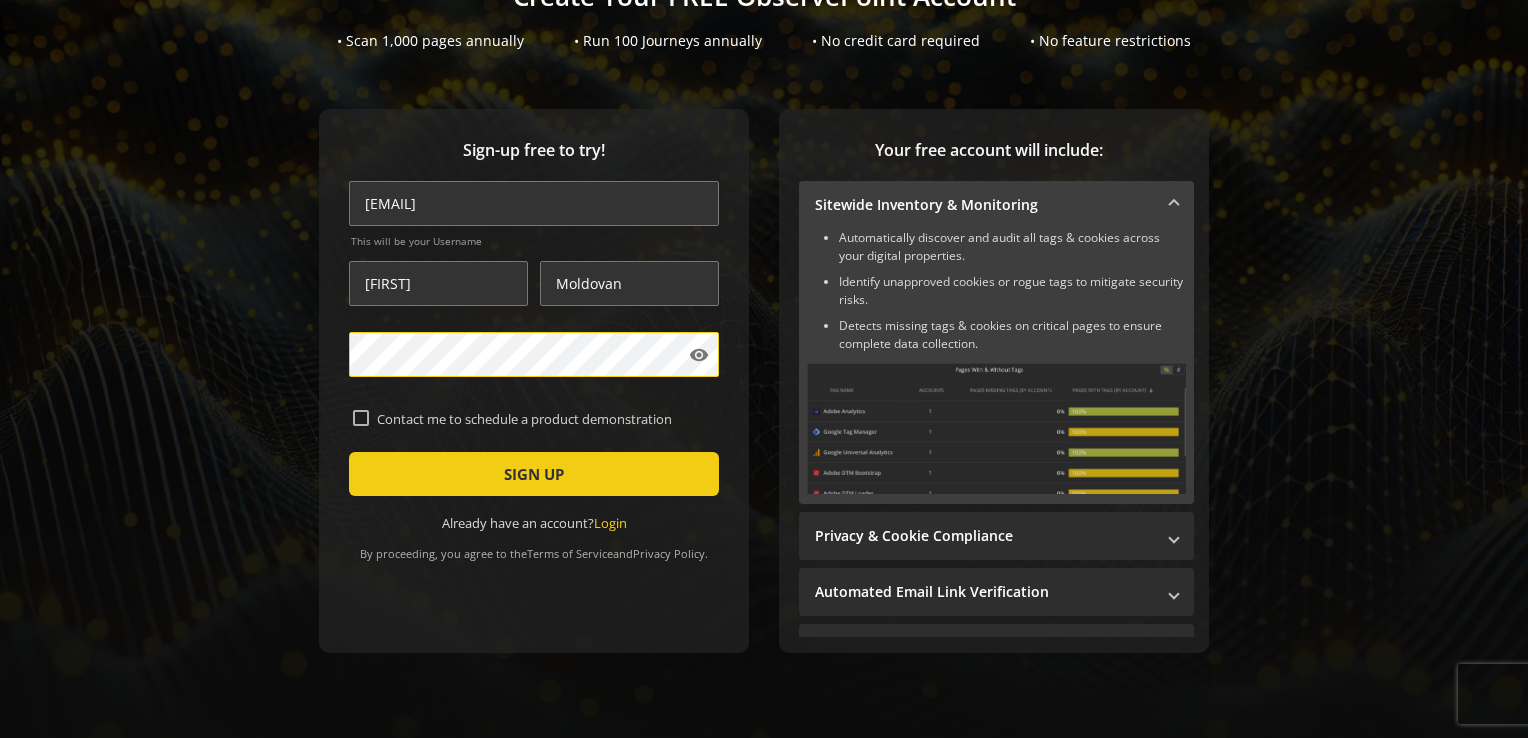 scroll, scrollTop: 196, scrollLeft: 0, axis: vertical 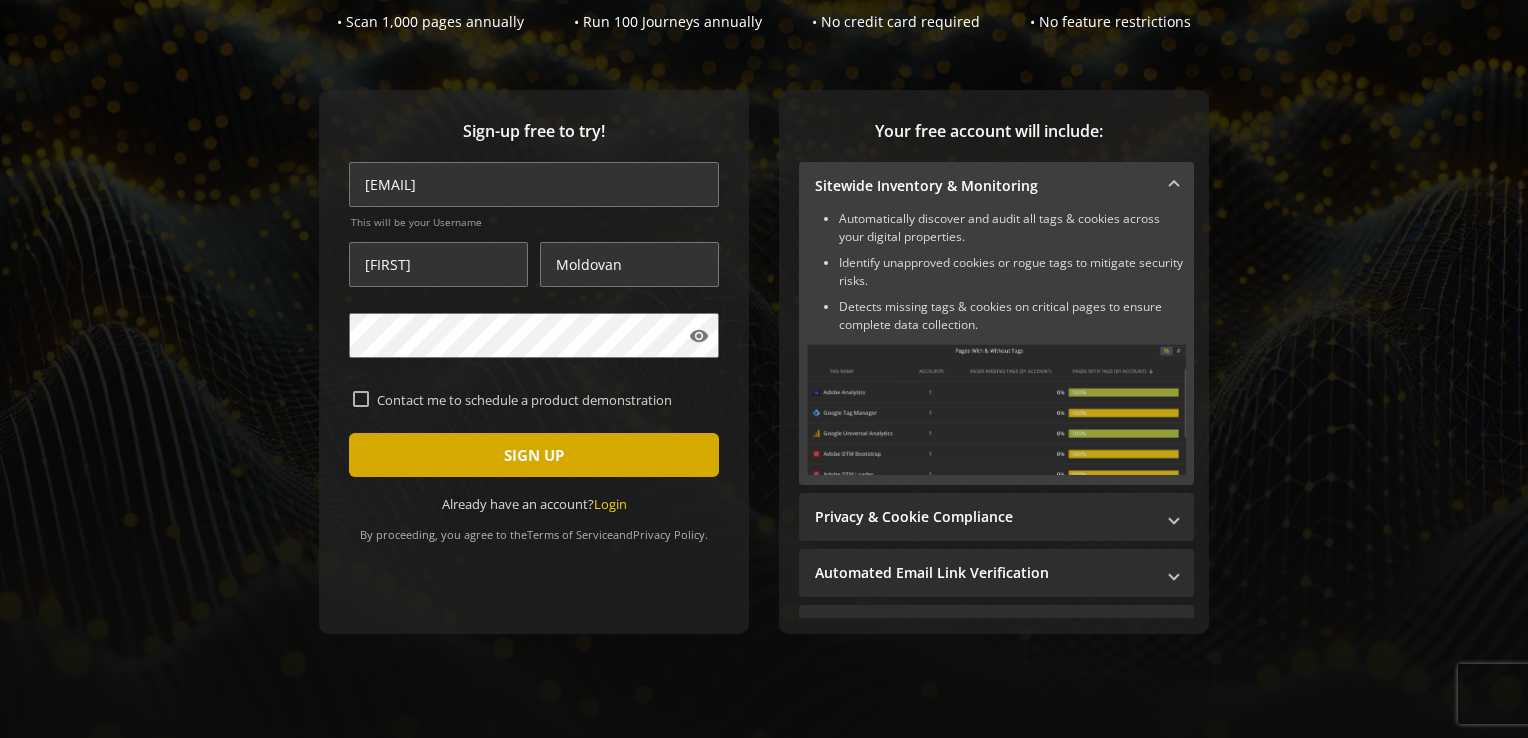 click at bounding box center [534, 455] 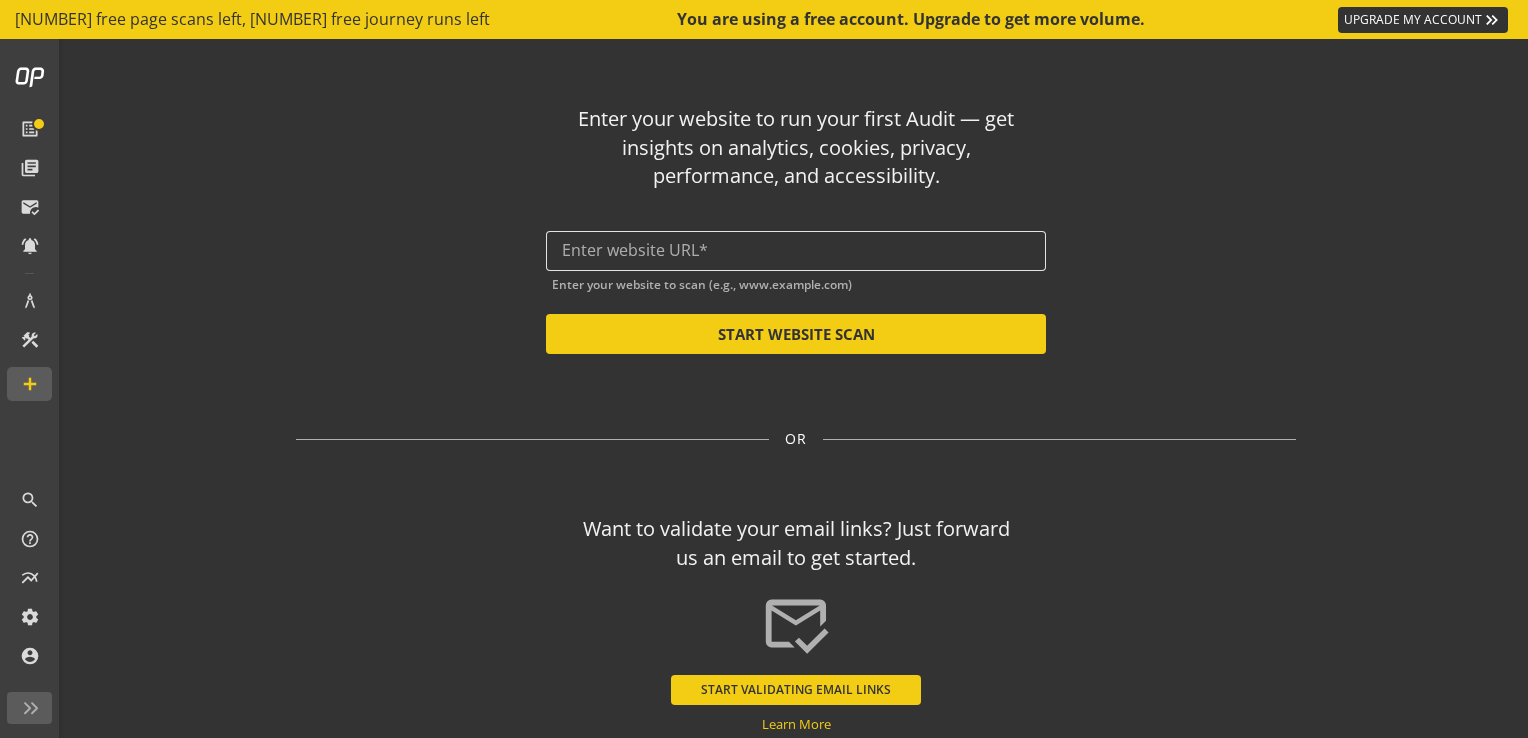 click at bounding box center (796, 250) 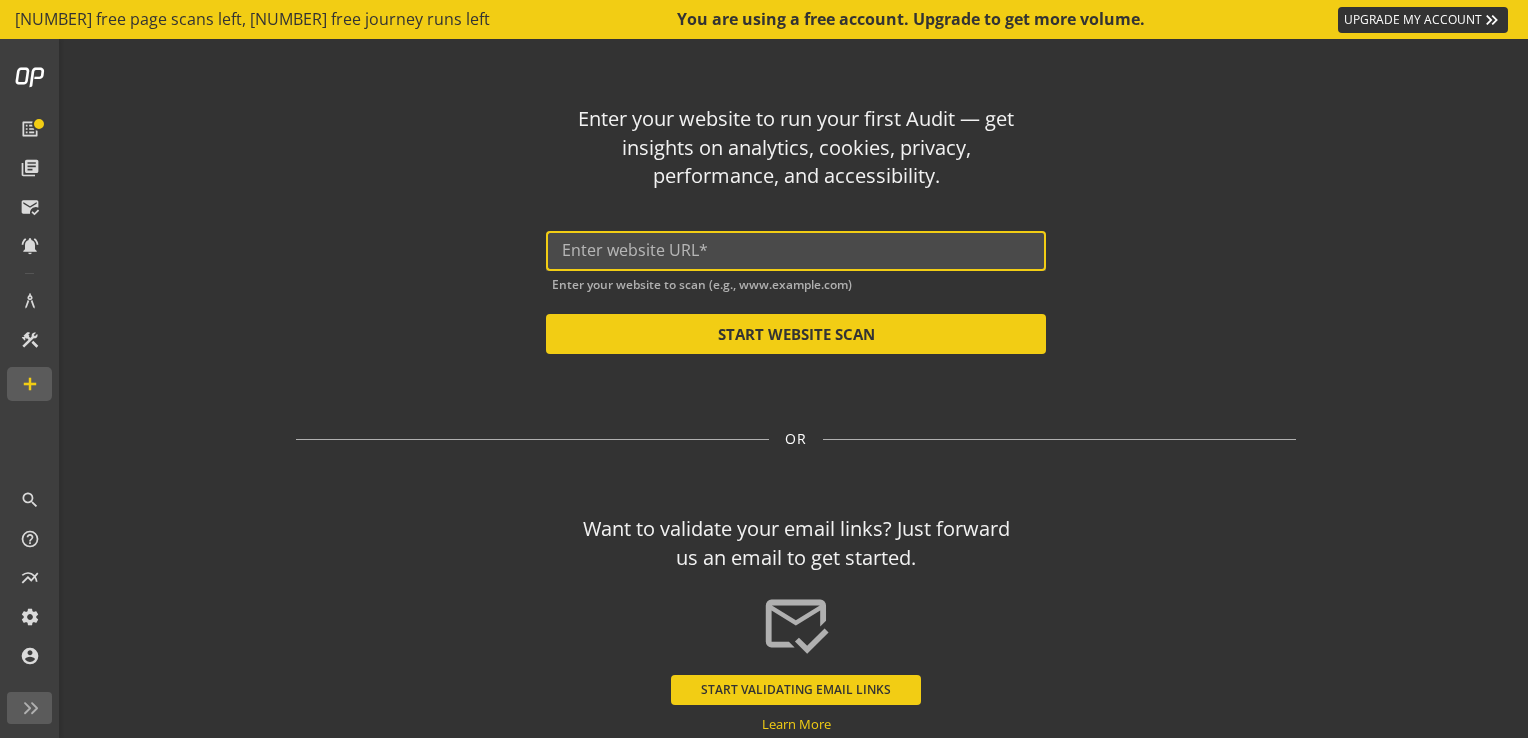 paste on "https://www.autoliv.com/" 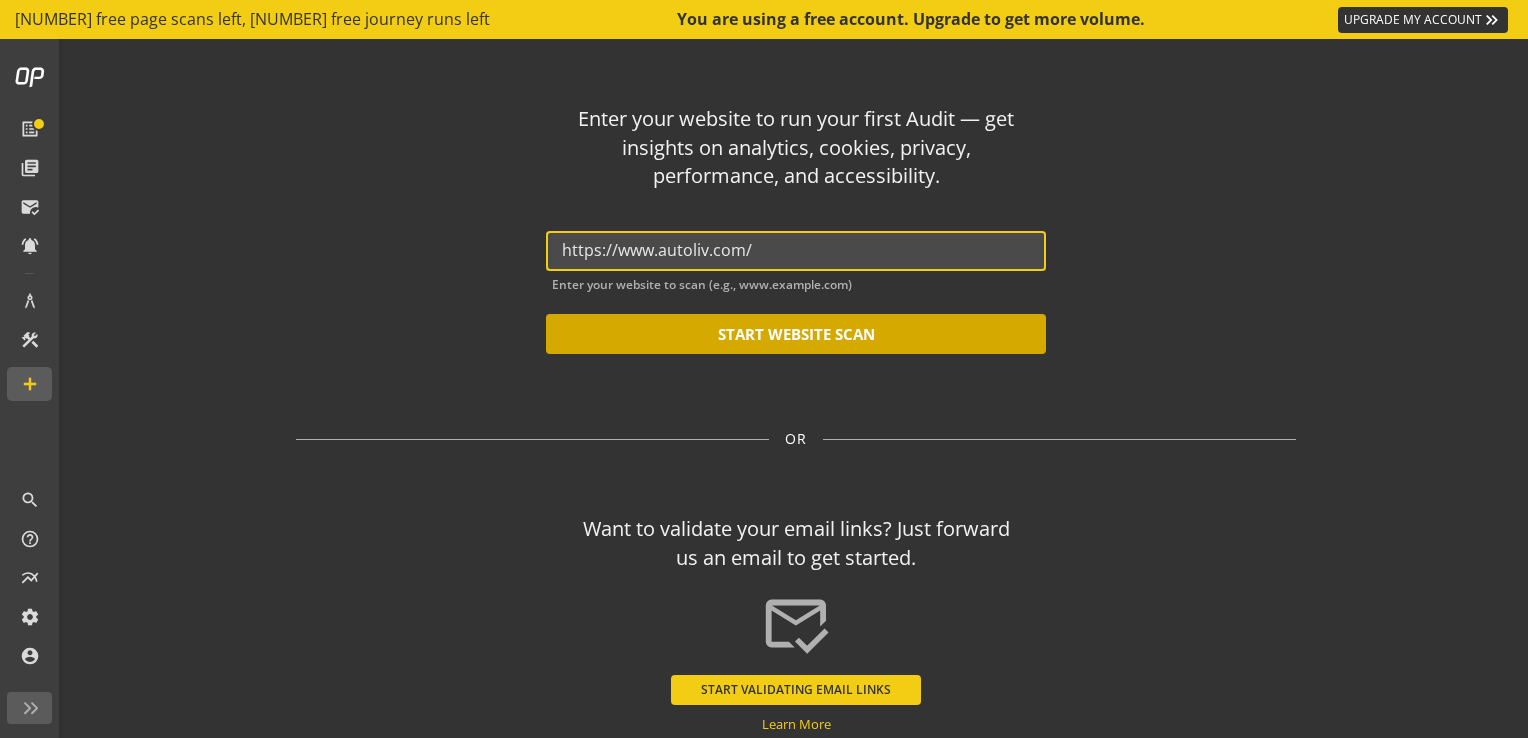 type on "https://www.autoliv.com/" 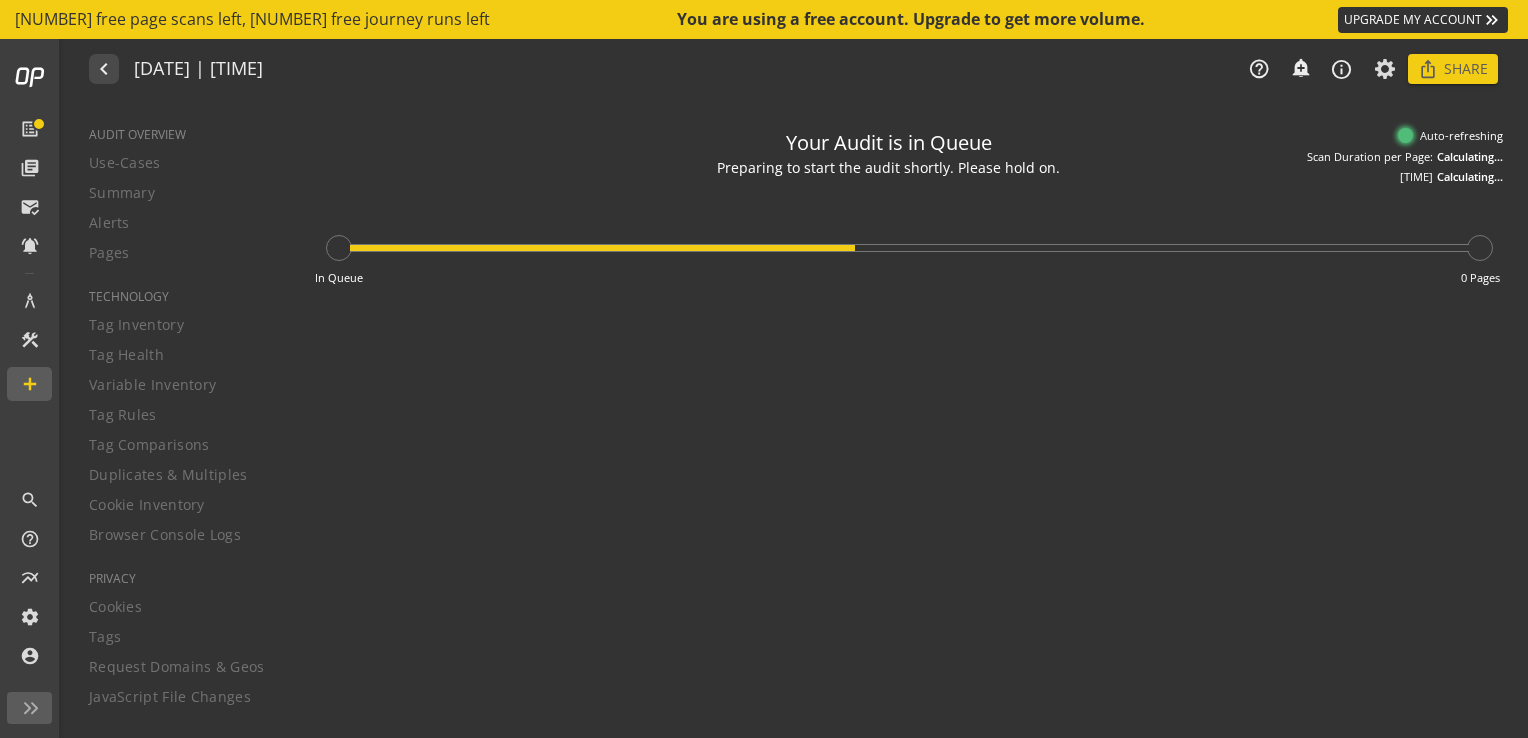 type on "Notes can include:
-a description of what this audit is validating
-changes in audit settings
-discoveries in the report of outstanding rule failures or items needing remediation" 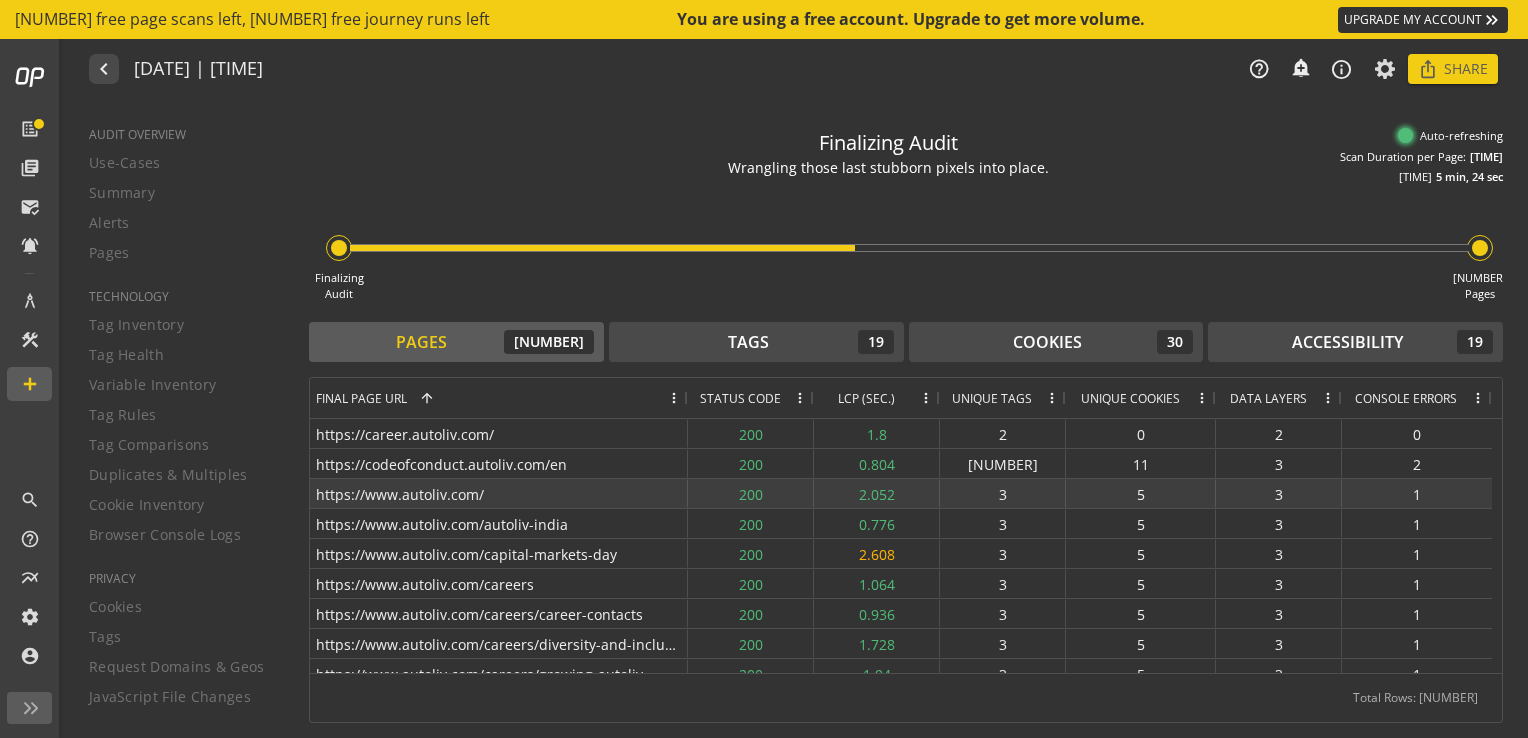 scroll, scrollTop: 100, scrollLeft: 0, axis: vertical 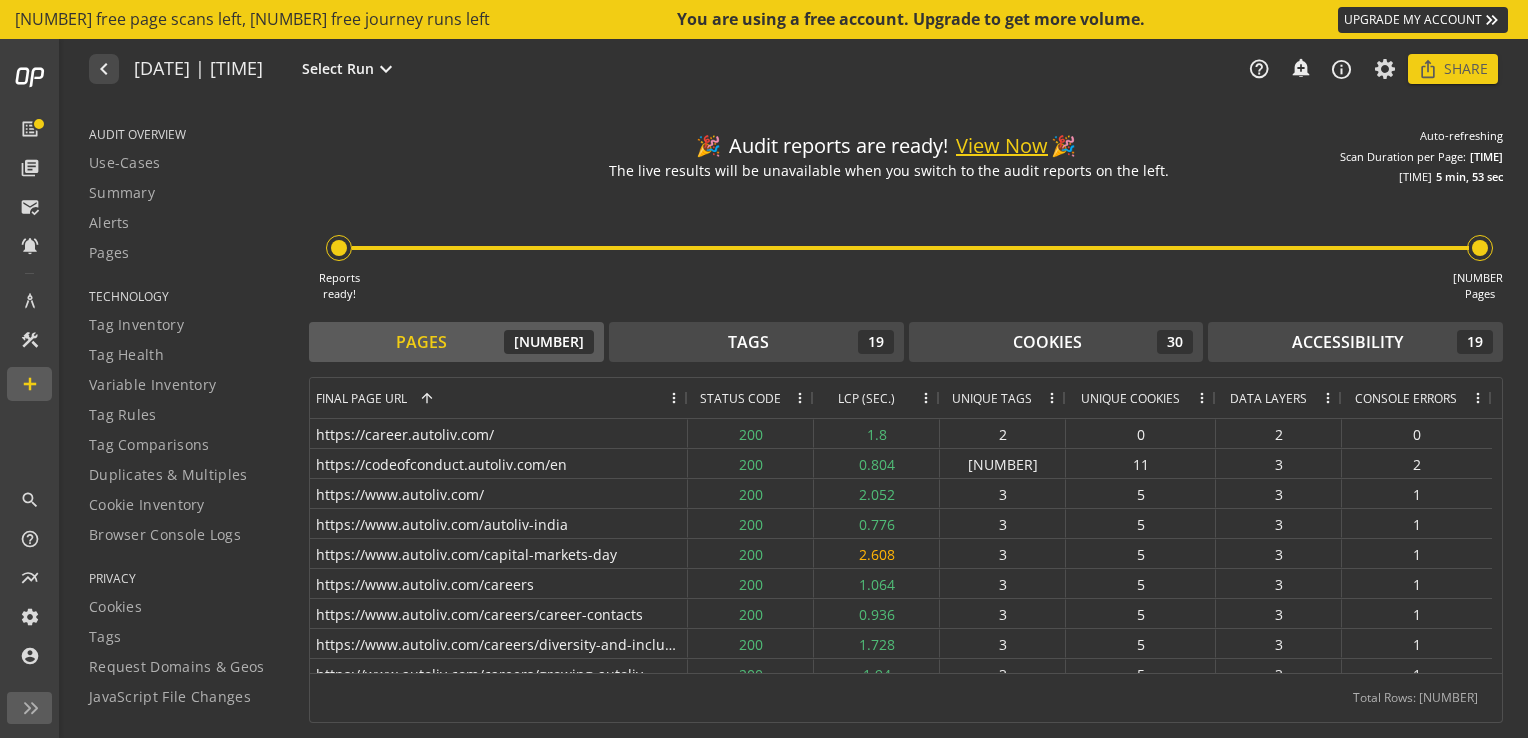 click on "View Now" 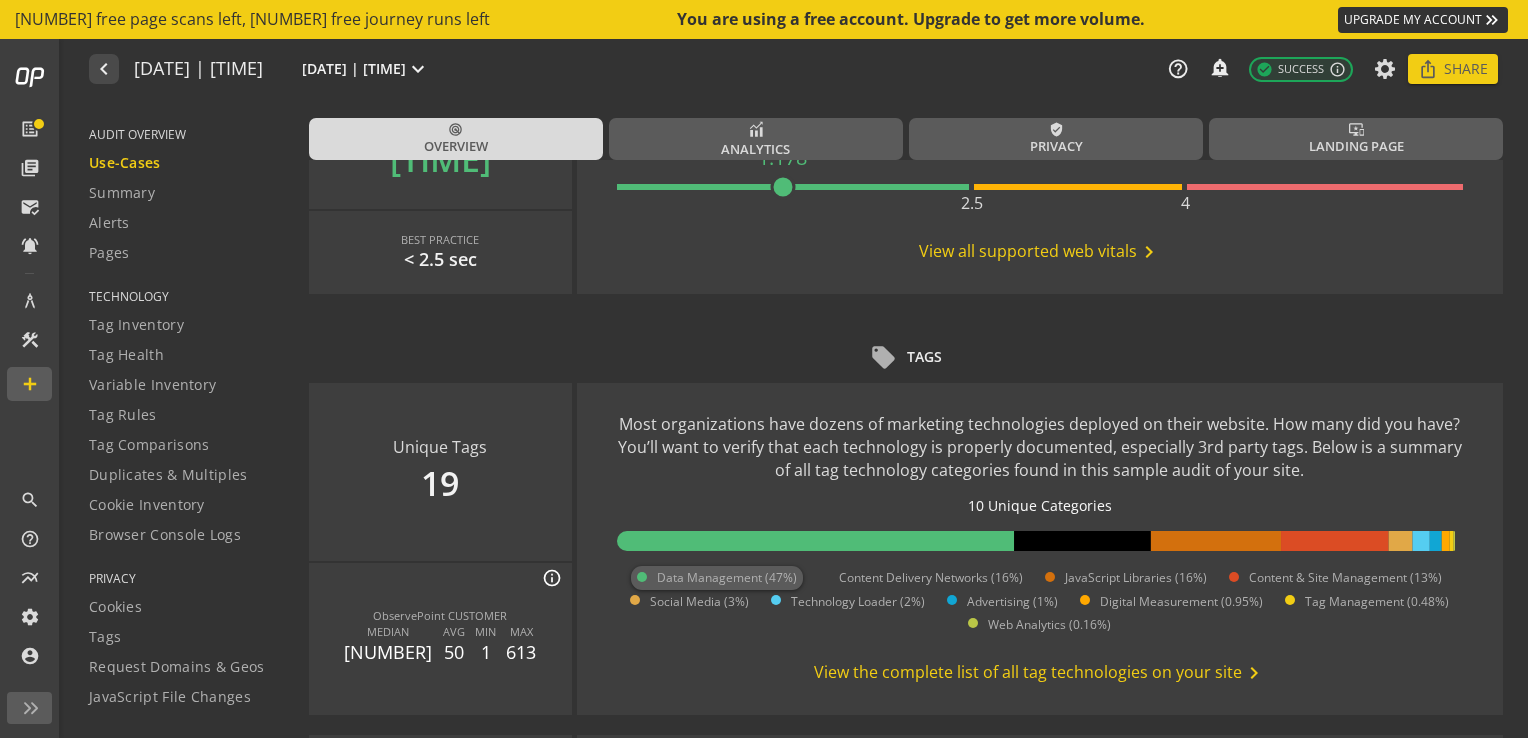 click on "Data Management (47%)" 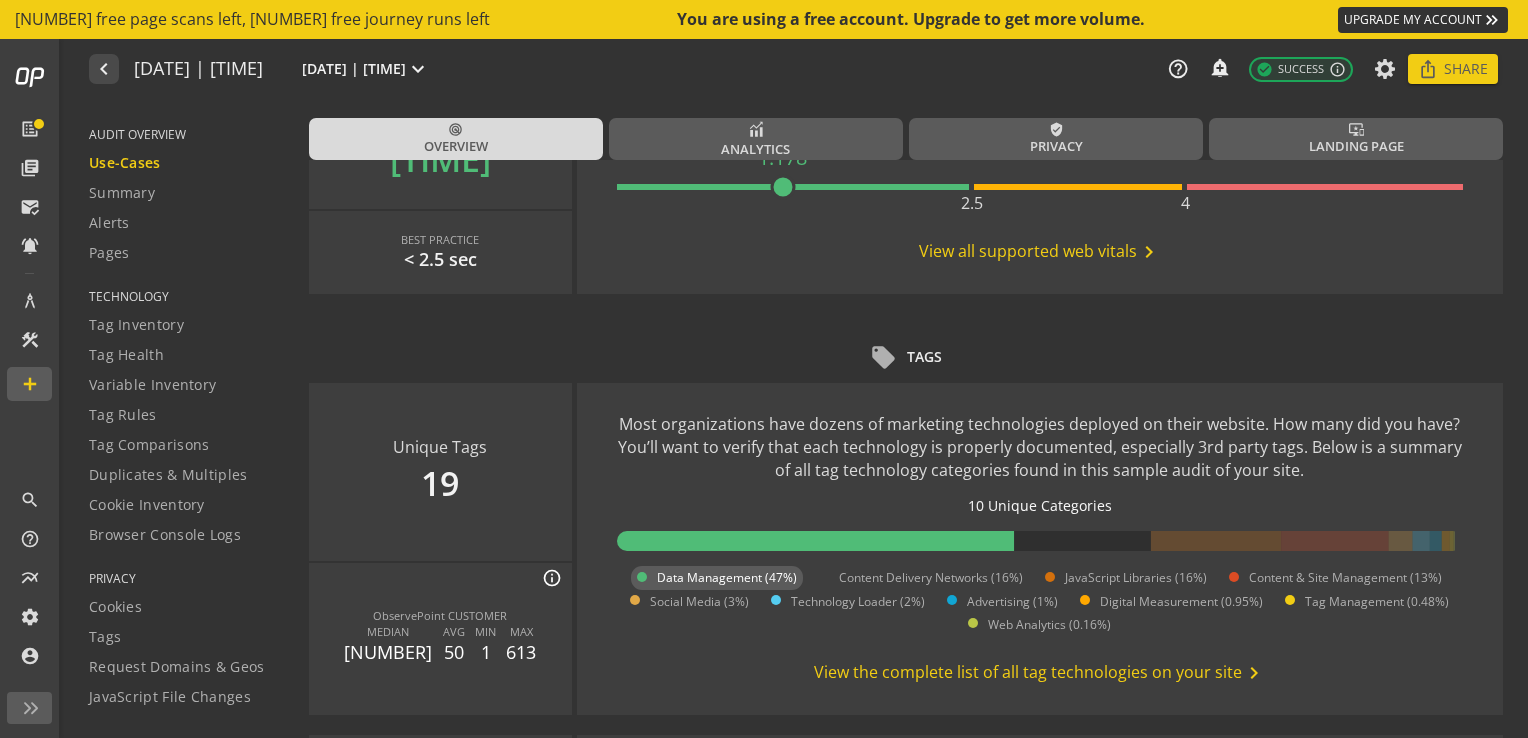 click on "Data Management (47%)" 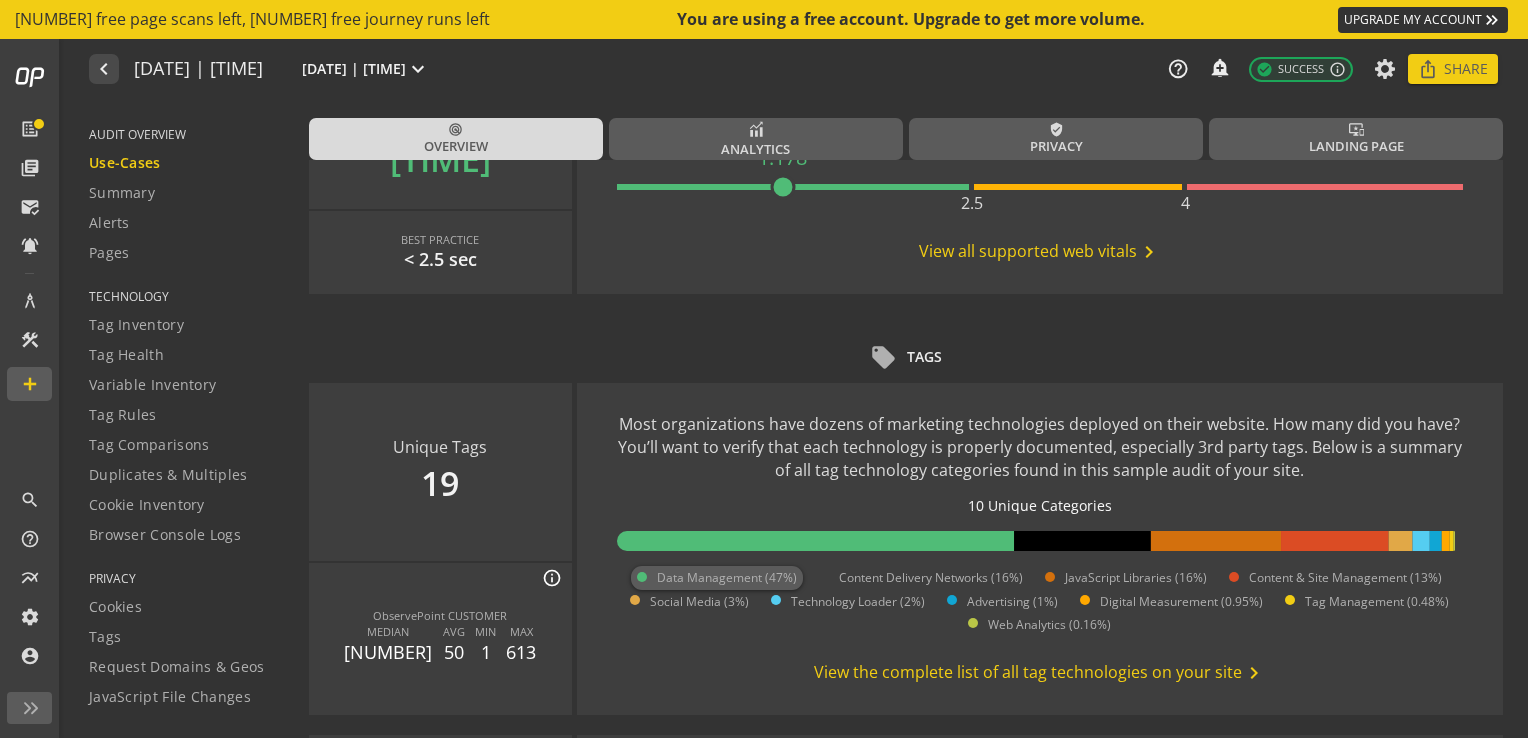 click on "Data Management (47%)" 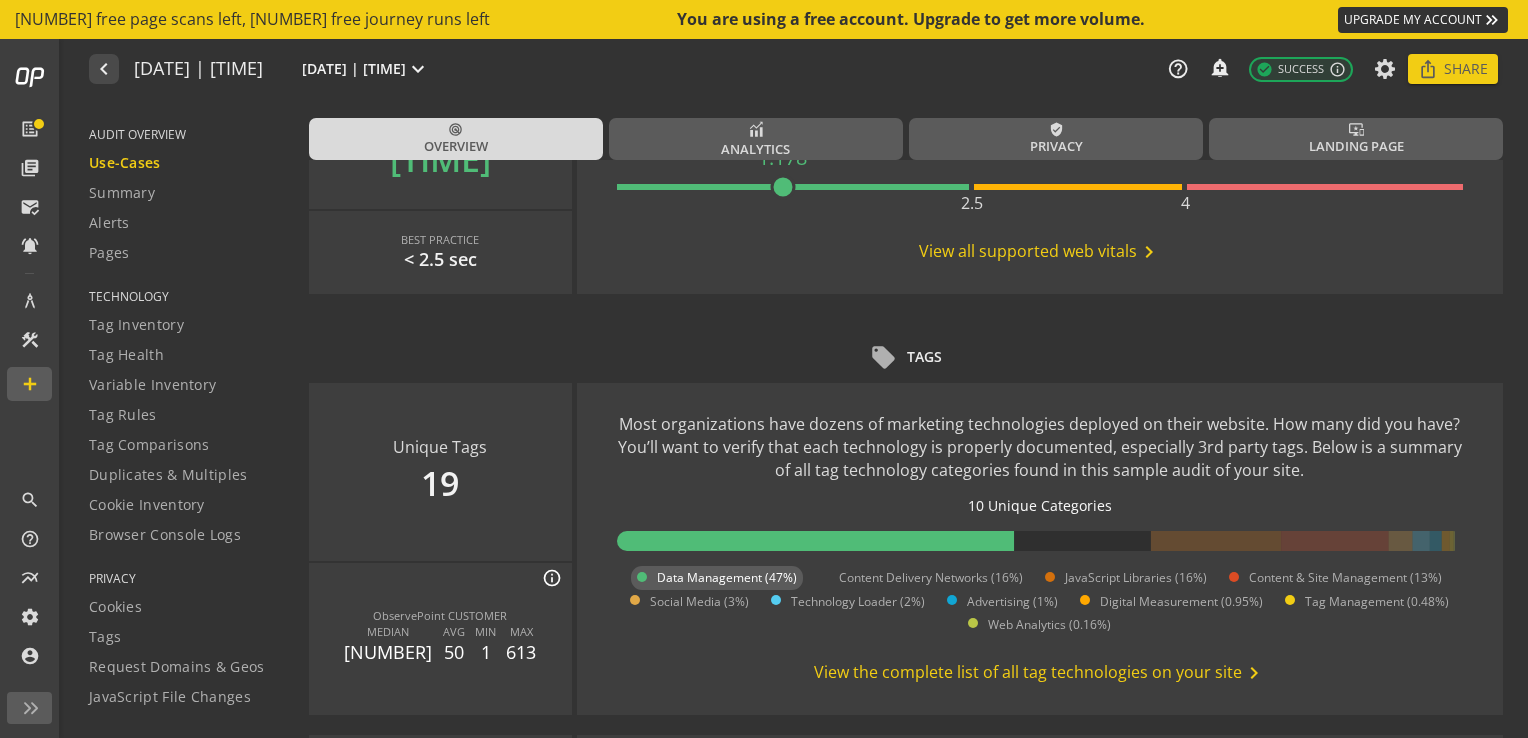 click on "Data Management (47%)" 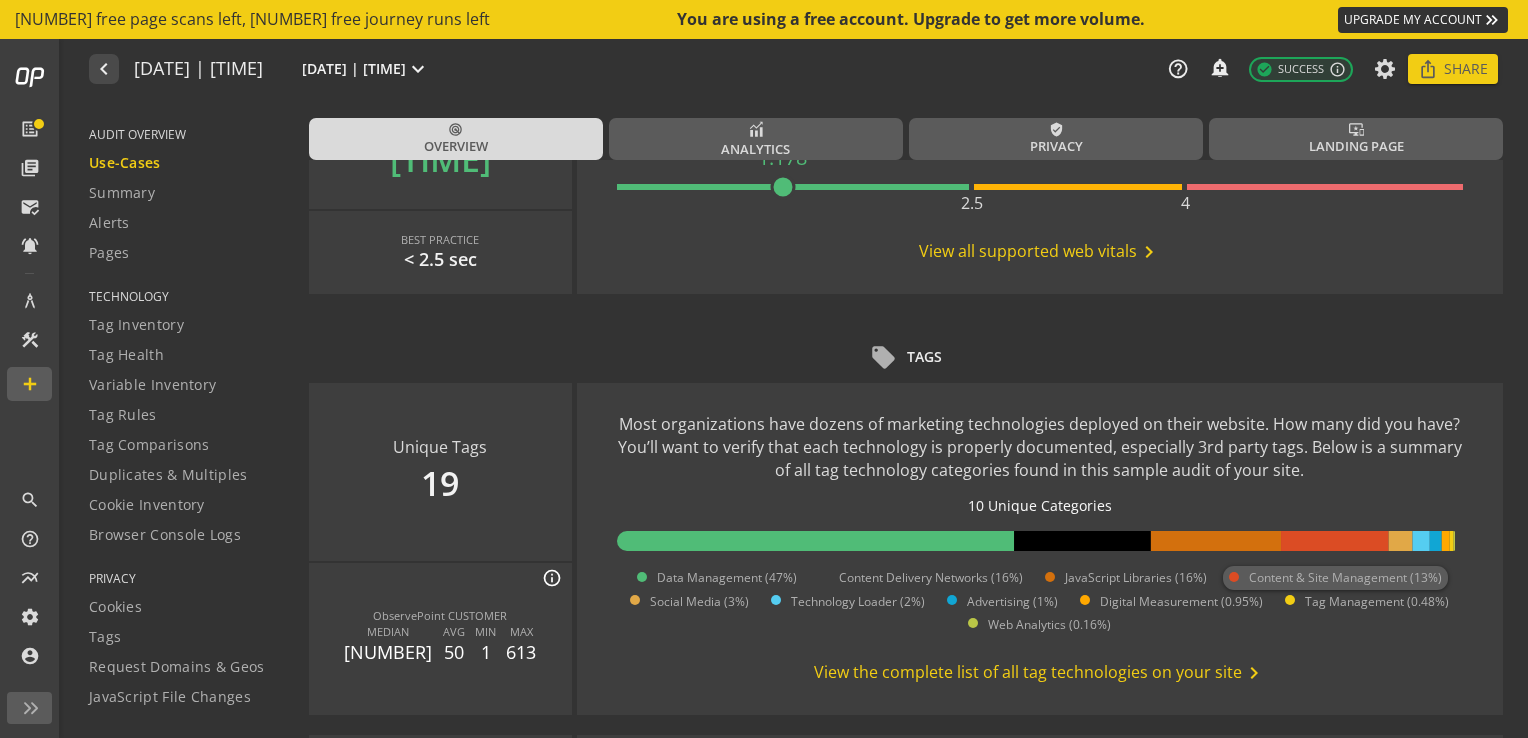 click on "Content & Site Management (13%)" 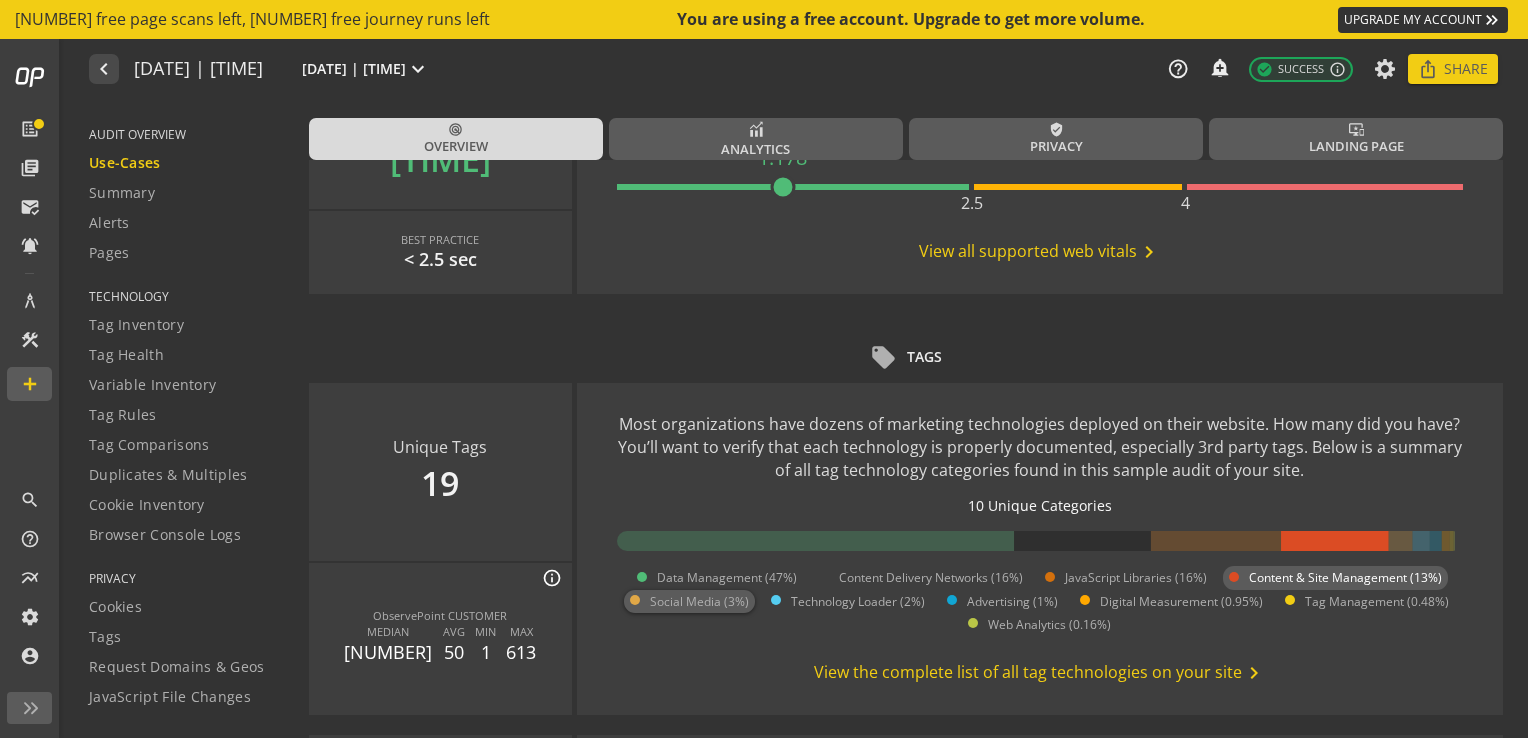 click on "Social Media (3%)" 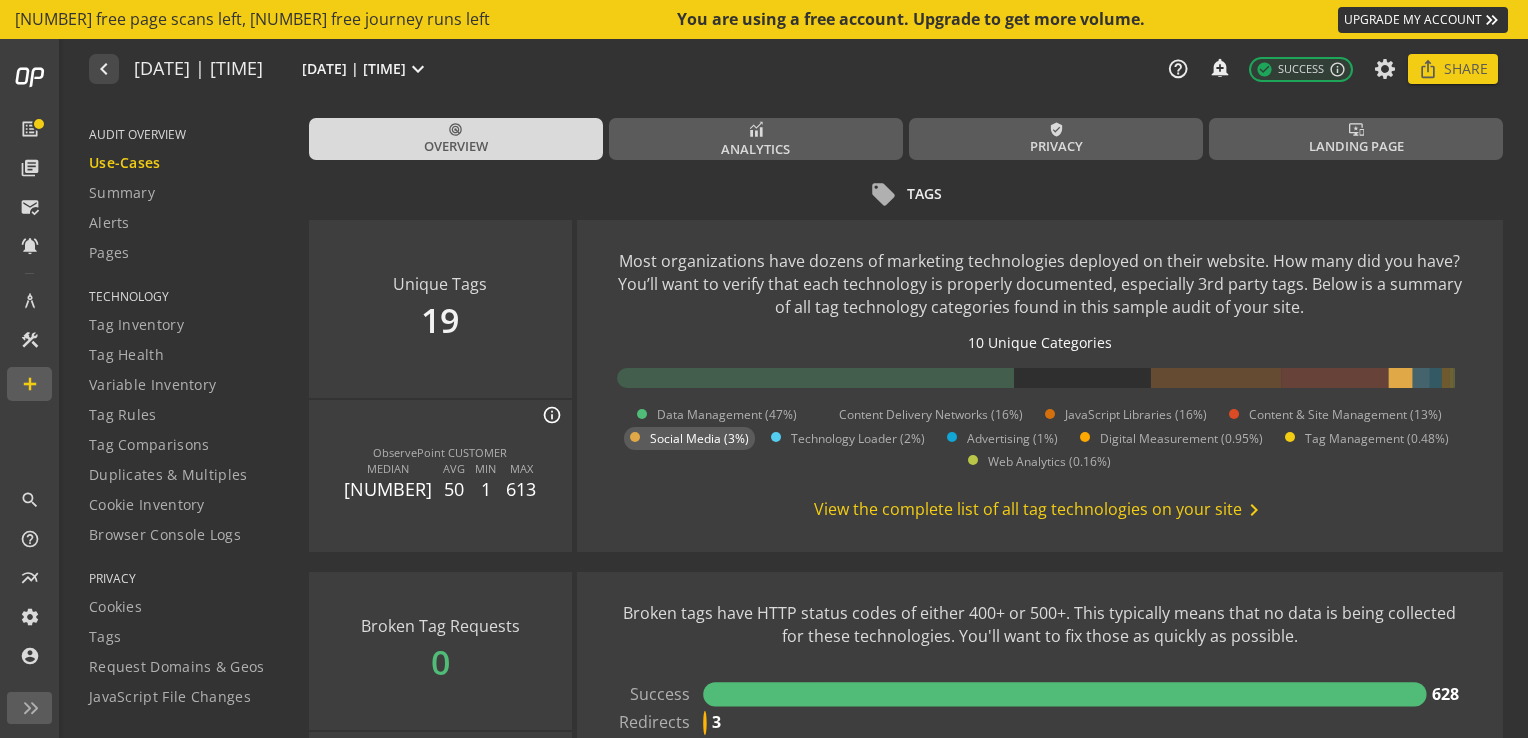 scroll, scrollTop: 1400, scrollLeft: 0, axis: vertical 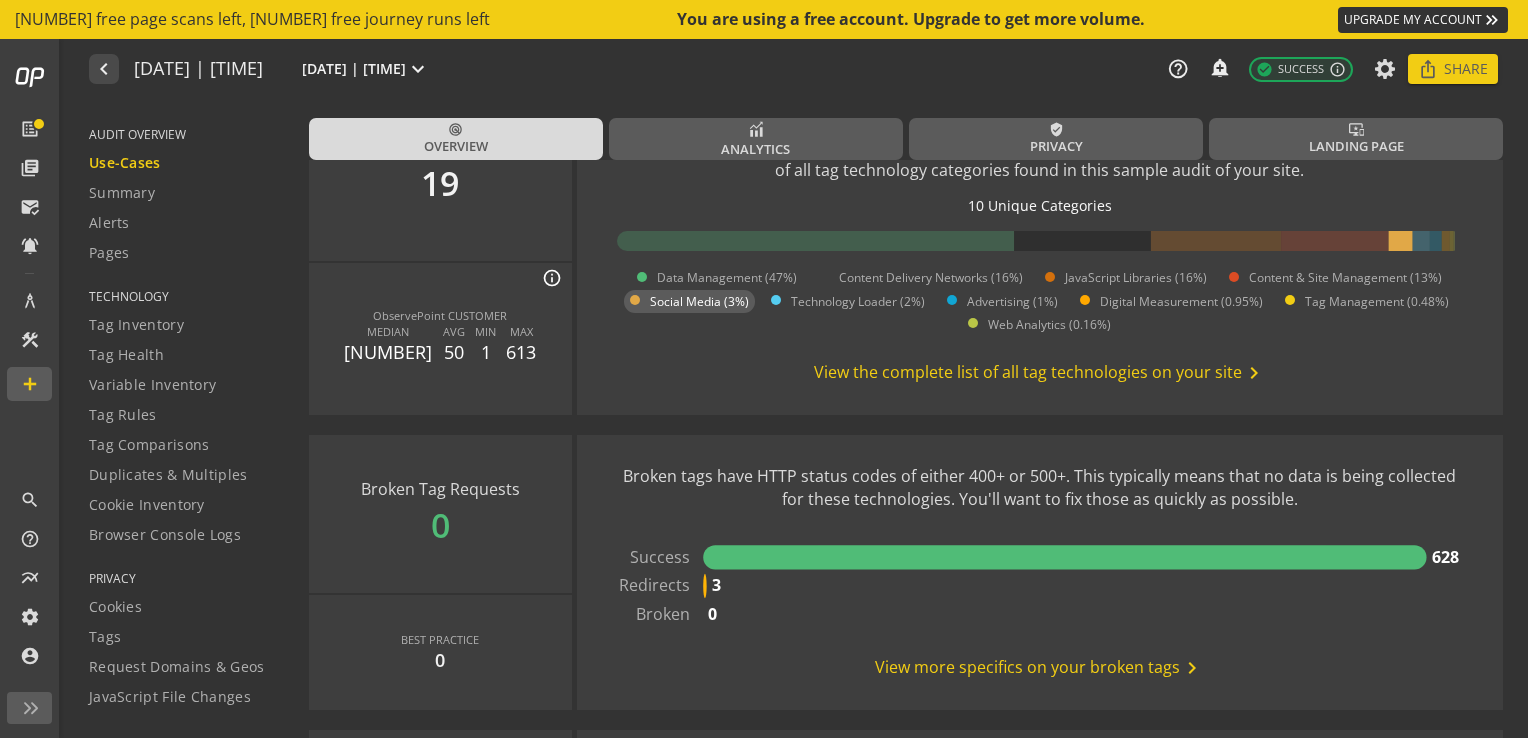 click on "View the complete list of all tag technologies on your site  chevron_right" 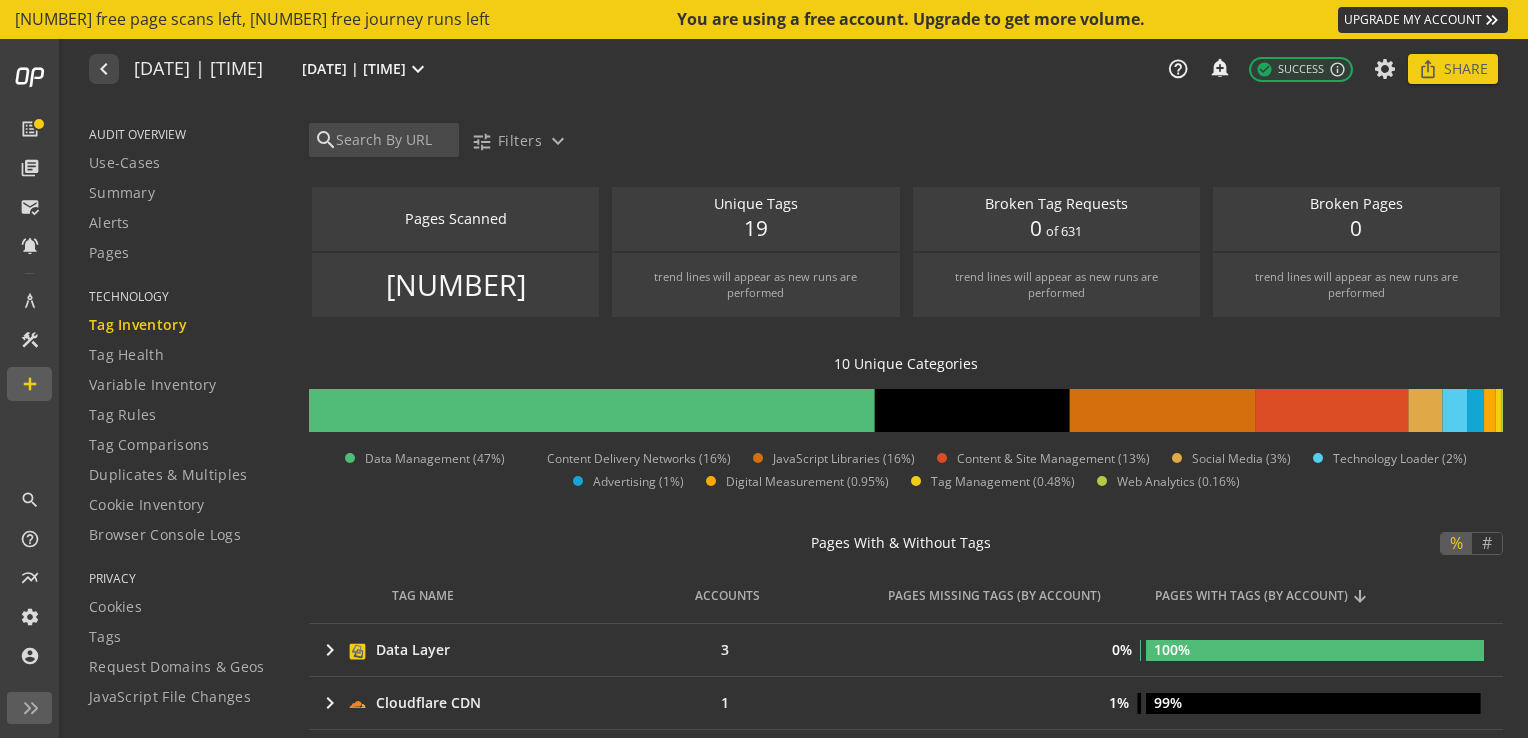 scroll, scrollTop: 200, scrollLeft: 0, axis: vertical 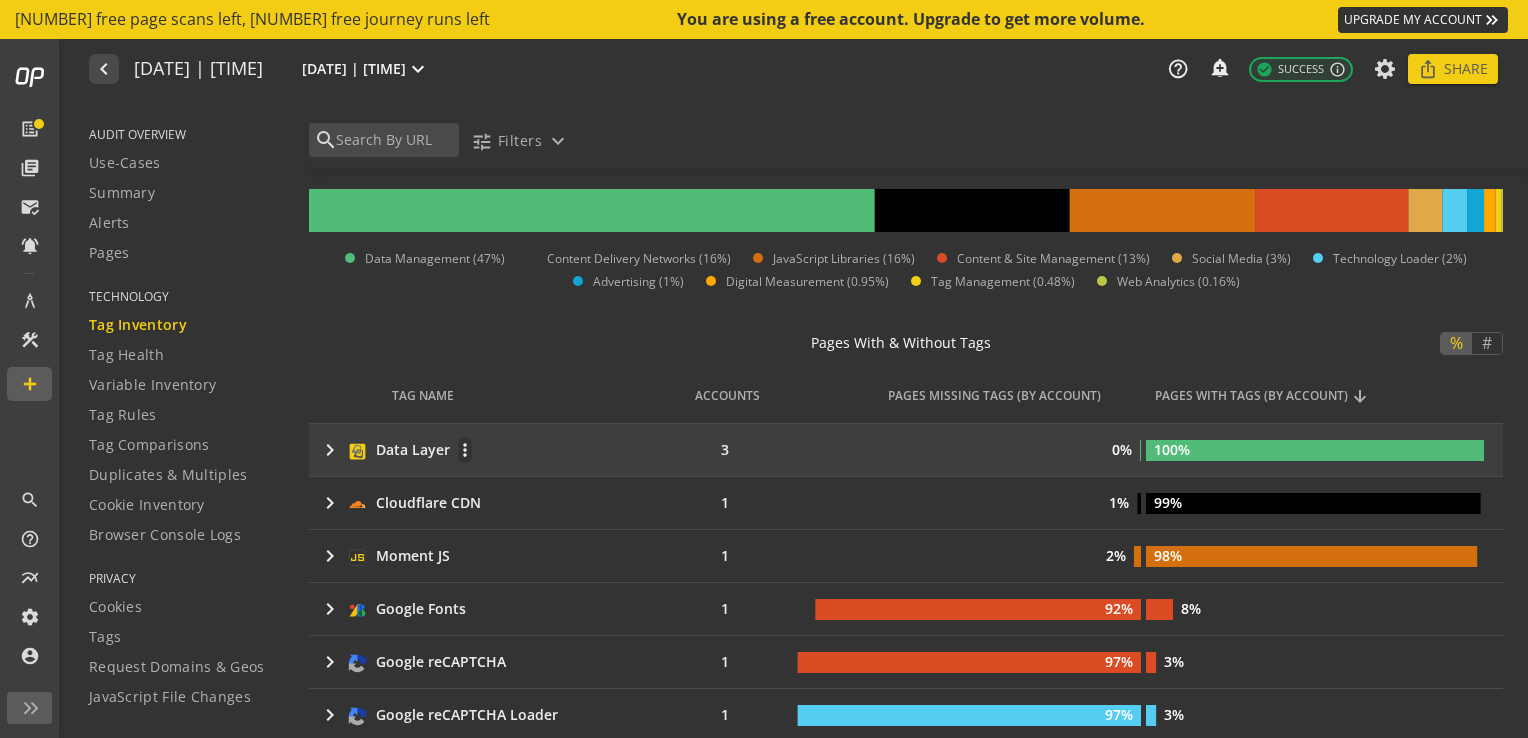 click on "keyboard_arrow_right" 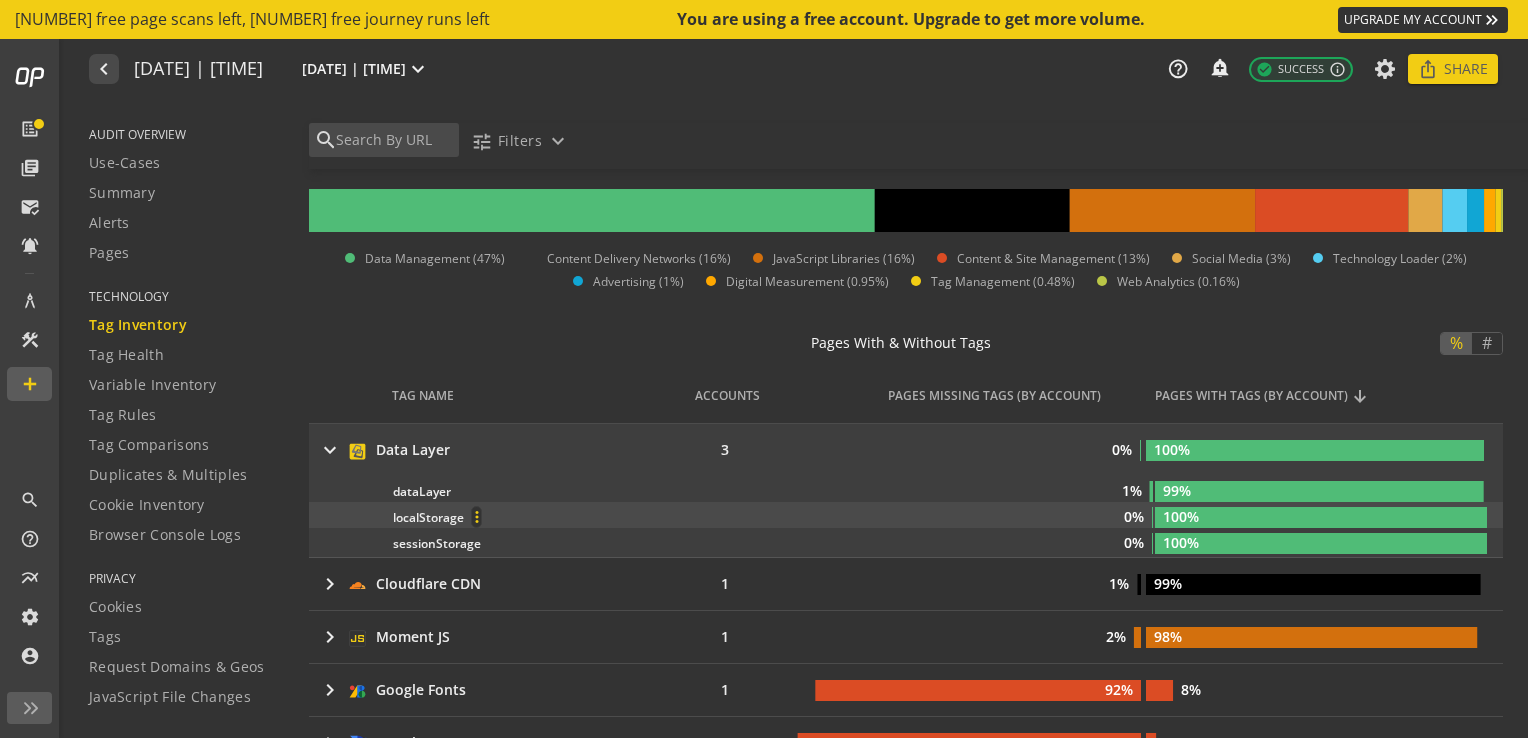 scroll, scrollTop: 12, scrollLeft: 0, axis: vertical 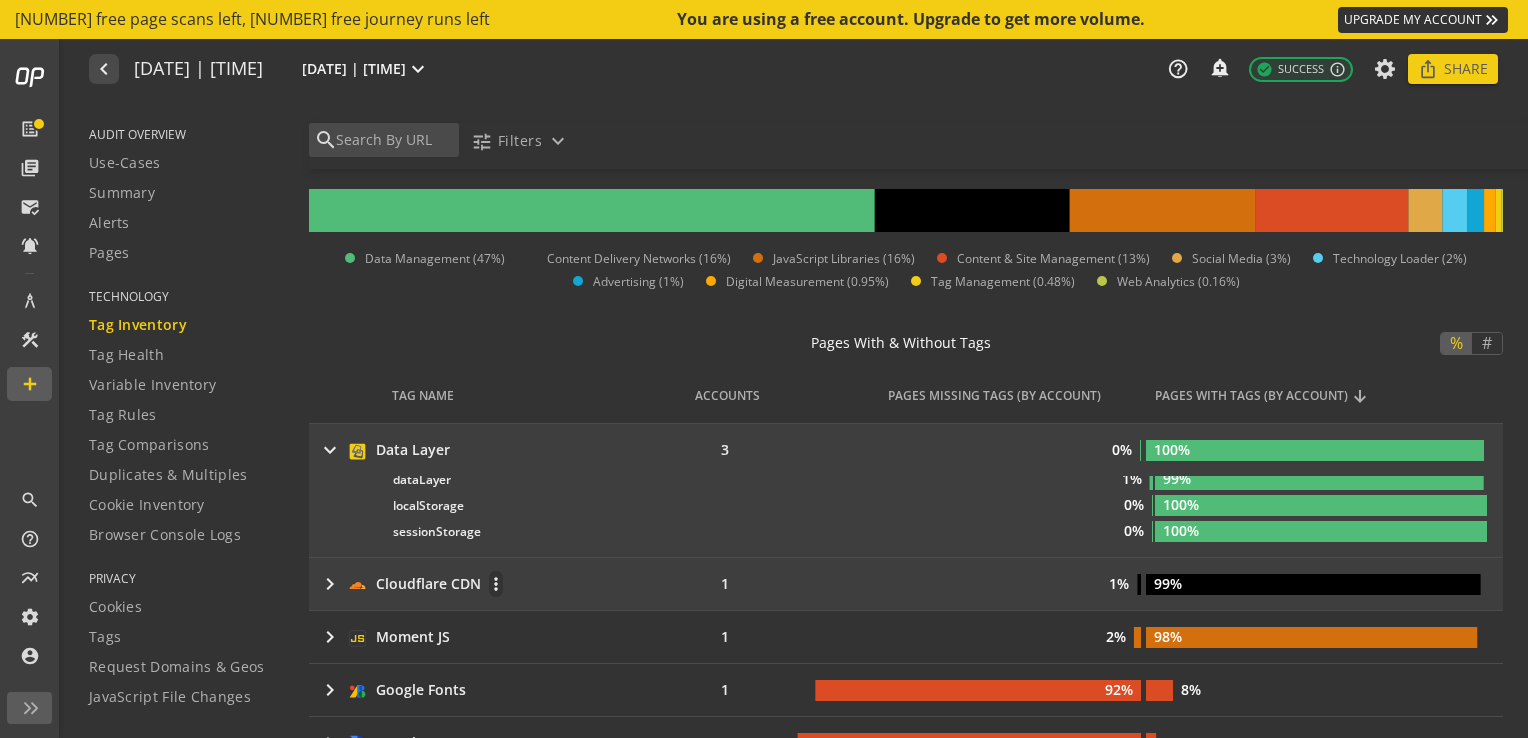 click on "keyboard_arrow_right" 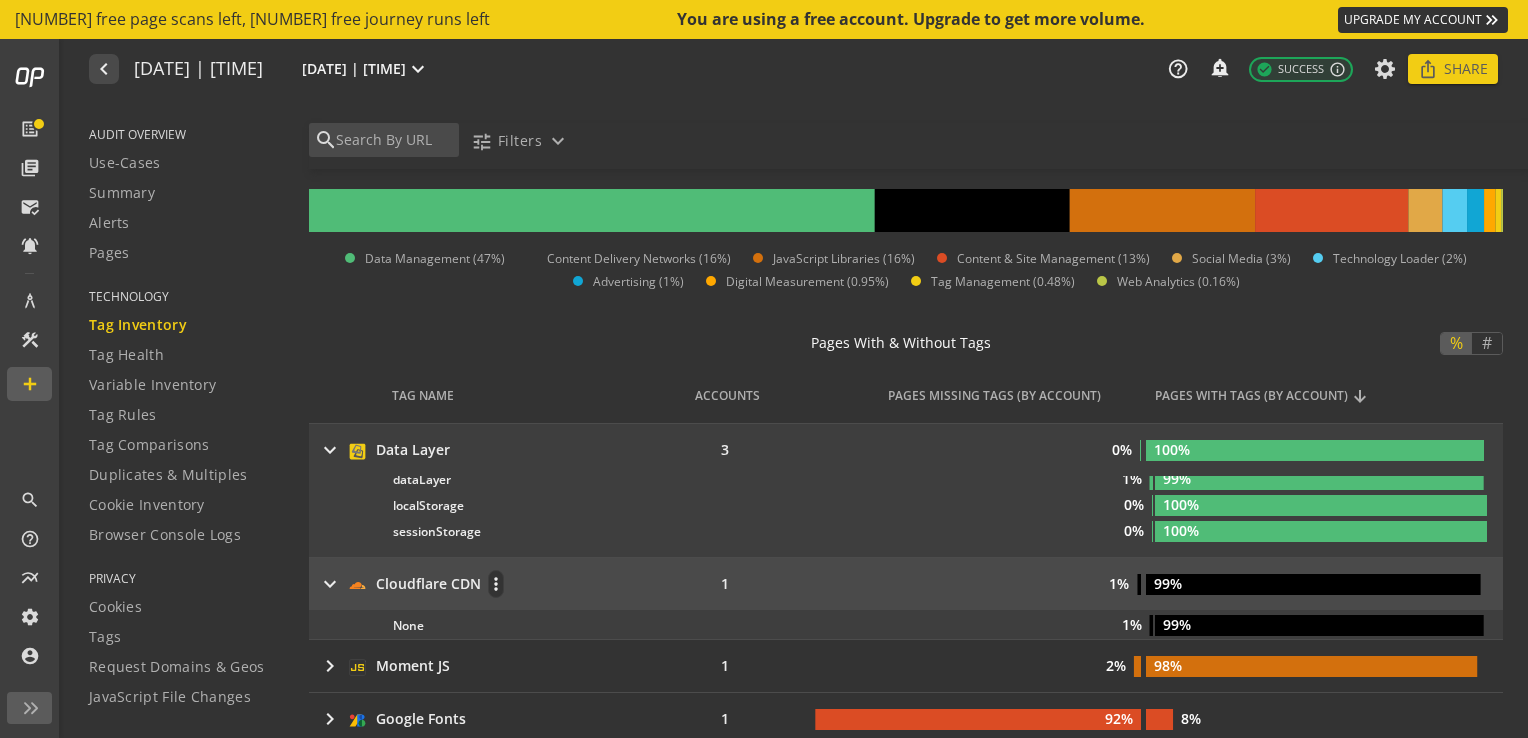 scroll, scrollTop: 300, scrollLeft: 0, axis: vertical 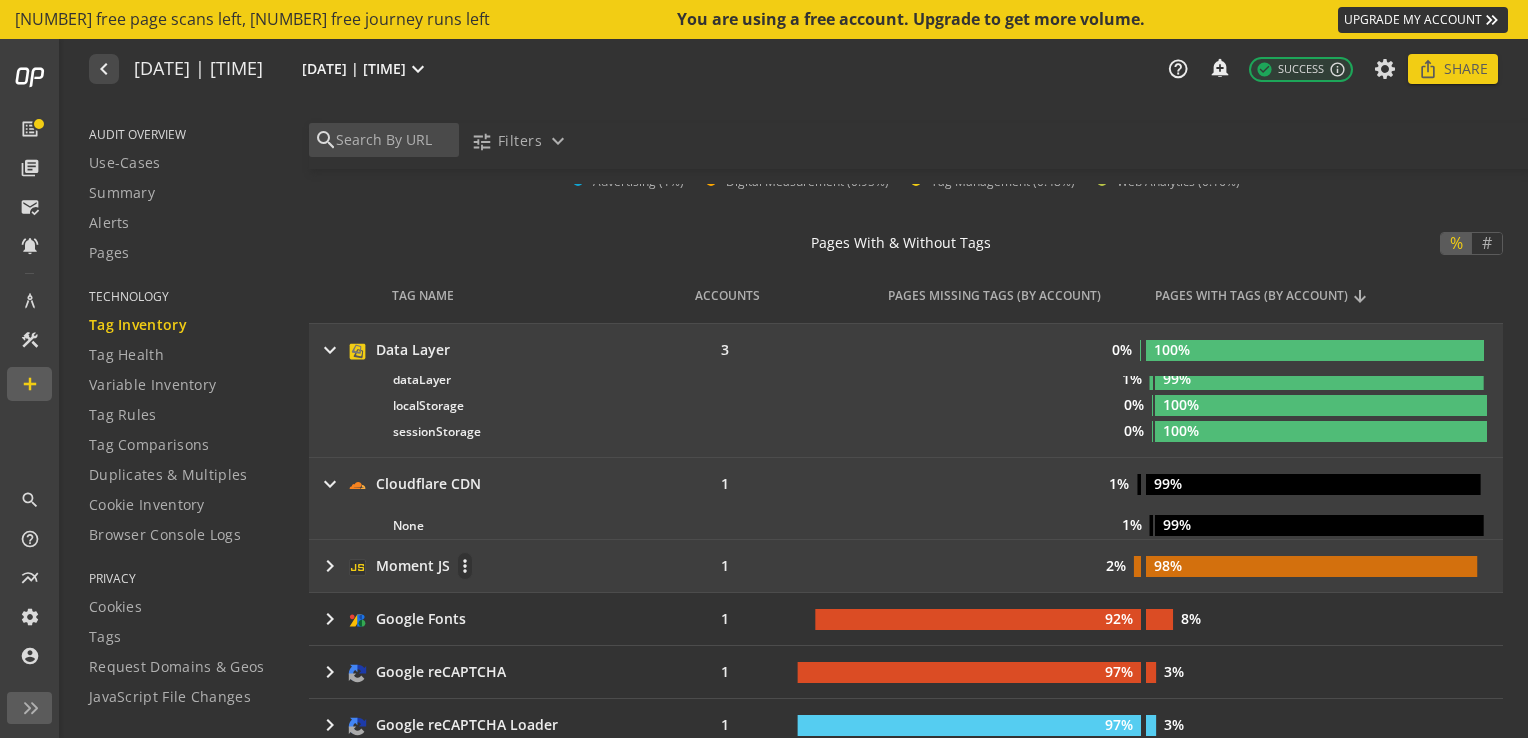 click on "keyboard_arrow_right" 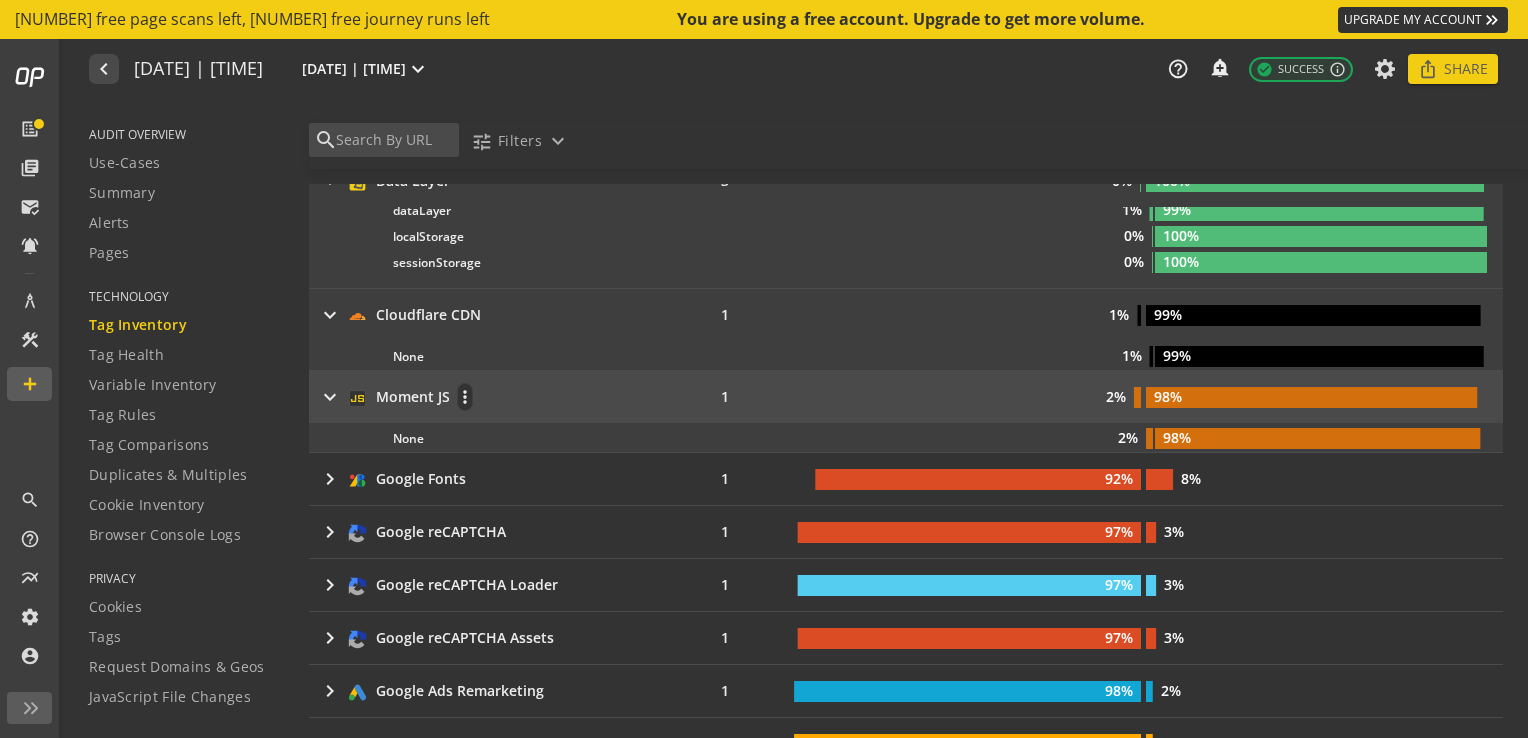 scroll, scrollTop: 500, scrollLeft: 0, axis: vertical 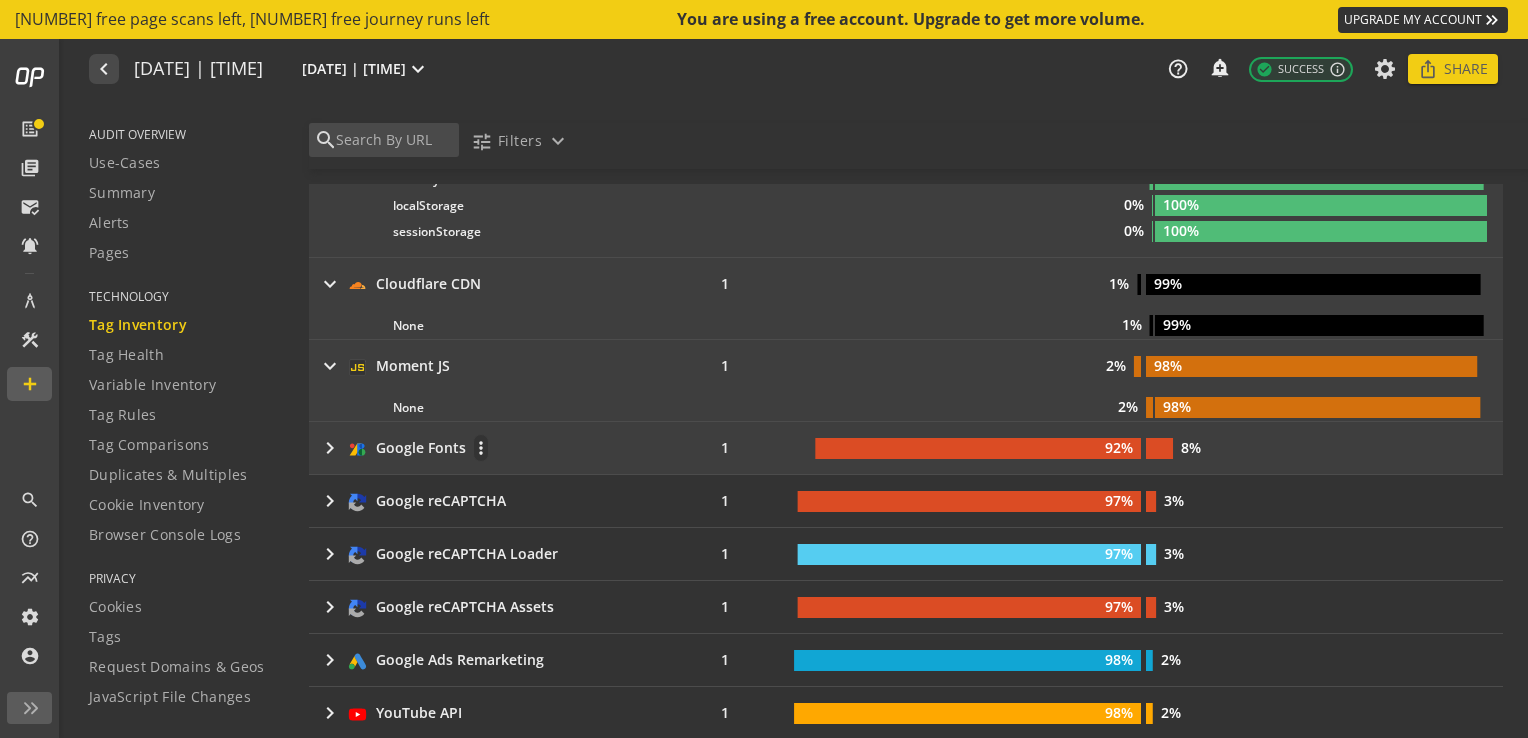 click on "keyboard_arrow_right" 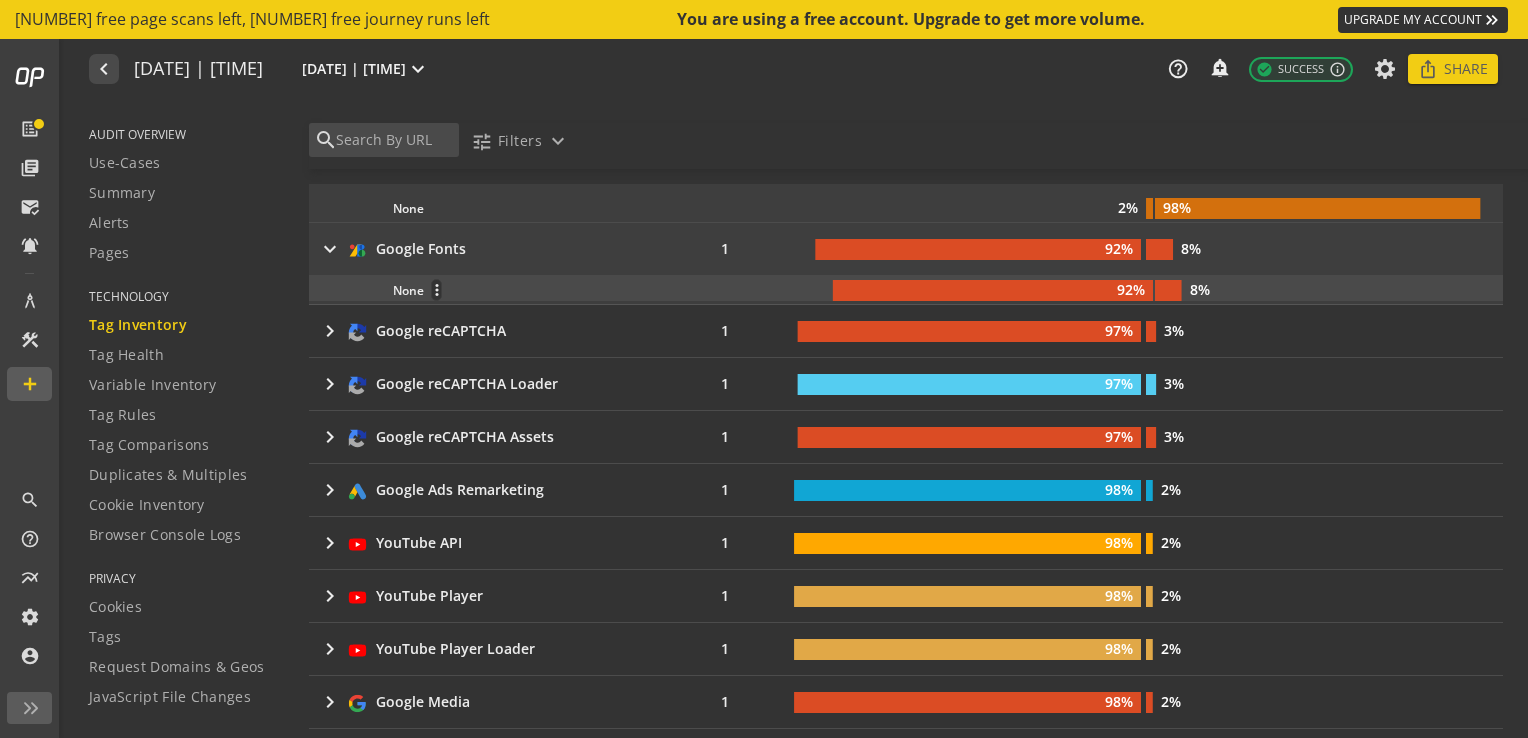 scroll, scrollTop: 700, scrollLeft: 0, axis: vertical 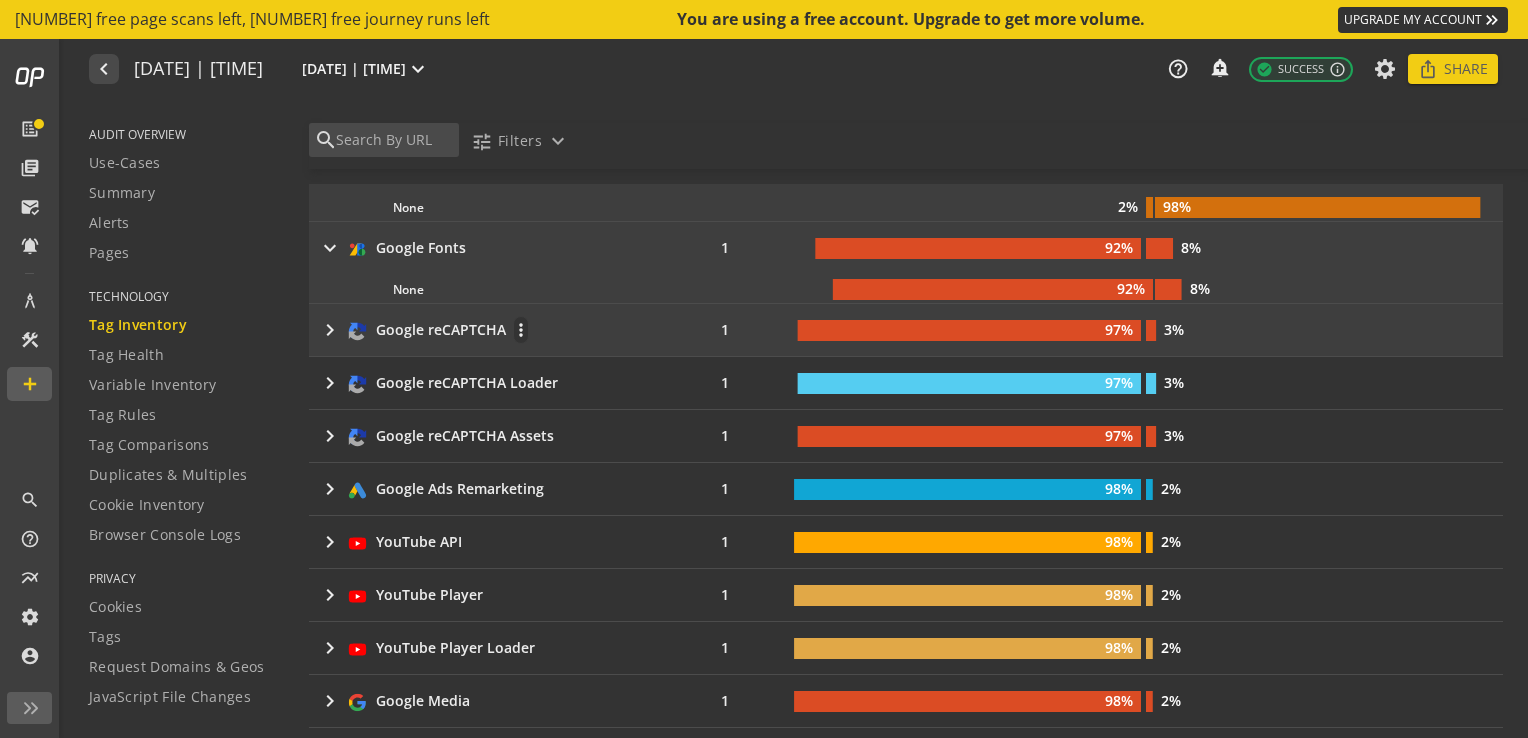 click on "keyboard_arrow_right" 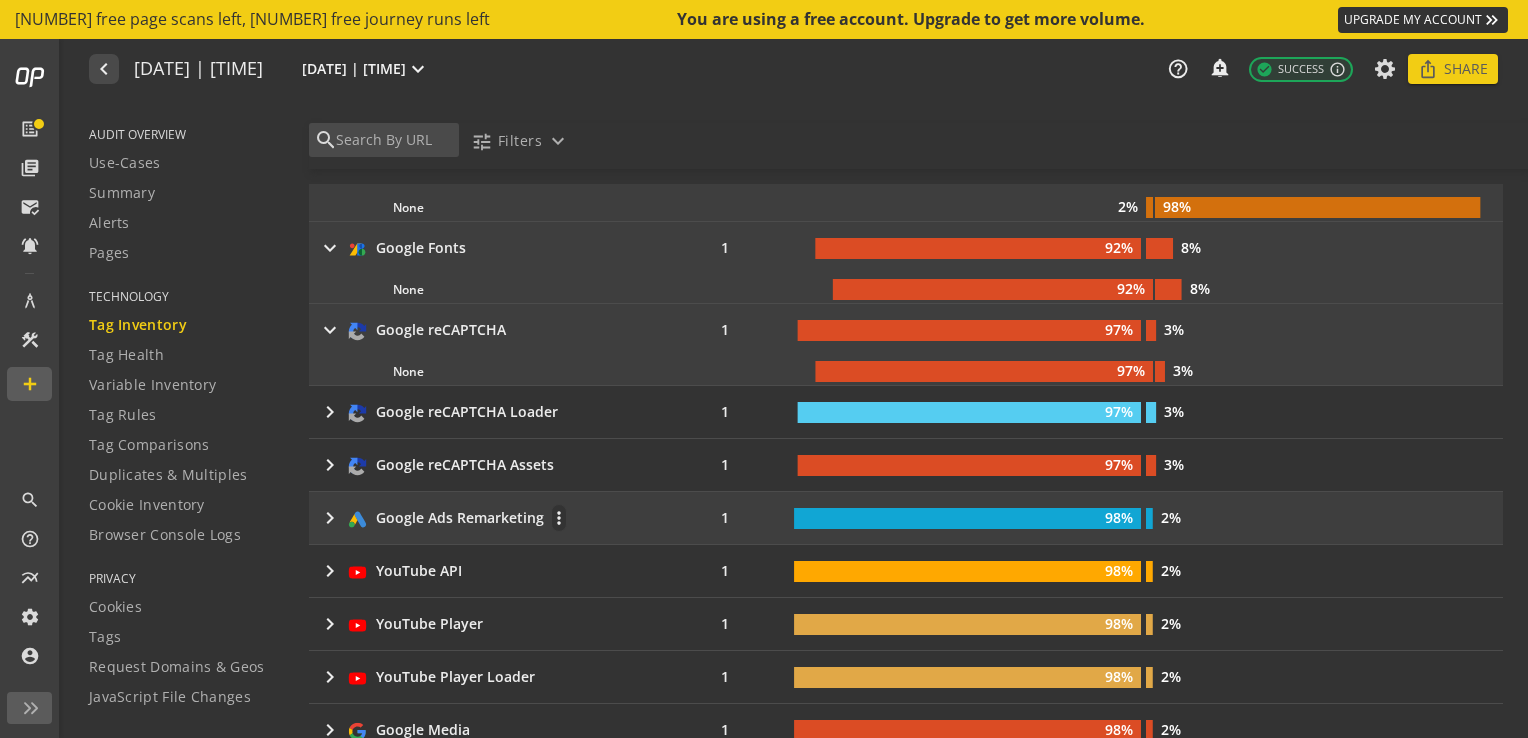 click on "keyboard_arrow_right" 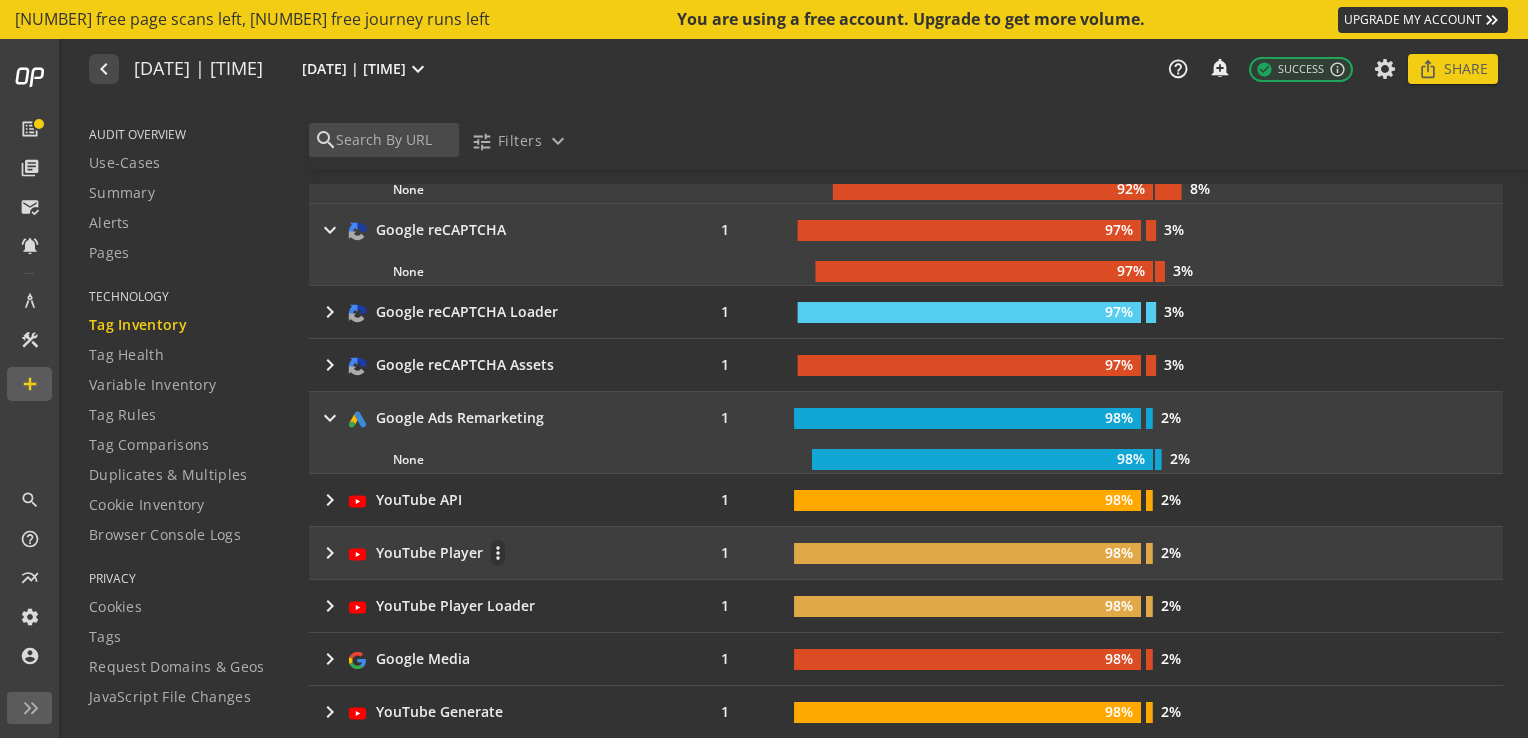 scroll, scrollTop: 900, scrollLeft: 0, axis: vertical 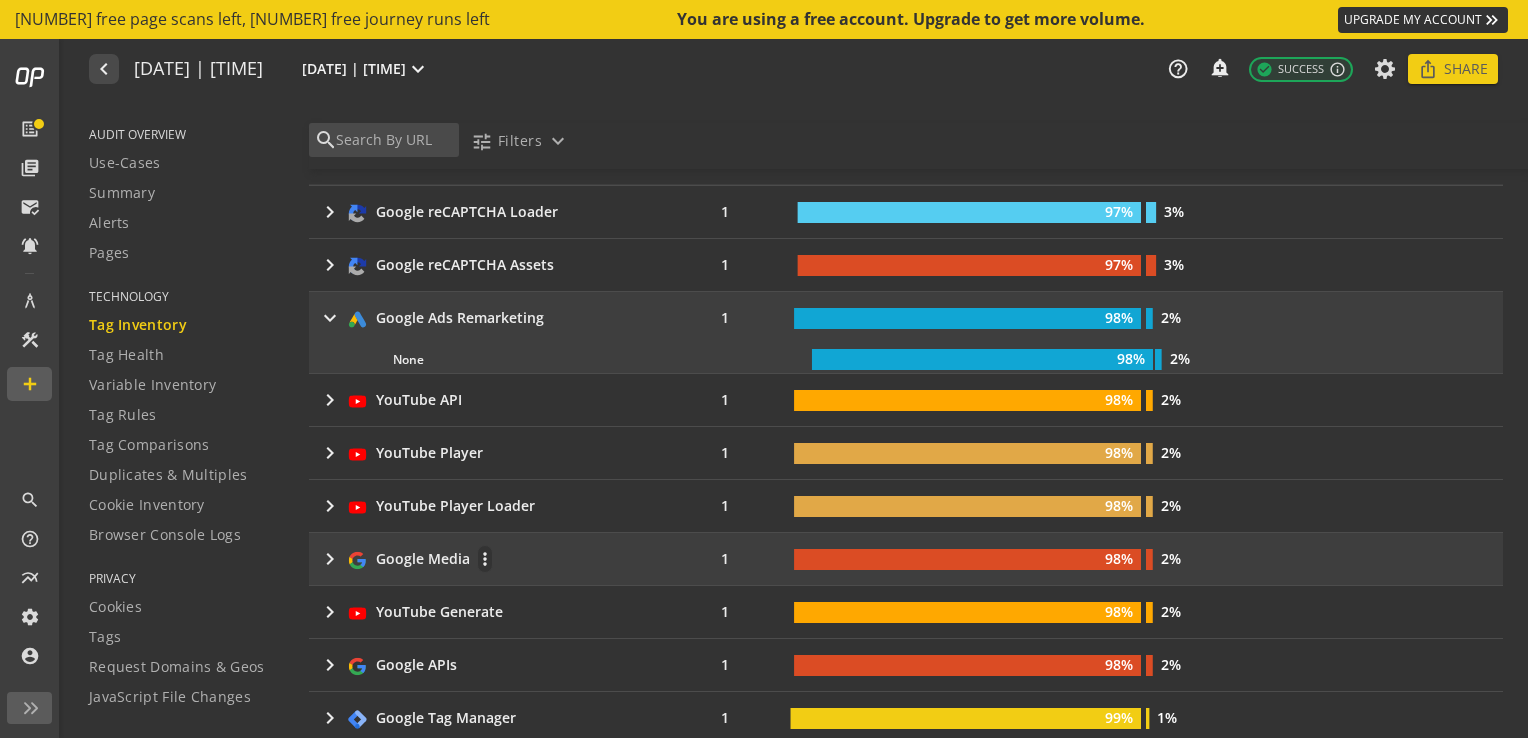 click on "keyboard_arrow_right" 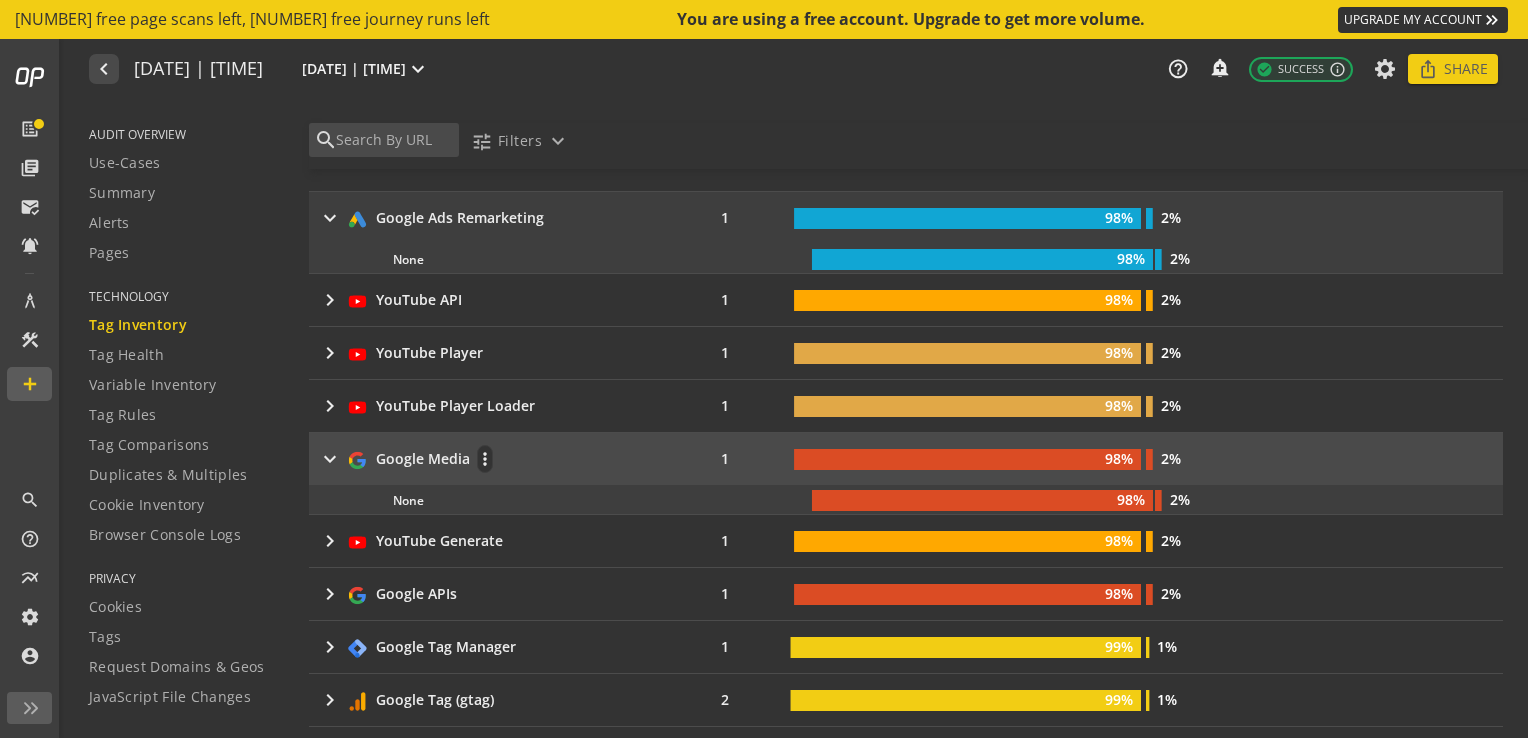 scroll, scrollTop: 1200, scrollLeft: 0, axis: vertical 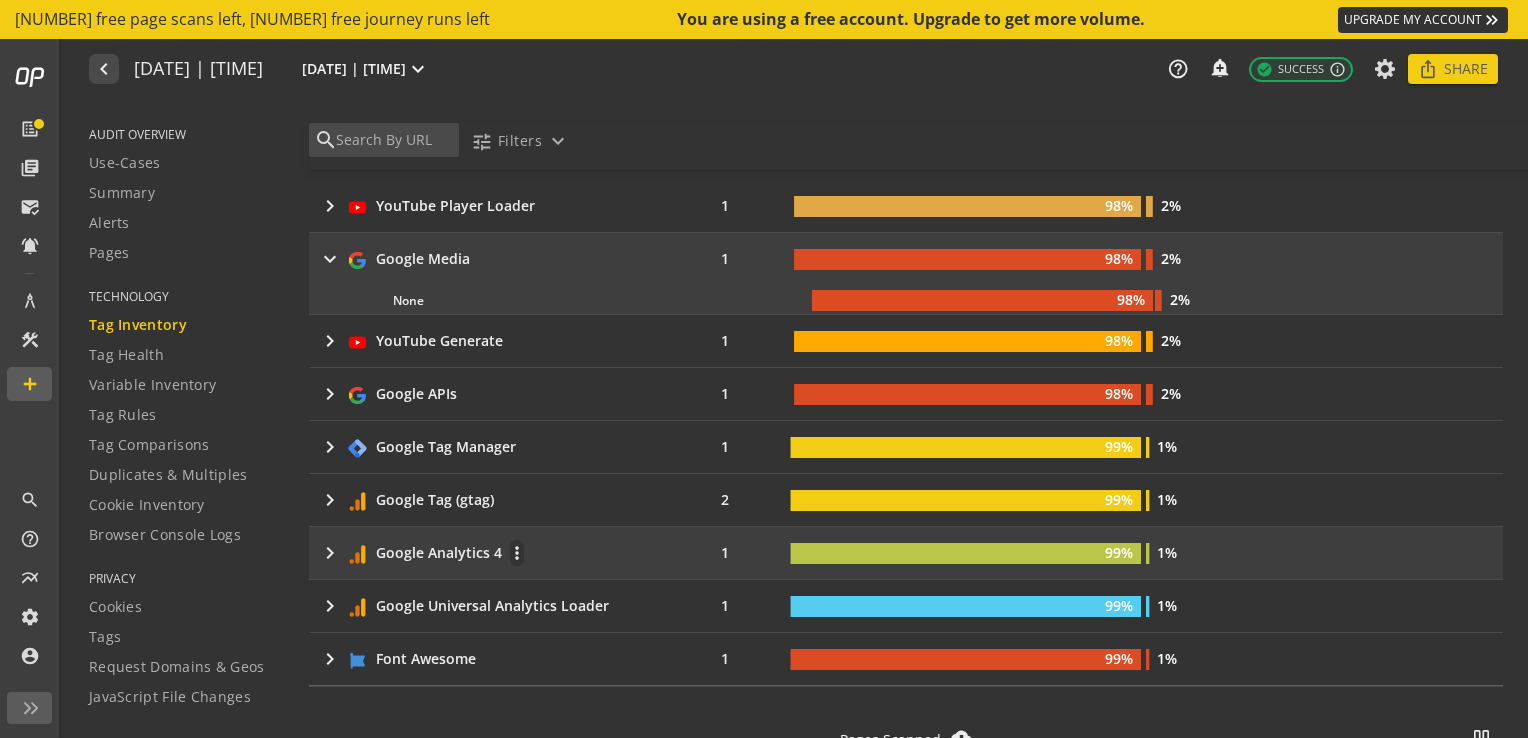 click on "keyboard_arrow_right" 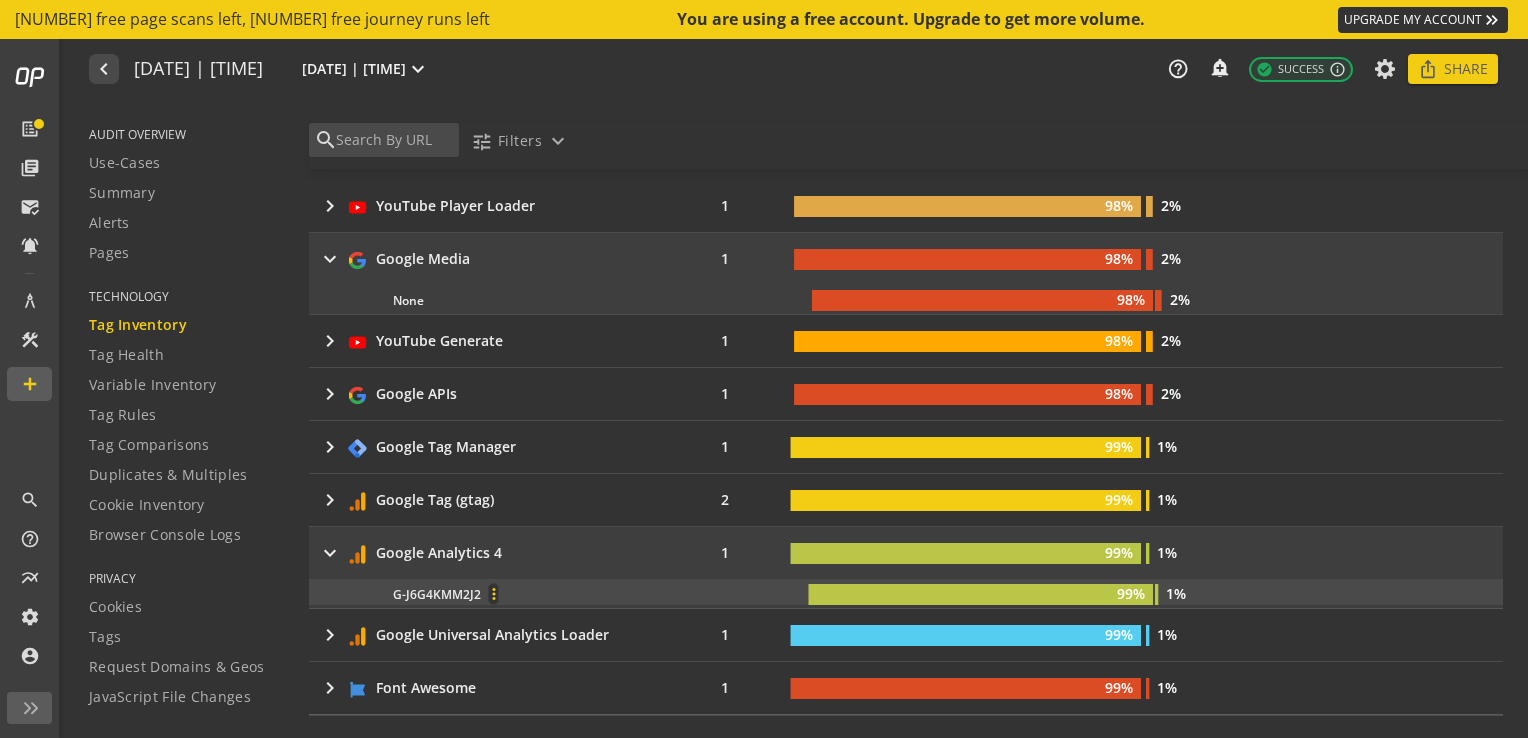 click on "more_vert" 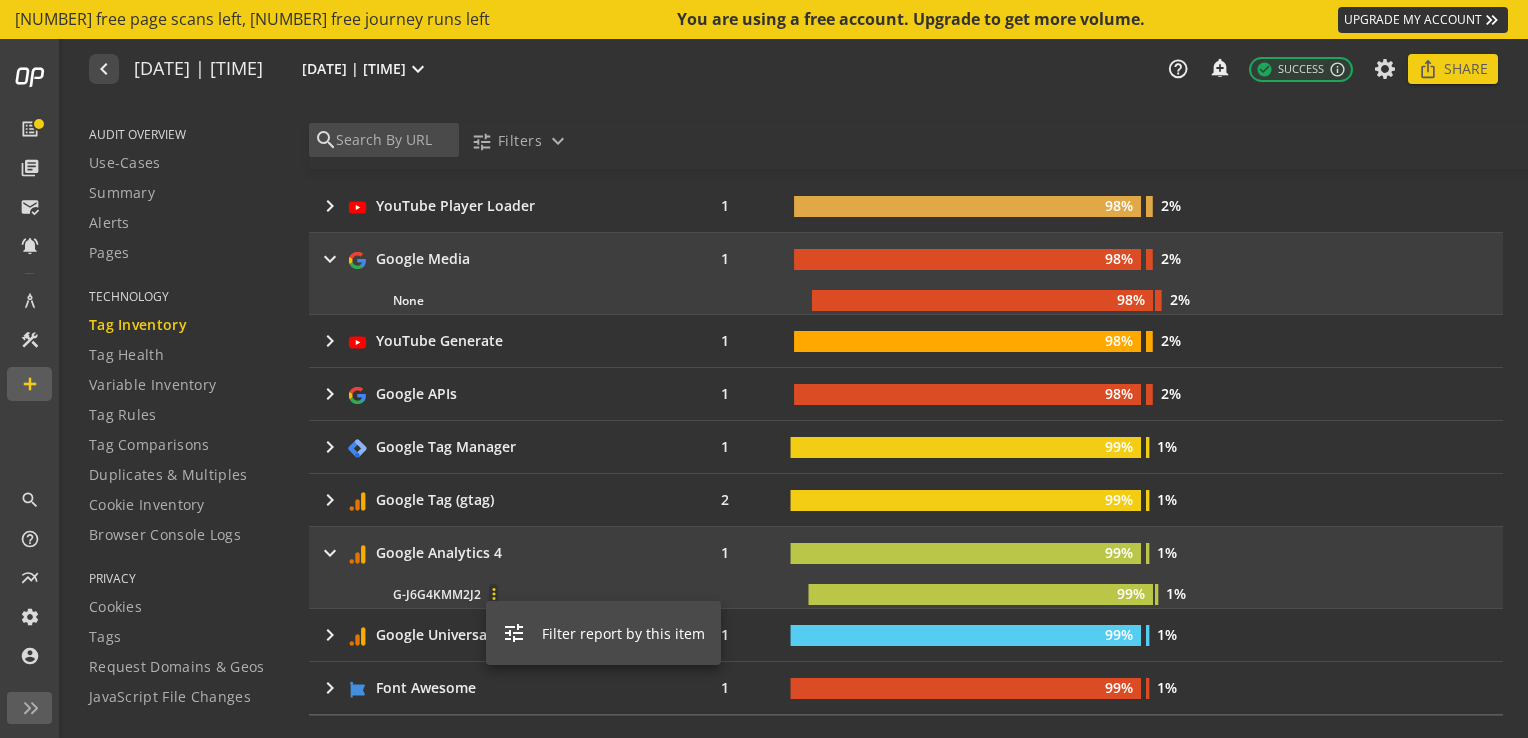 click at bounding box center [764, 369] 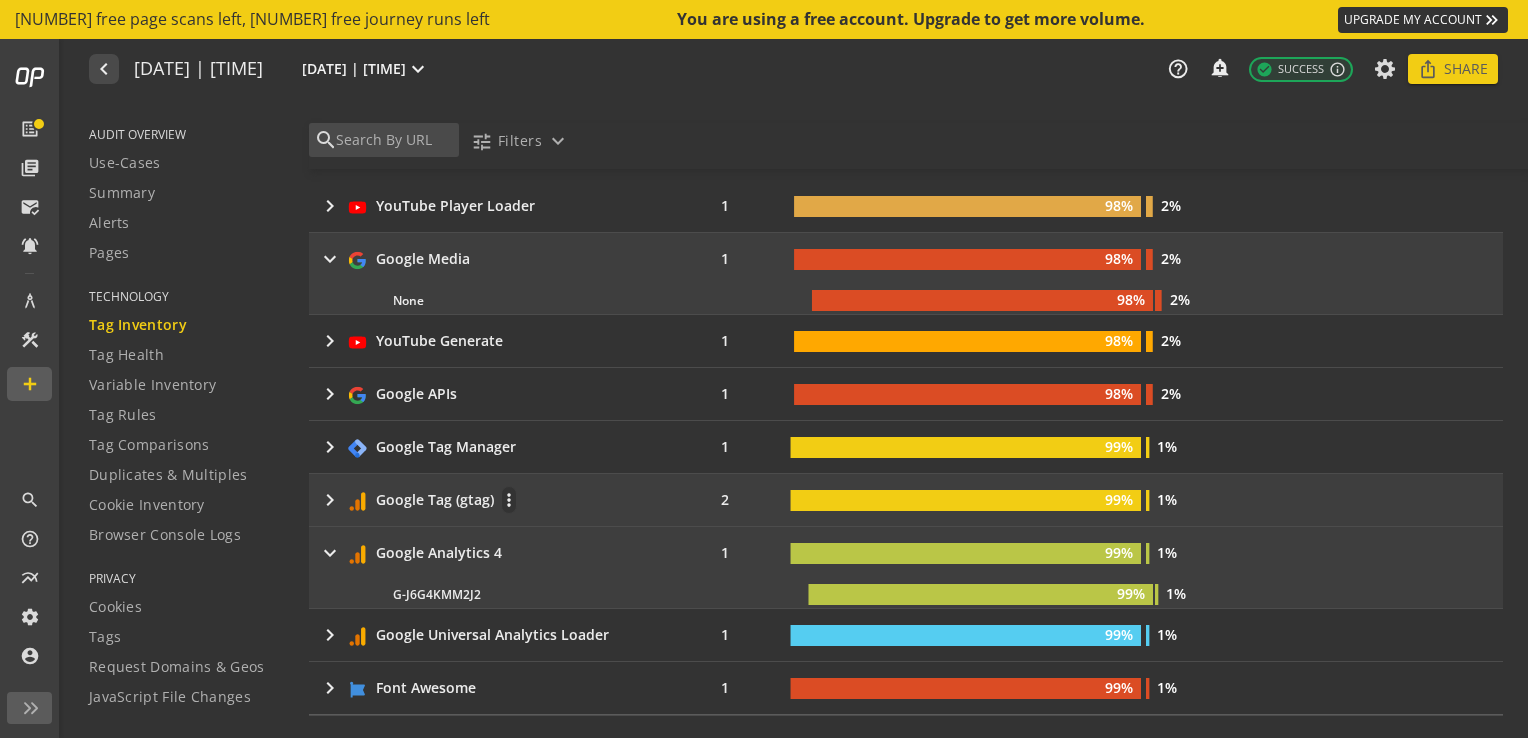 click on "Google Tag (gtag)" 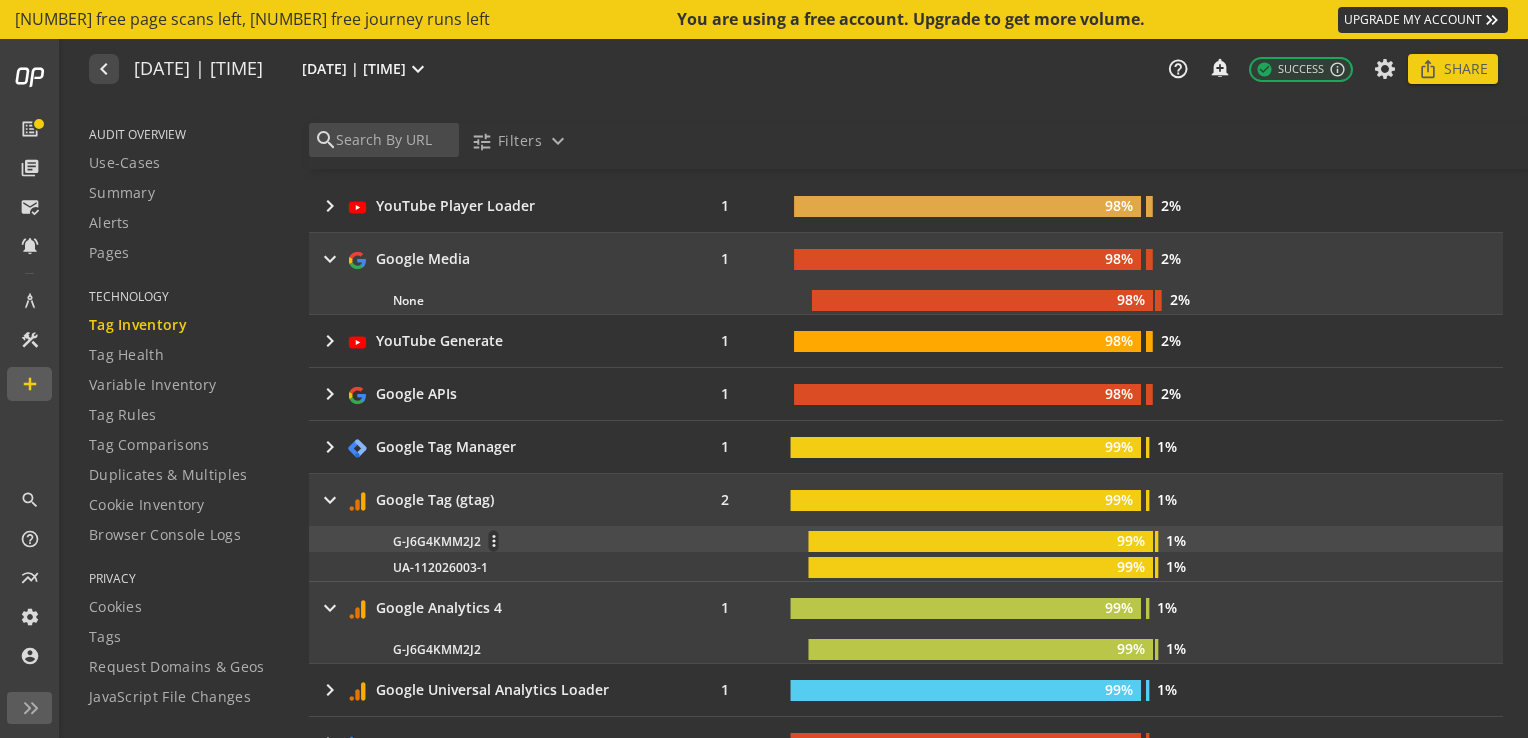 click on "G-J6G4KMM2J2  more_vert" 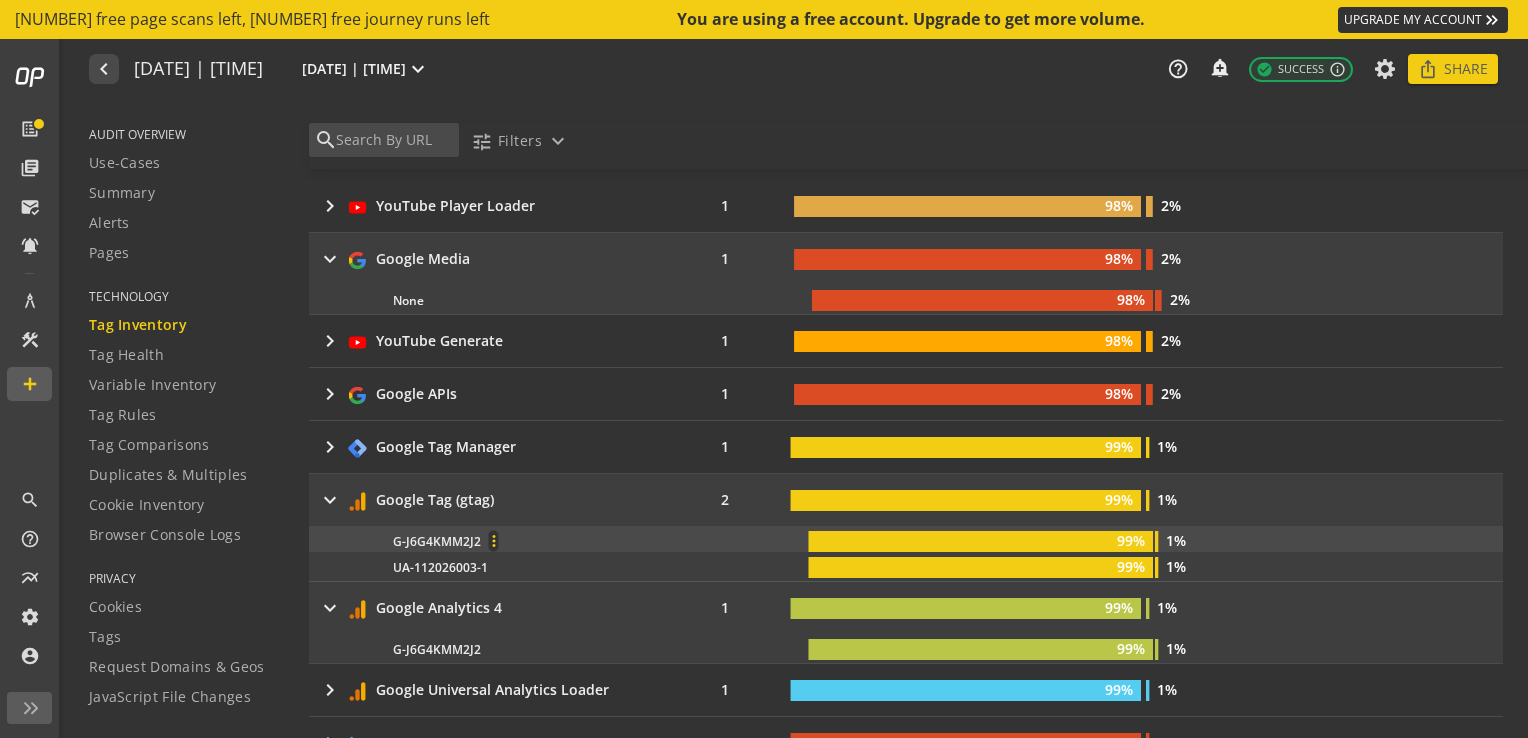 scroll, scrollTop: 12, scrollLeft: 0, axis: vertical 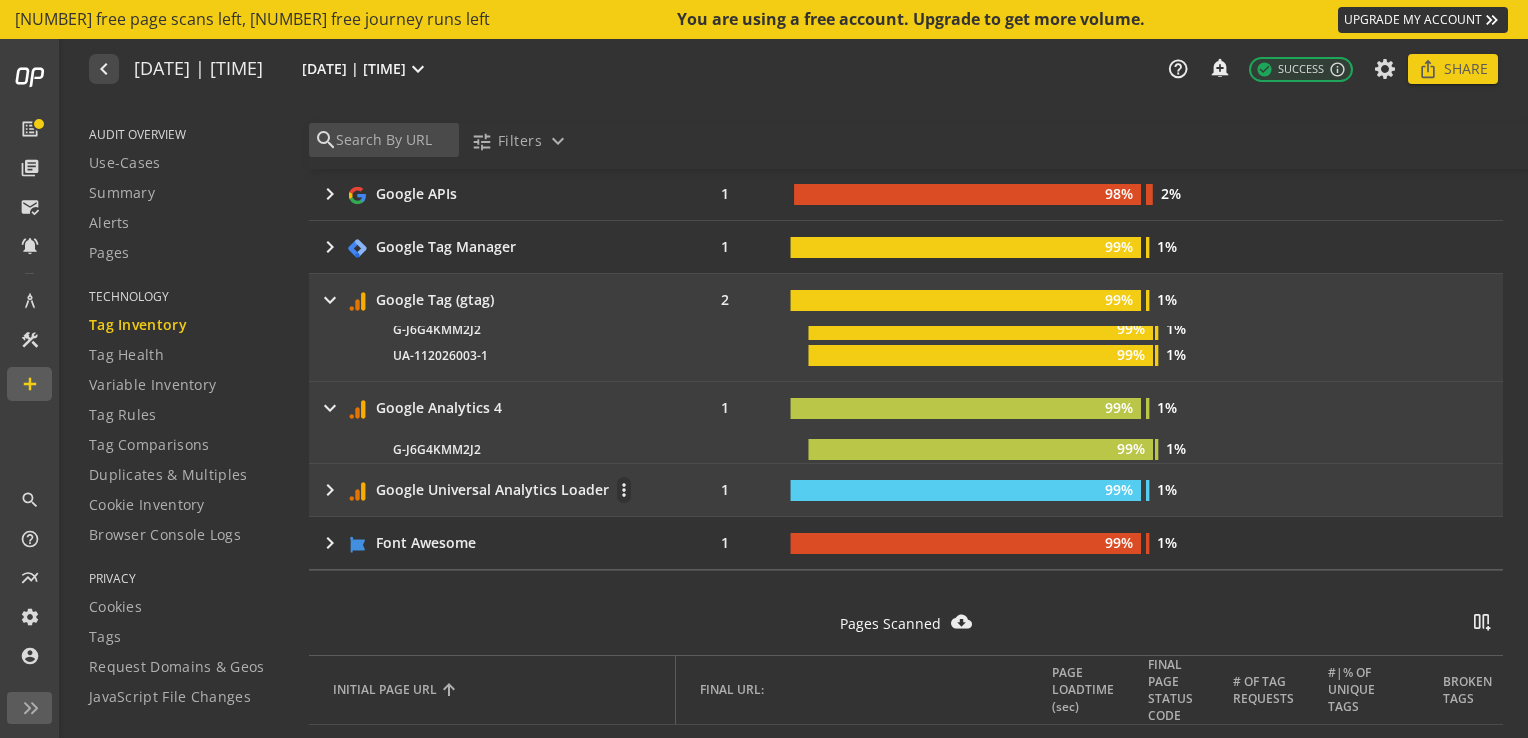 click on "keyboard_arrow_right" 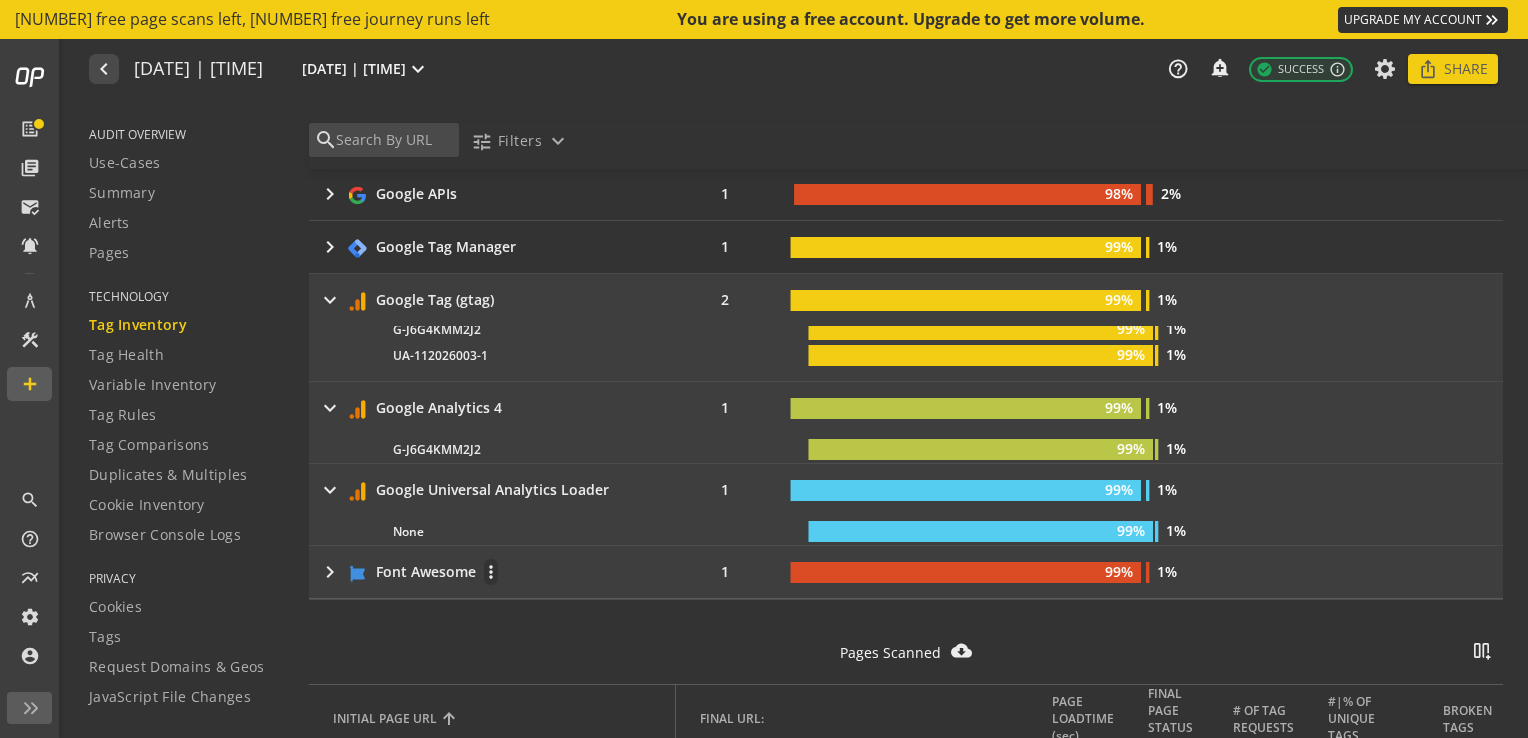 click on "keyboard_arrow_right" 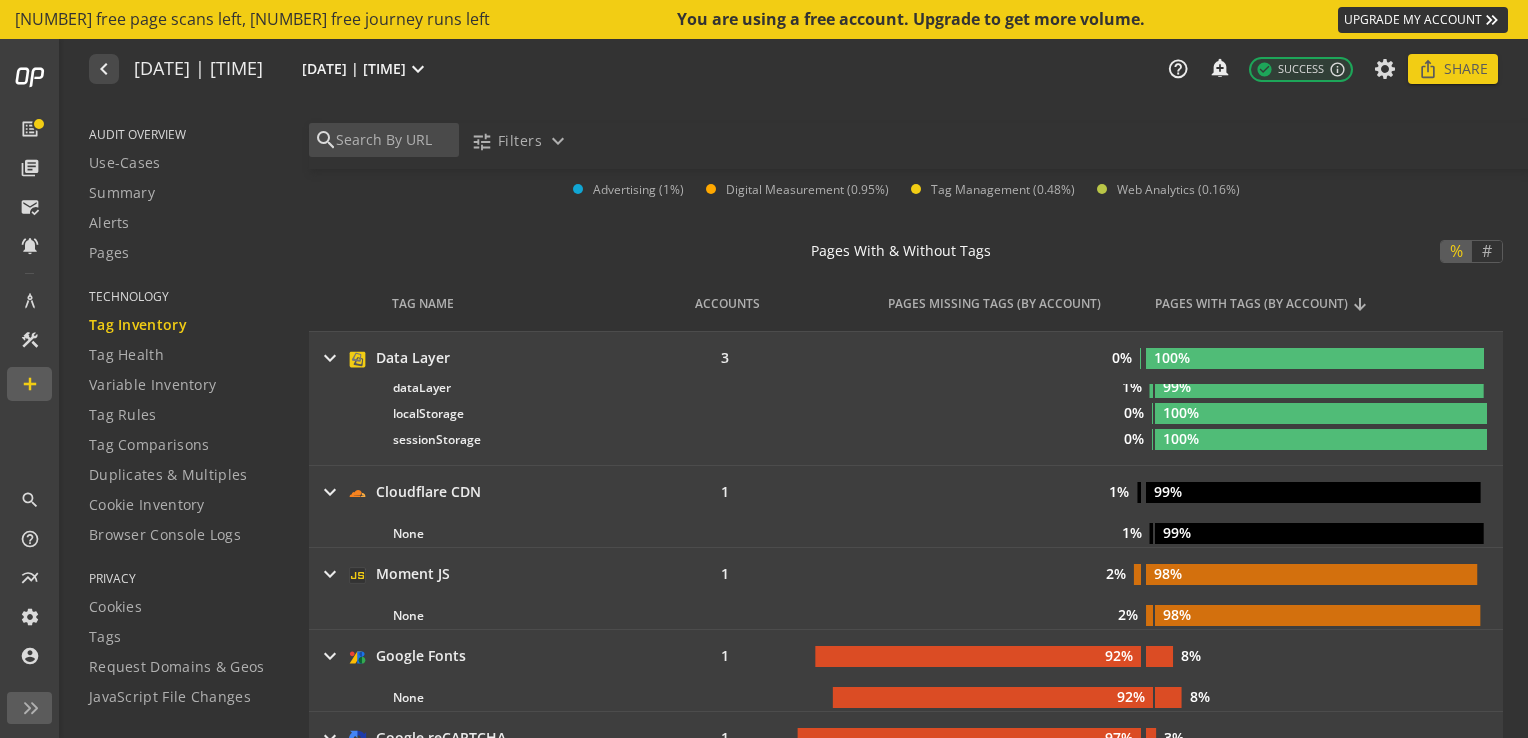 scroll, scrollTop: 192, scrollLeft: 0, axis: vertical 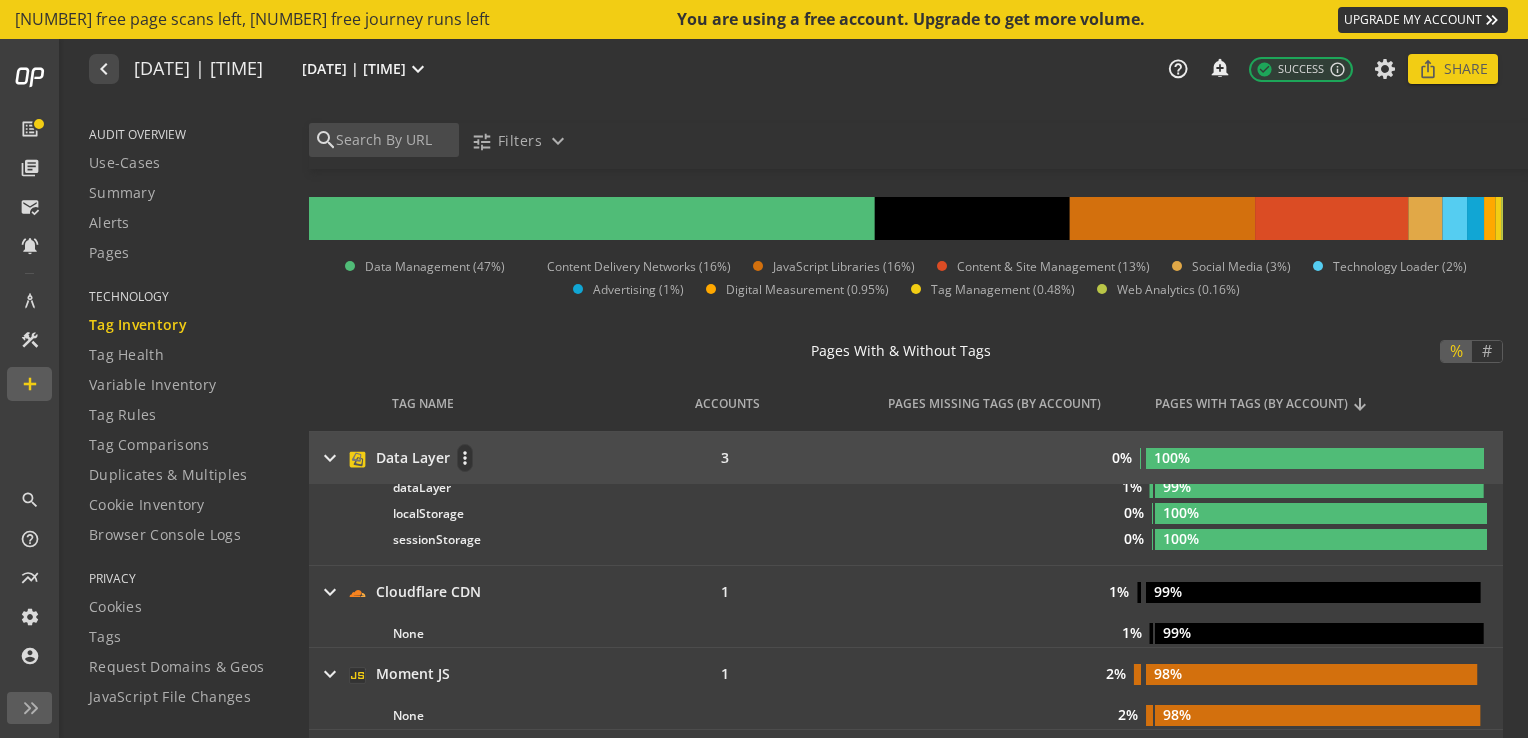 click on "3" 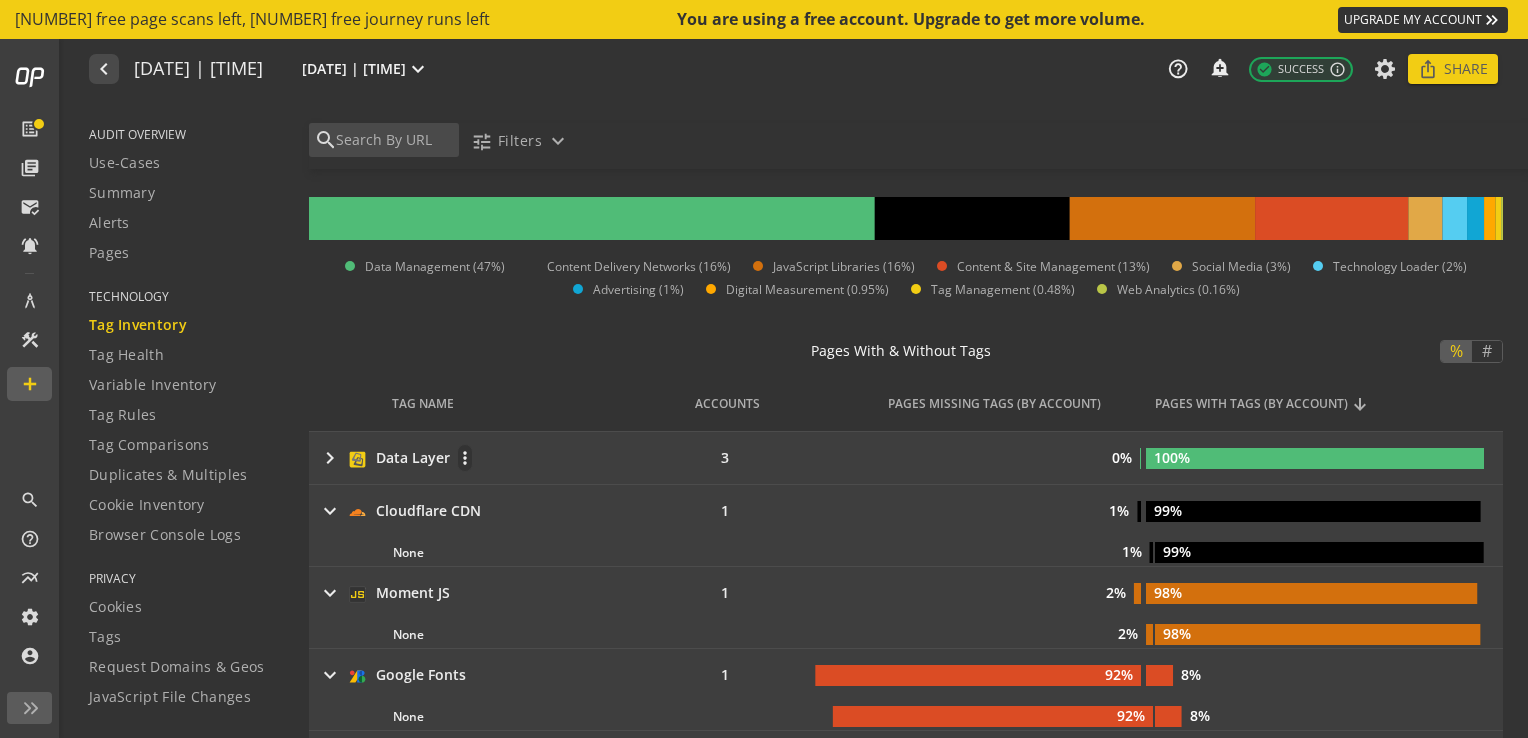 click on "3" 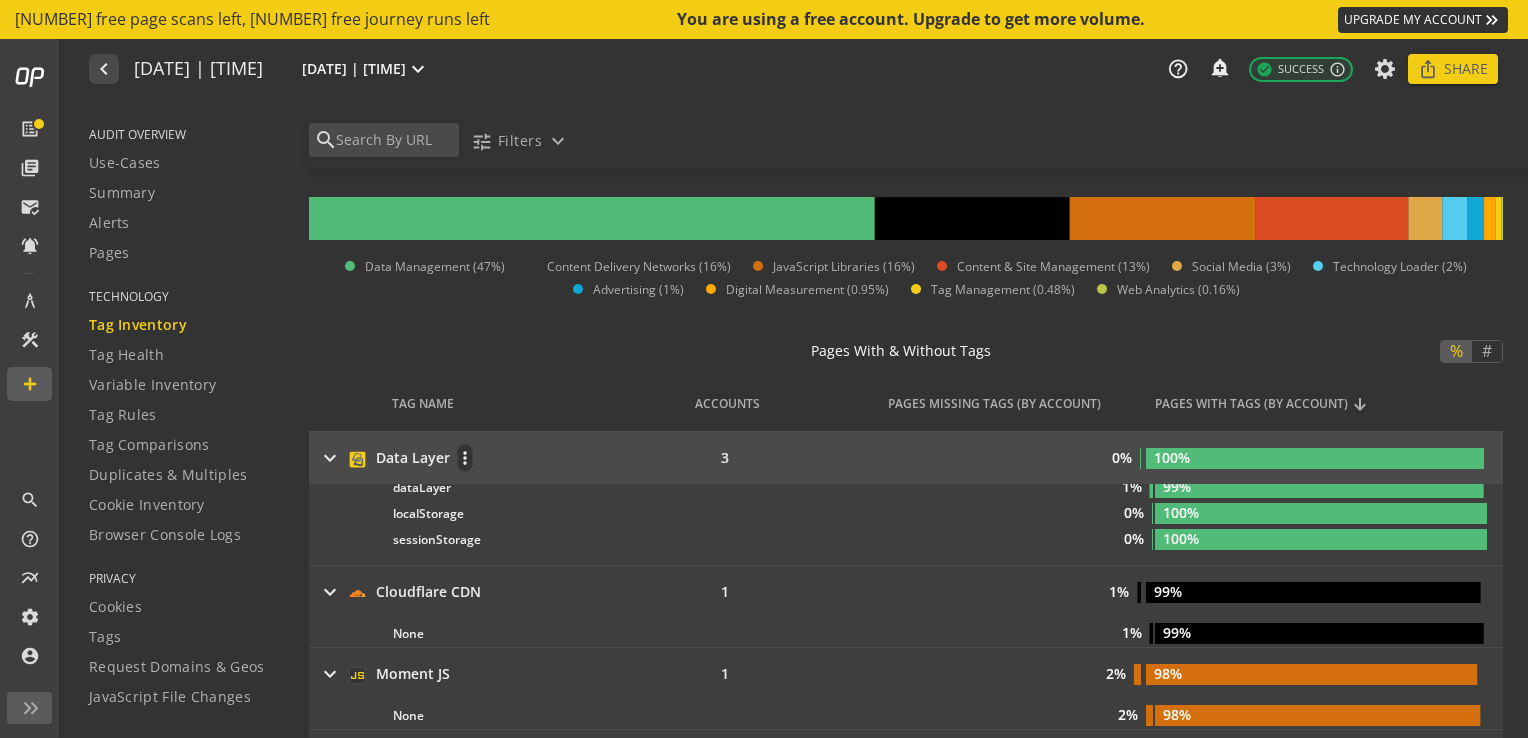 click on "3" 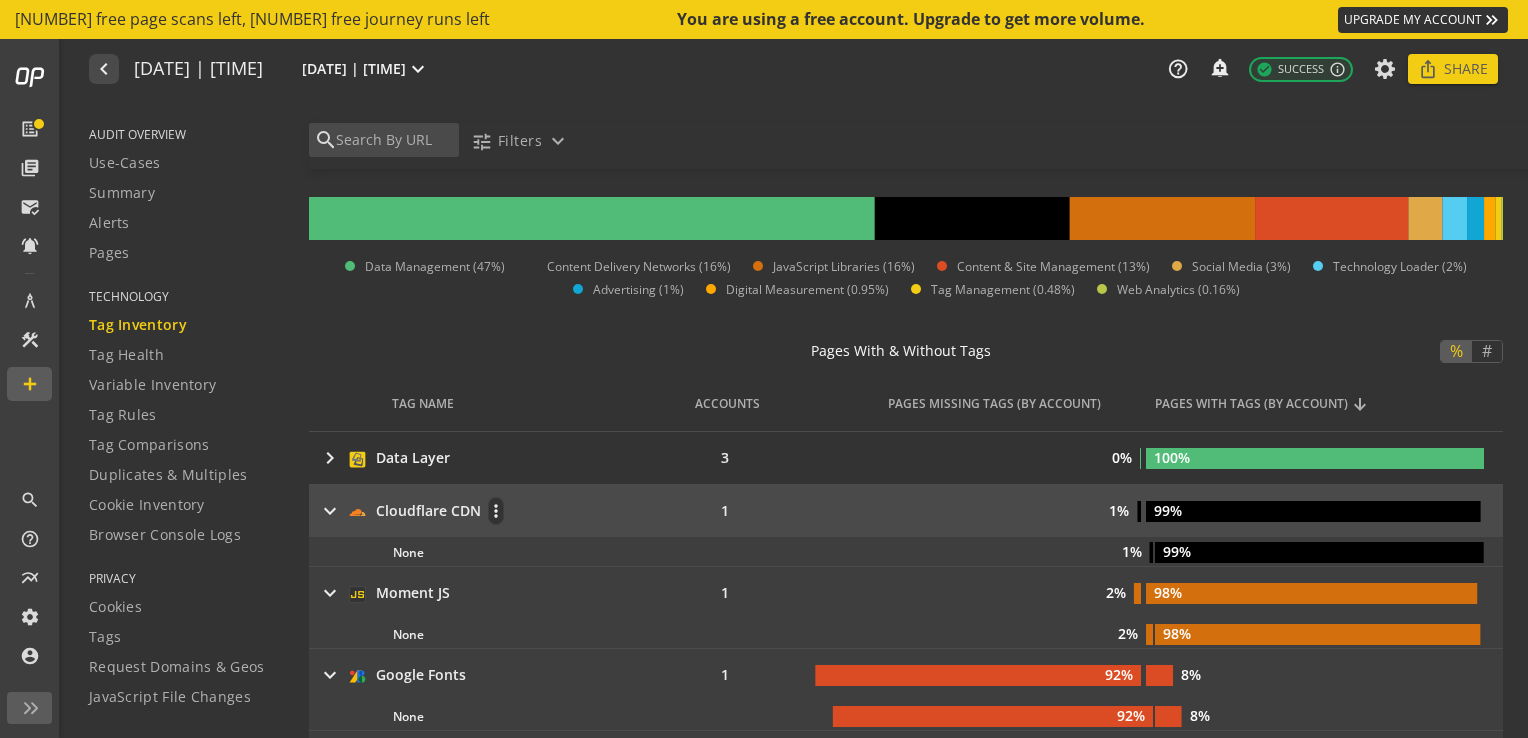 click on "keyboard_arrow_right" 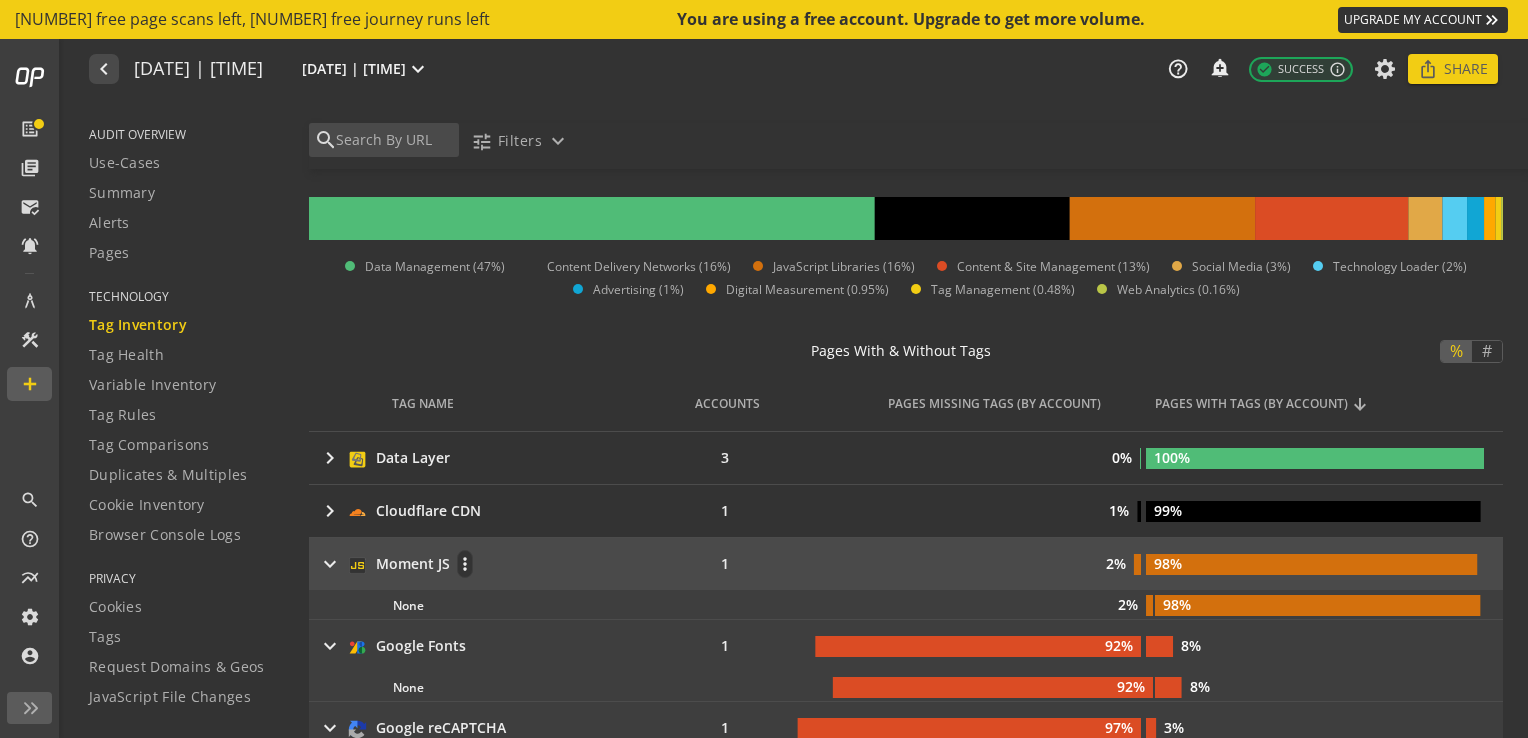 click on "keyboard_arrow_right" 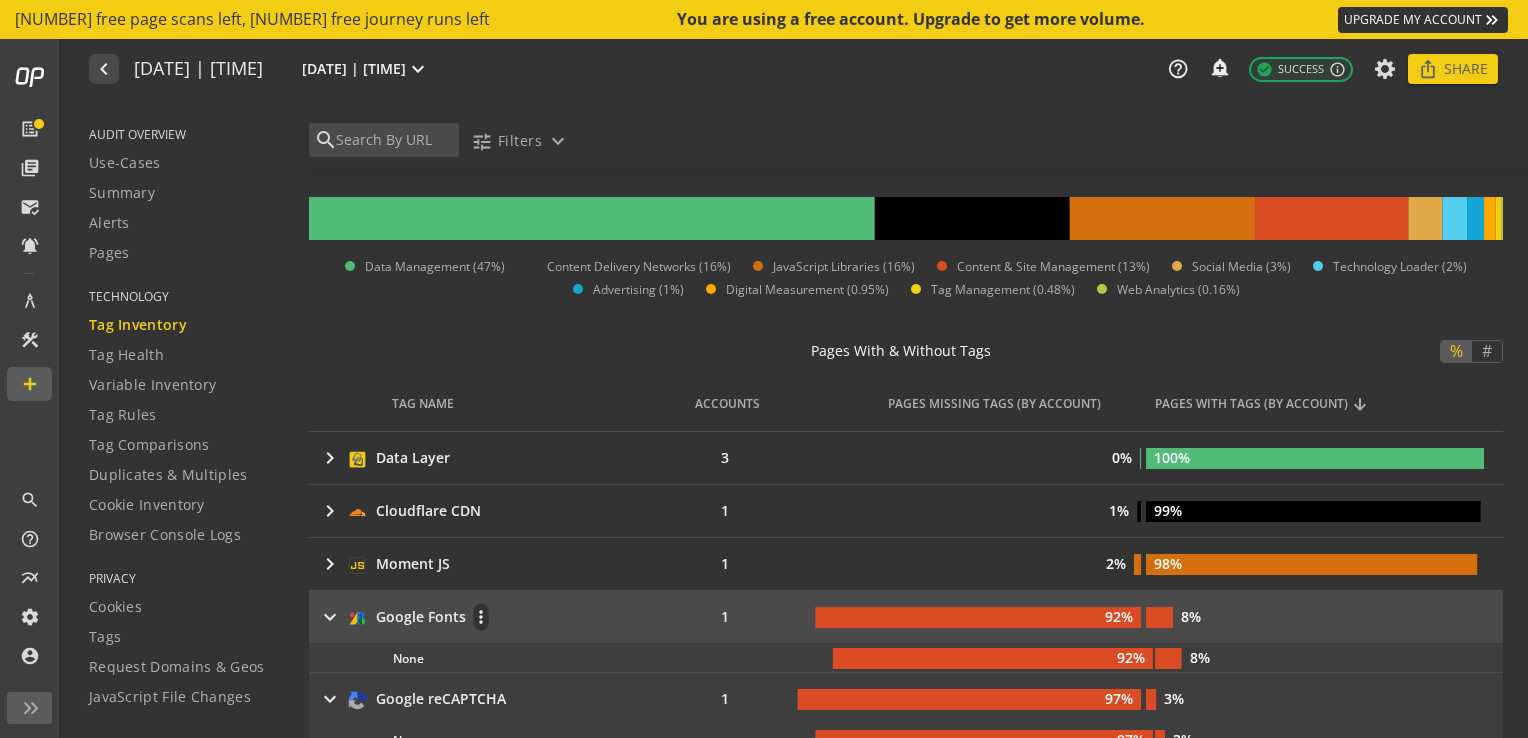 click on "keyboard_arrow_right" 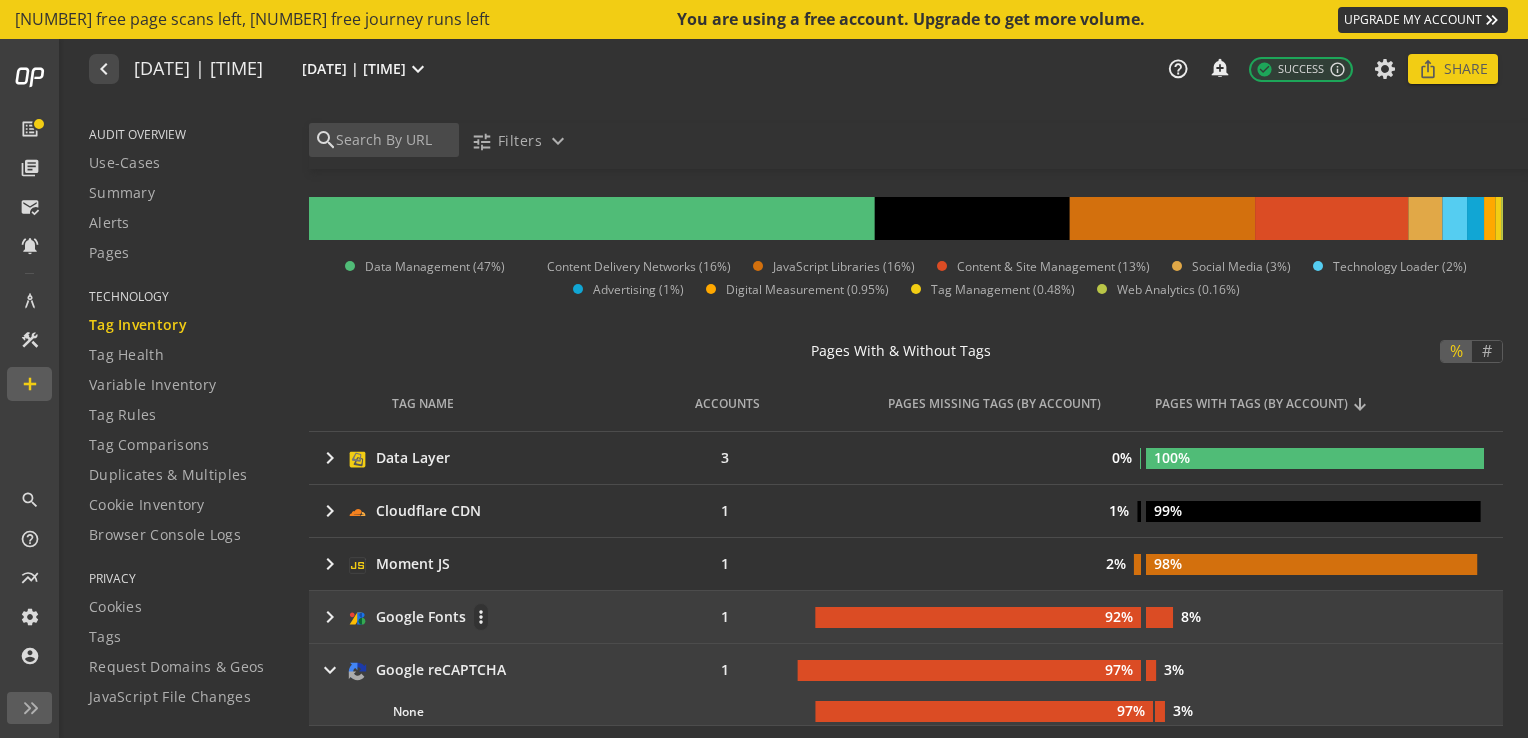 scroll, scrollTop: 392, scrollLeft: 0, axis: vertical 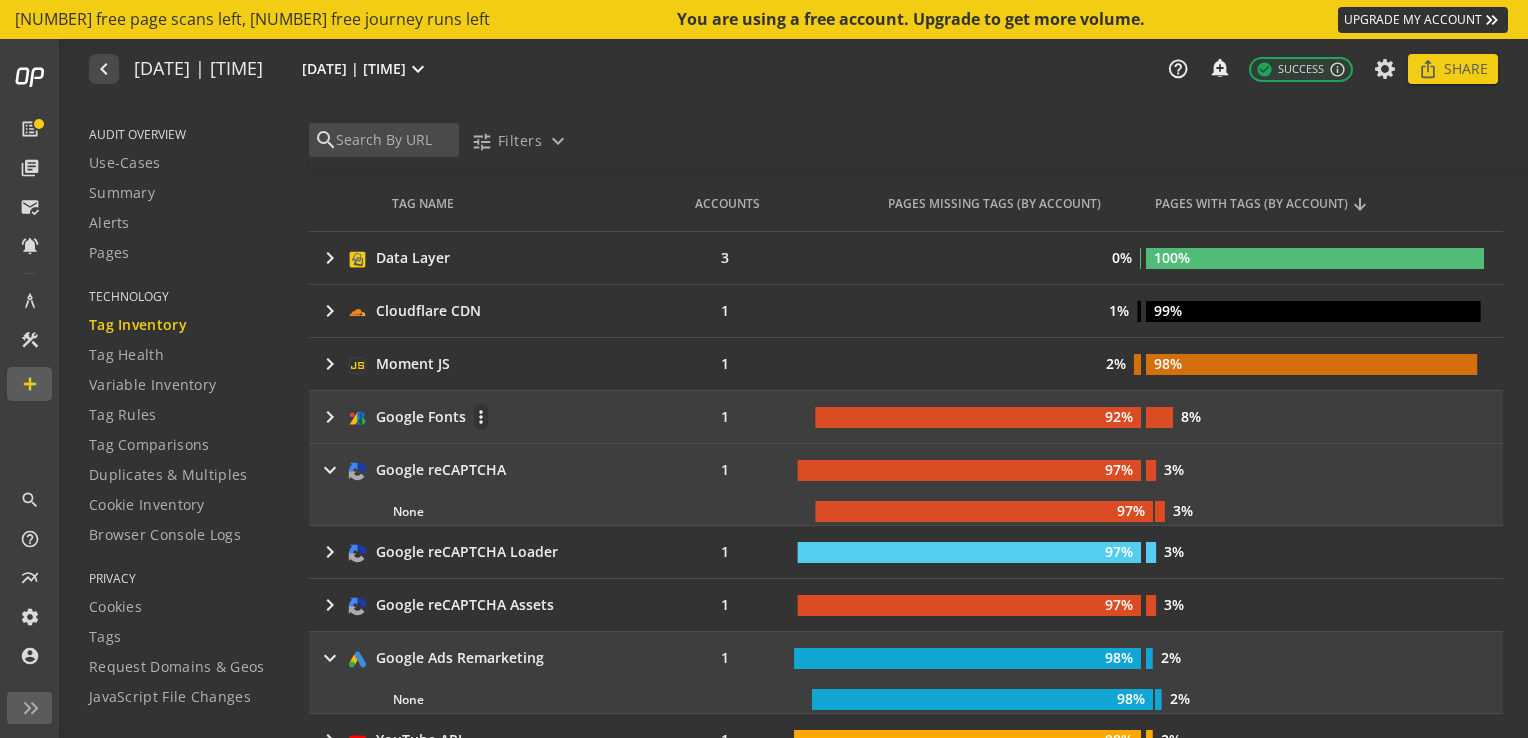 click on "keyboard_arrow_right" 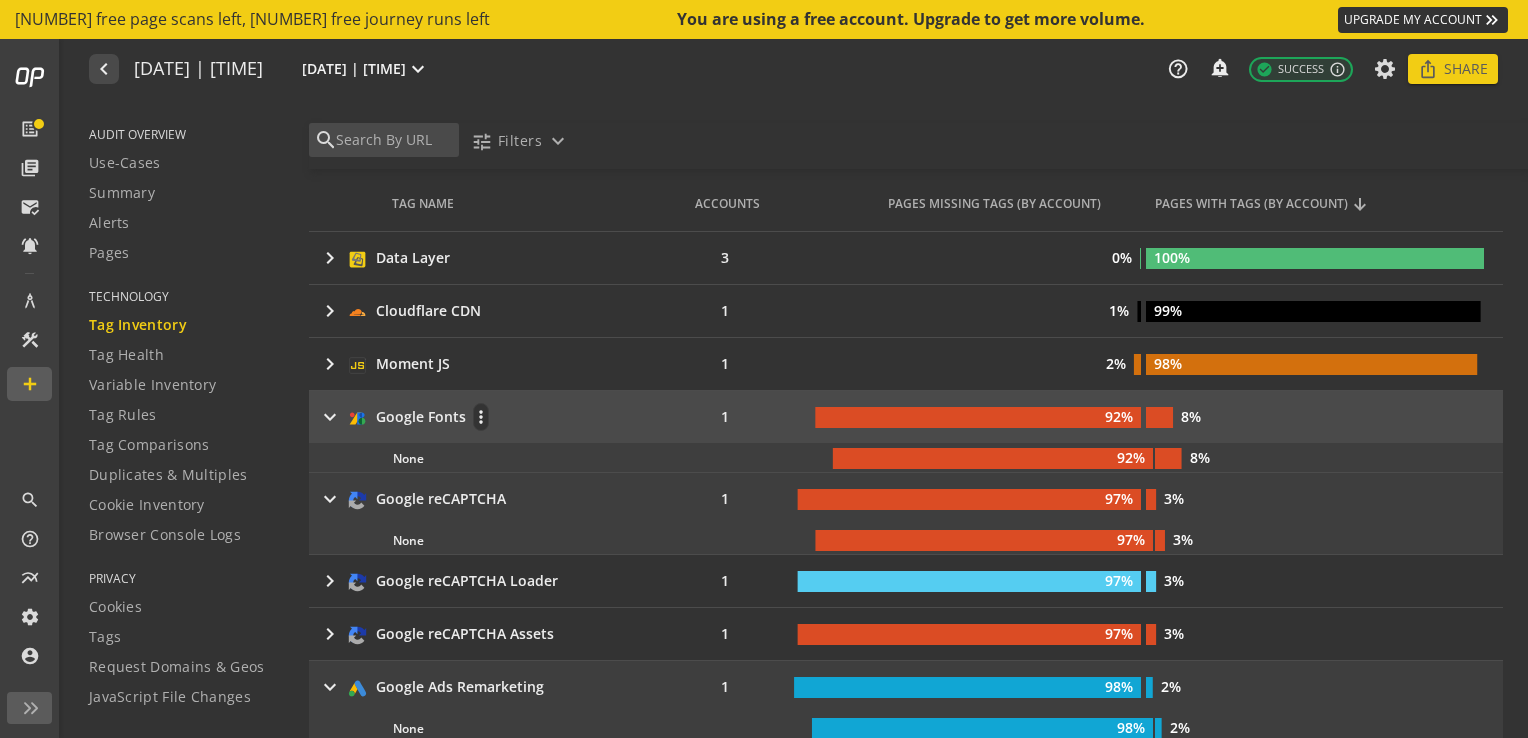 click on "keyboard_arrow_right" 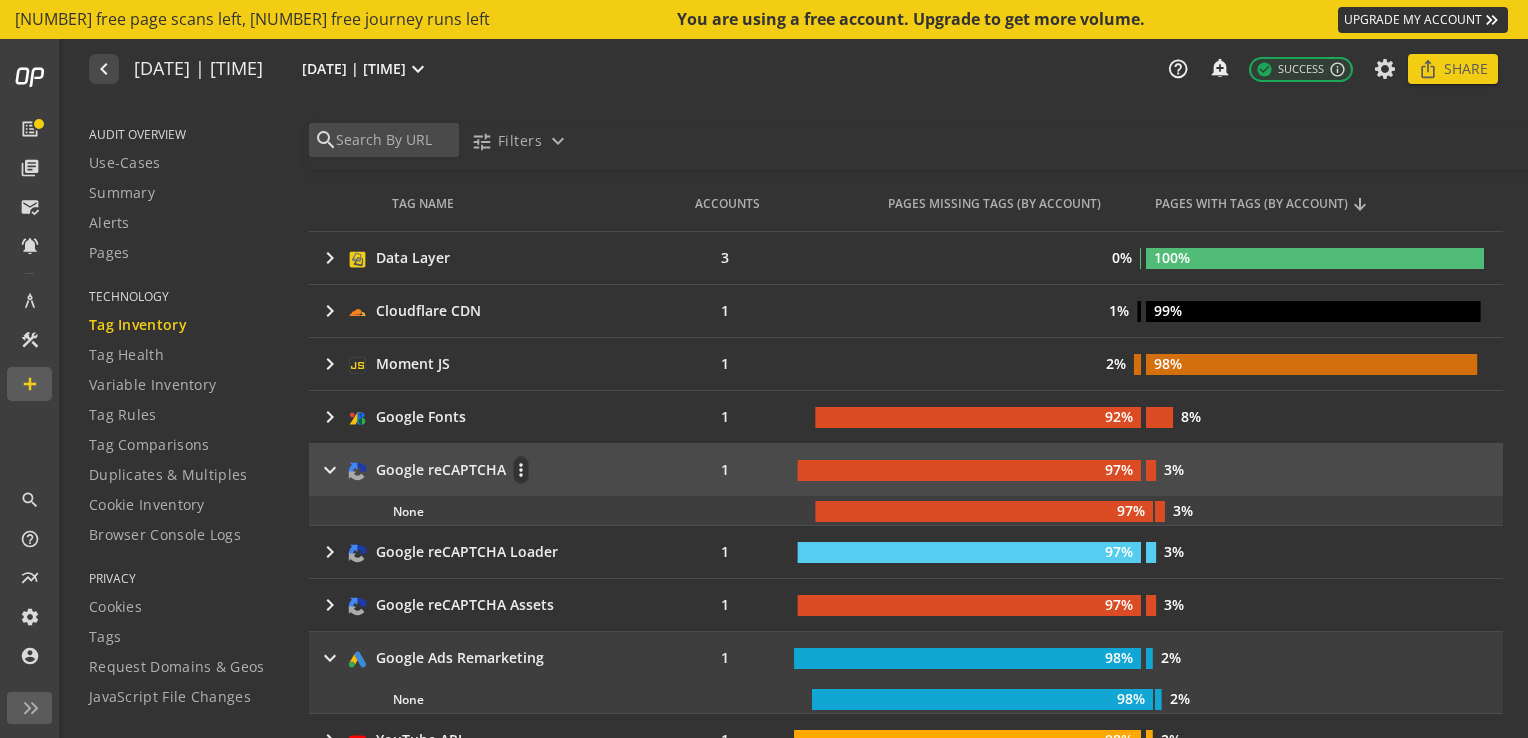 click on "keyboard_arrow_right" 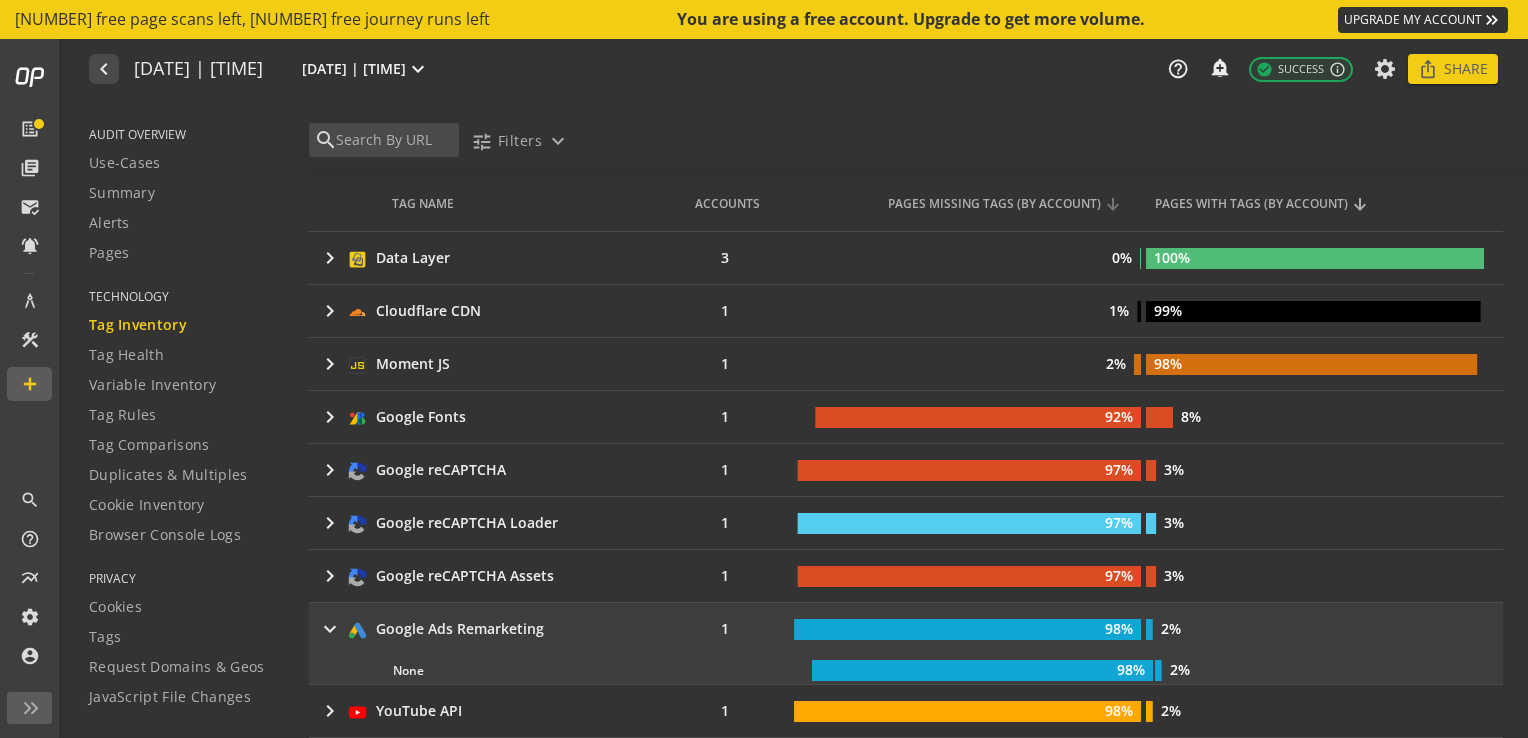 click on "PAGES MISSING TAGS (BY ACCOUNT)" 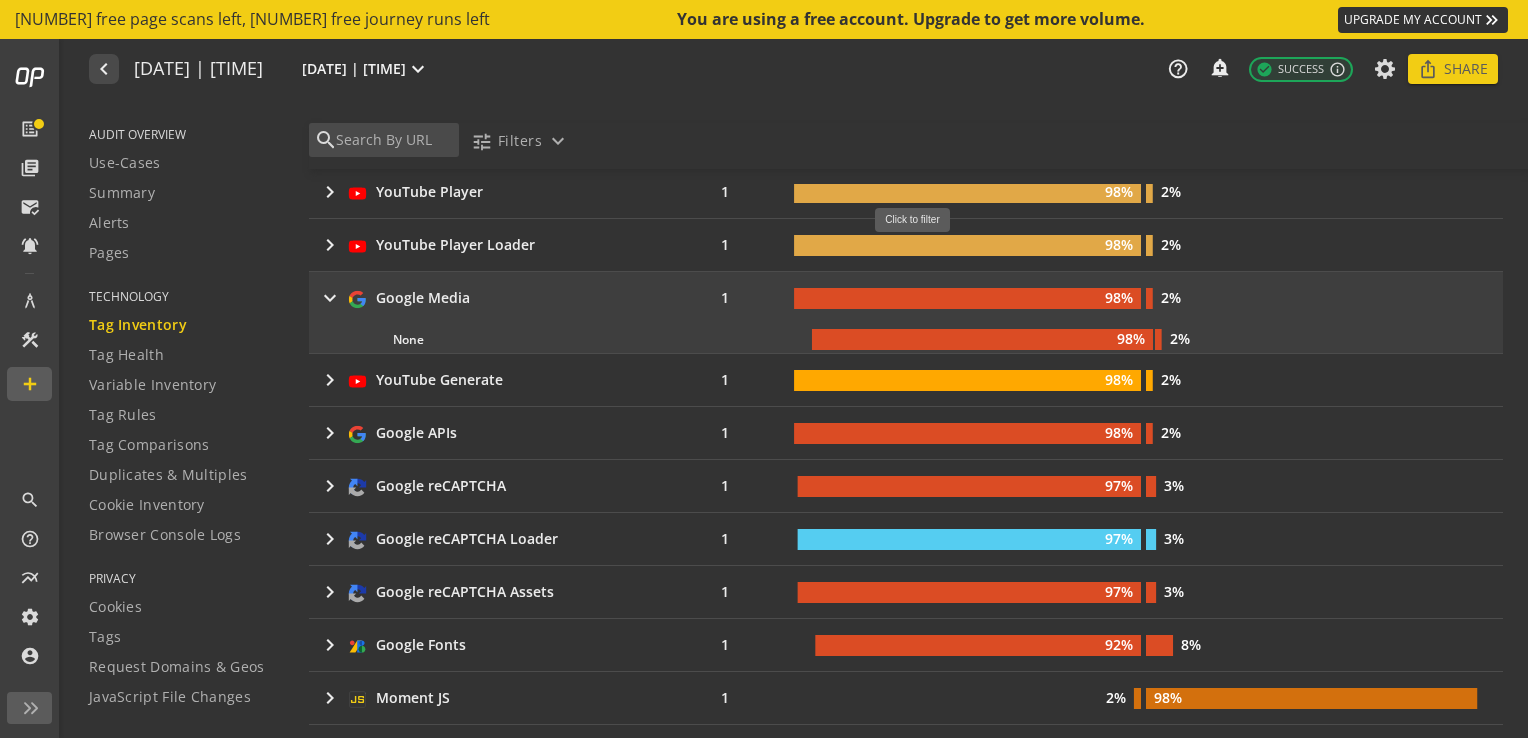 scroll, scrollTop: 1100, scrollLeft: 0, axis: vertical 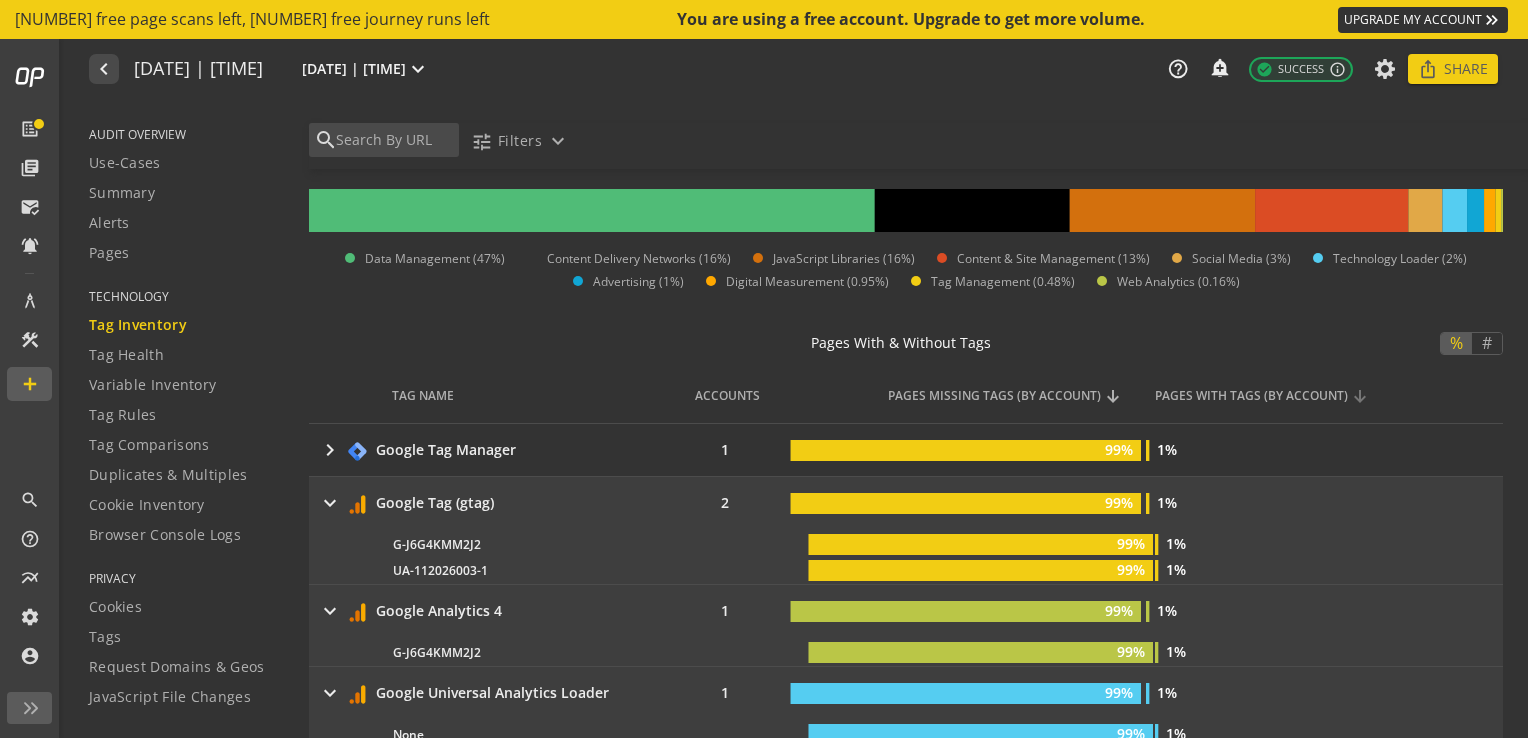 click on "PAGES WITH TAGS (BY ACCOUNT)" 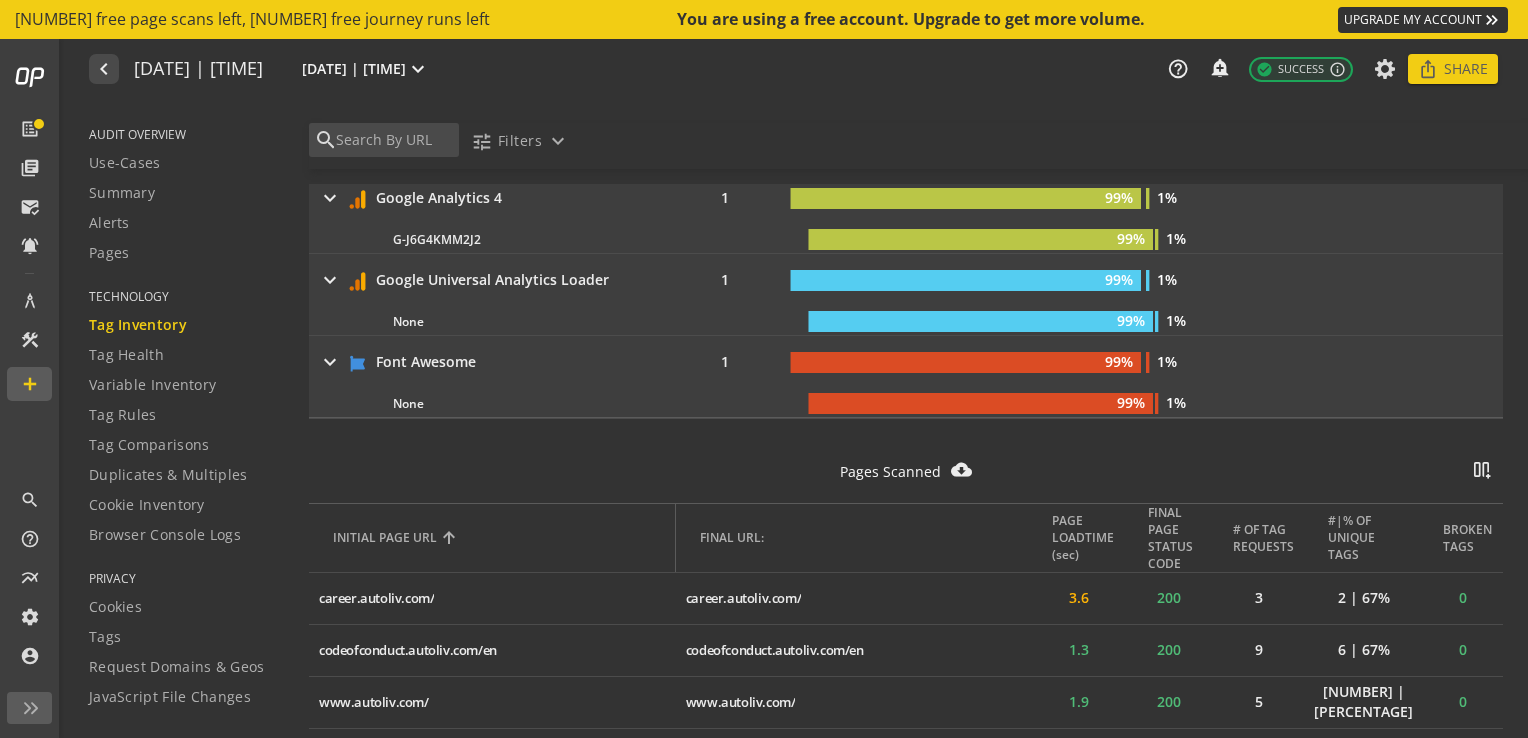 scroll, scrollTop: 1500, scrollLeft: 0, axis: vertical 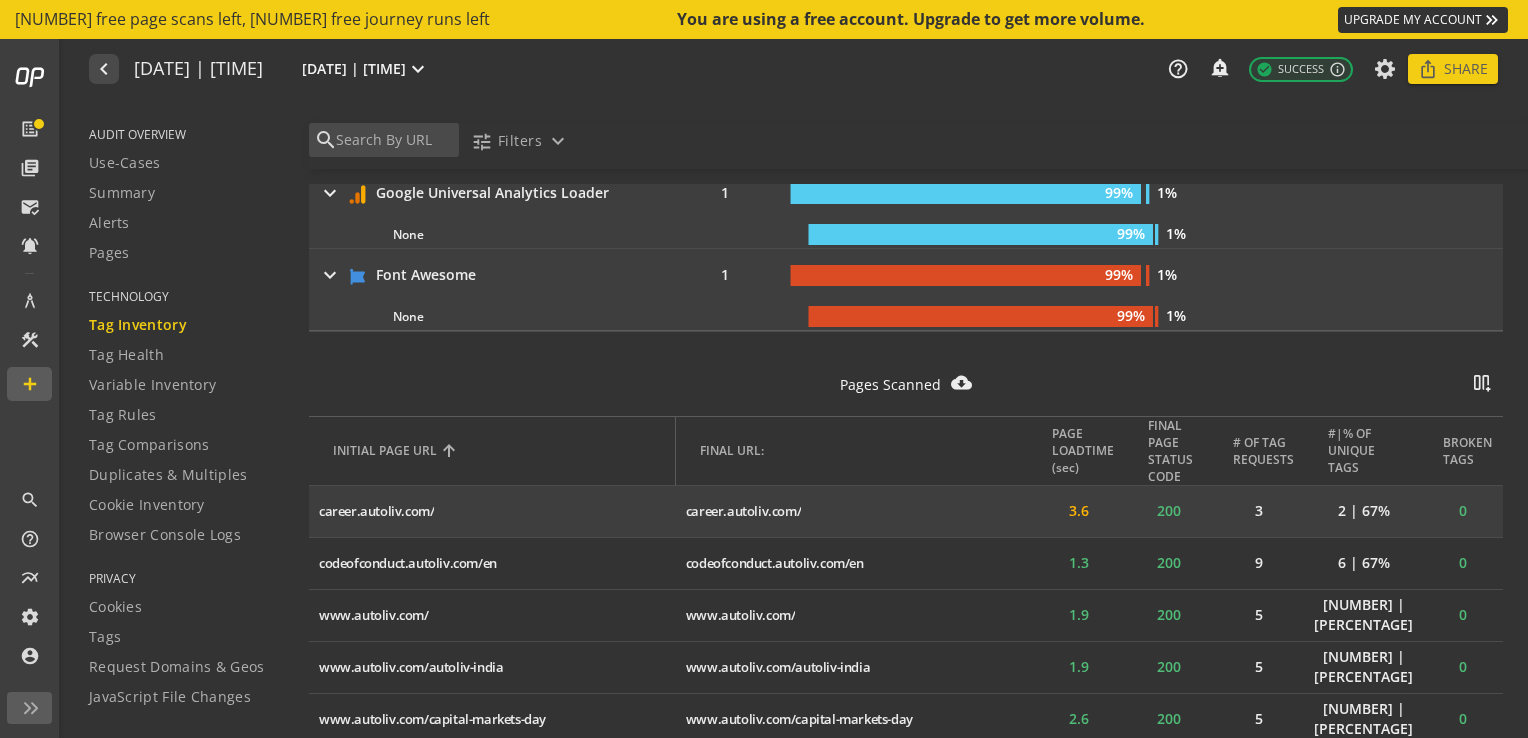 click on "3" 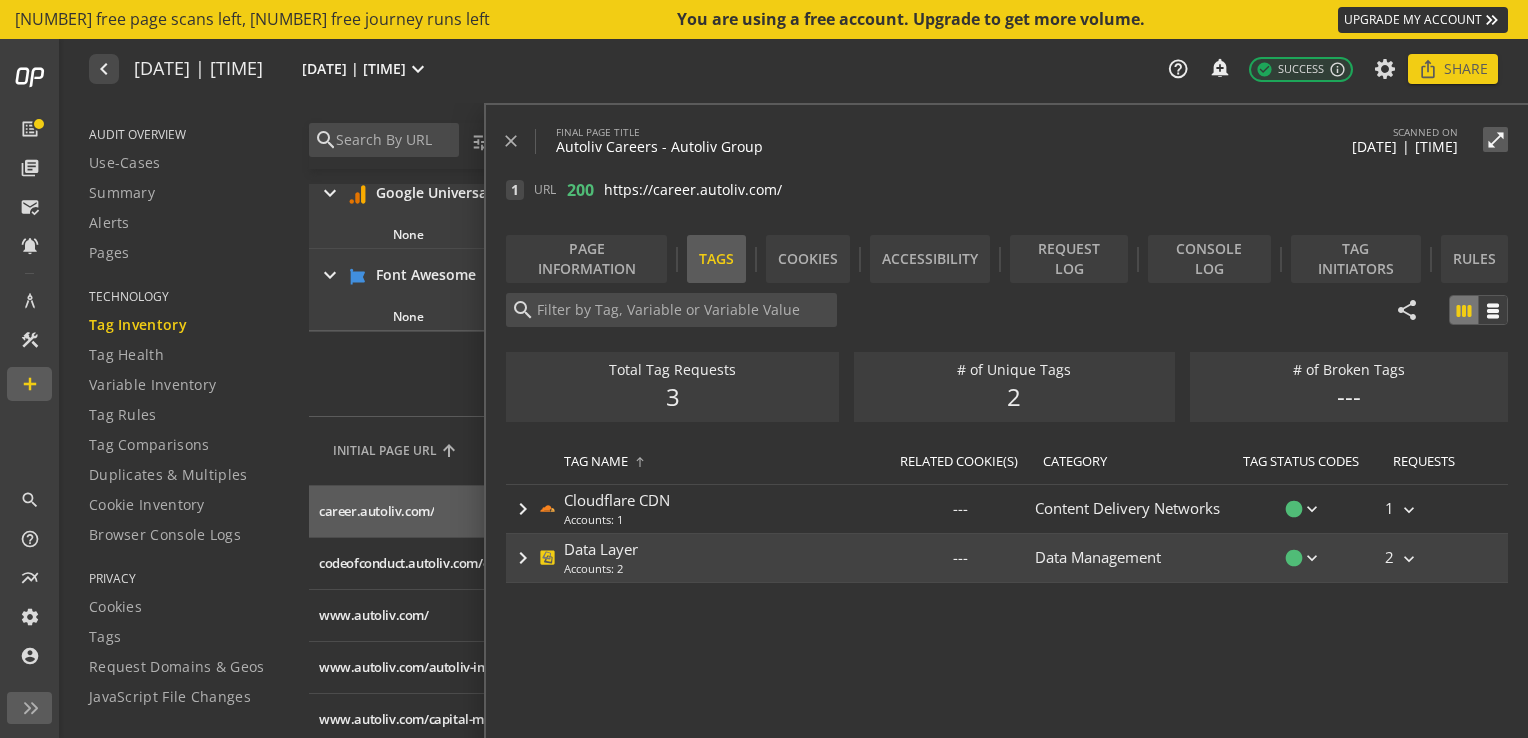 click on "keyboard_arrow_right" at bounding box center [1409, 559] 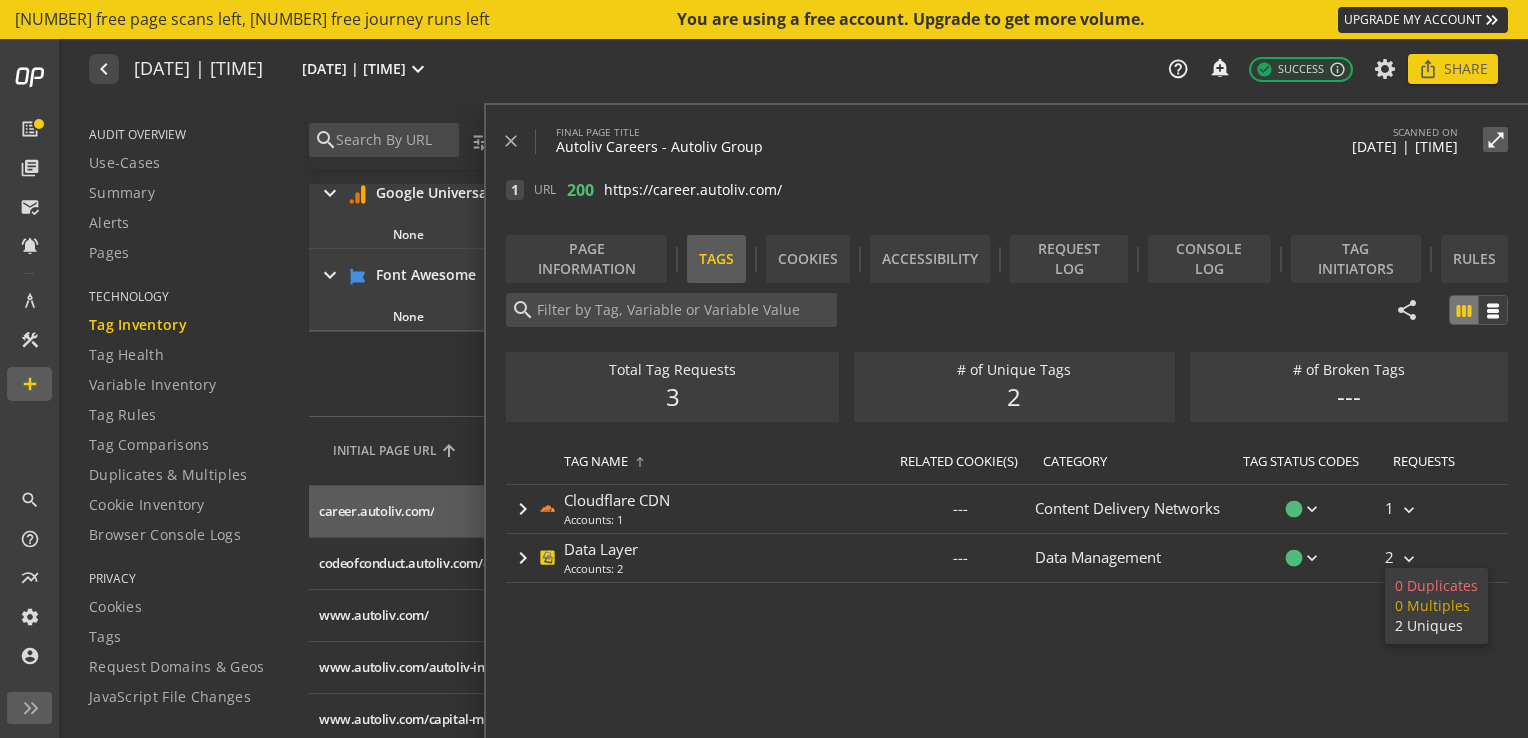 click at bounding box center (764, 369) 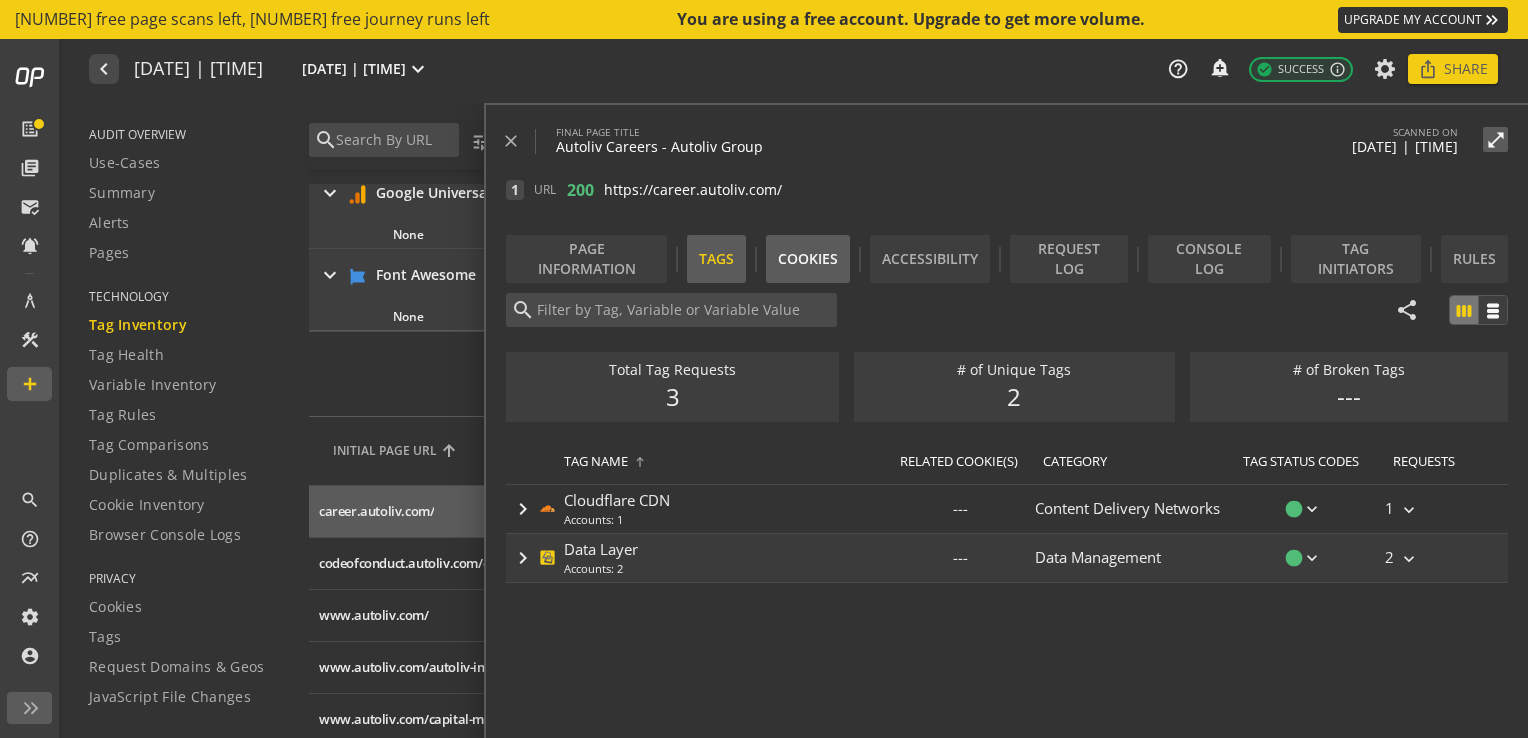 click on "Cookies" at bounding box center (808, 259) 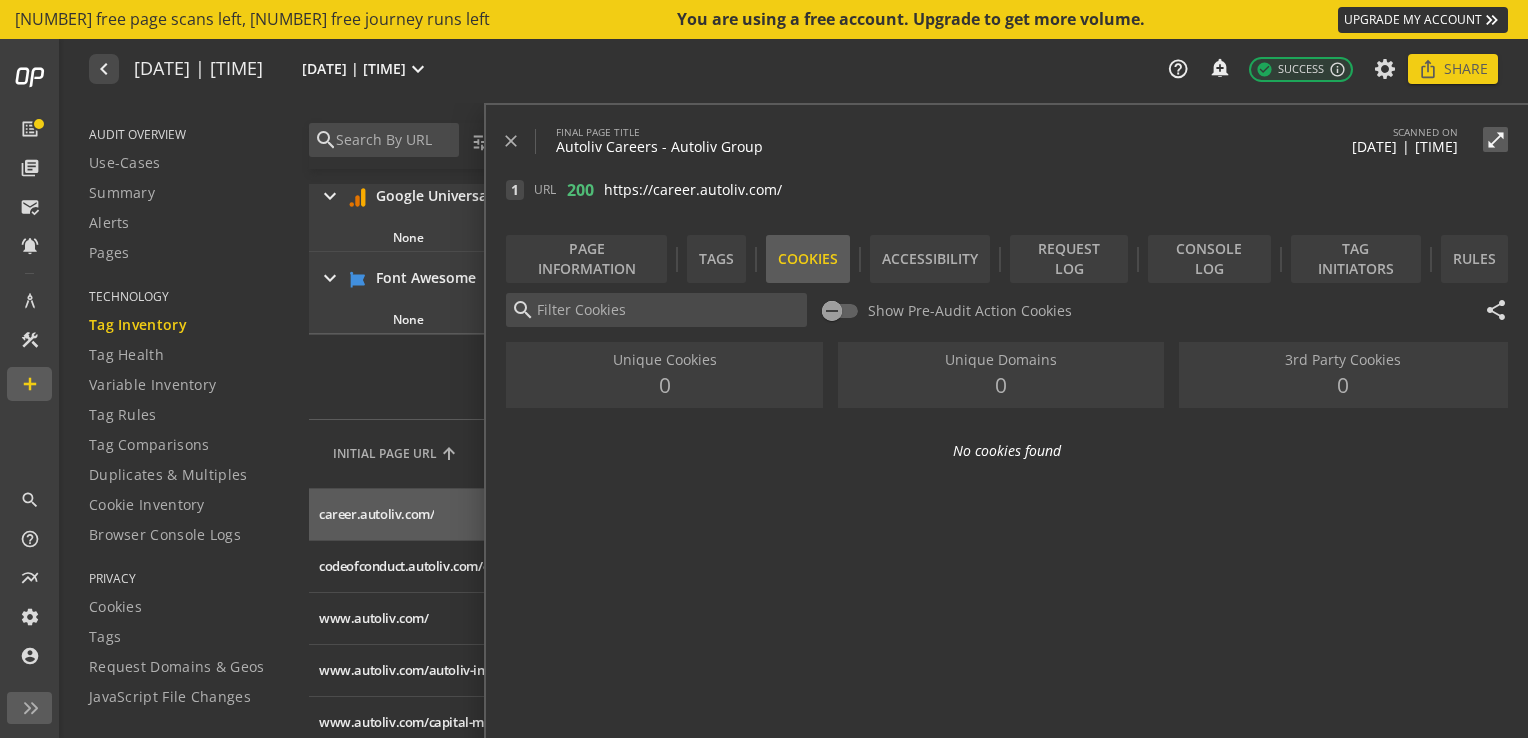 scroll, scrollTop: 1500, scrollLeft: 0, axis: vertical 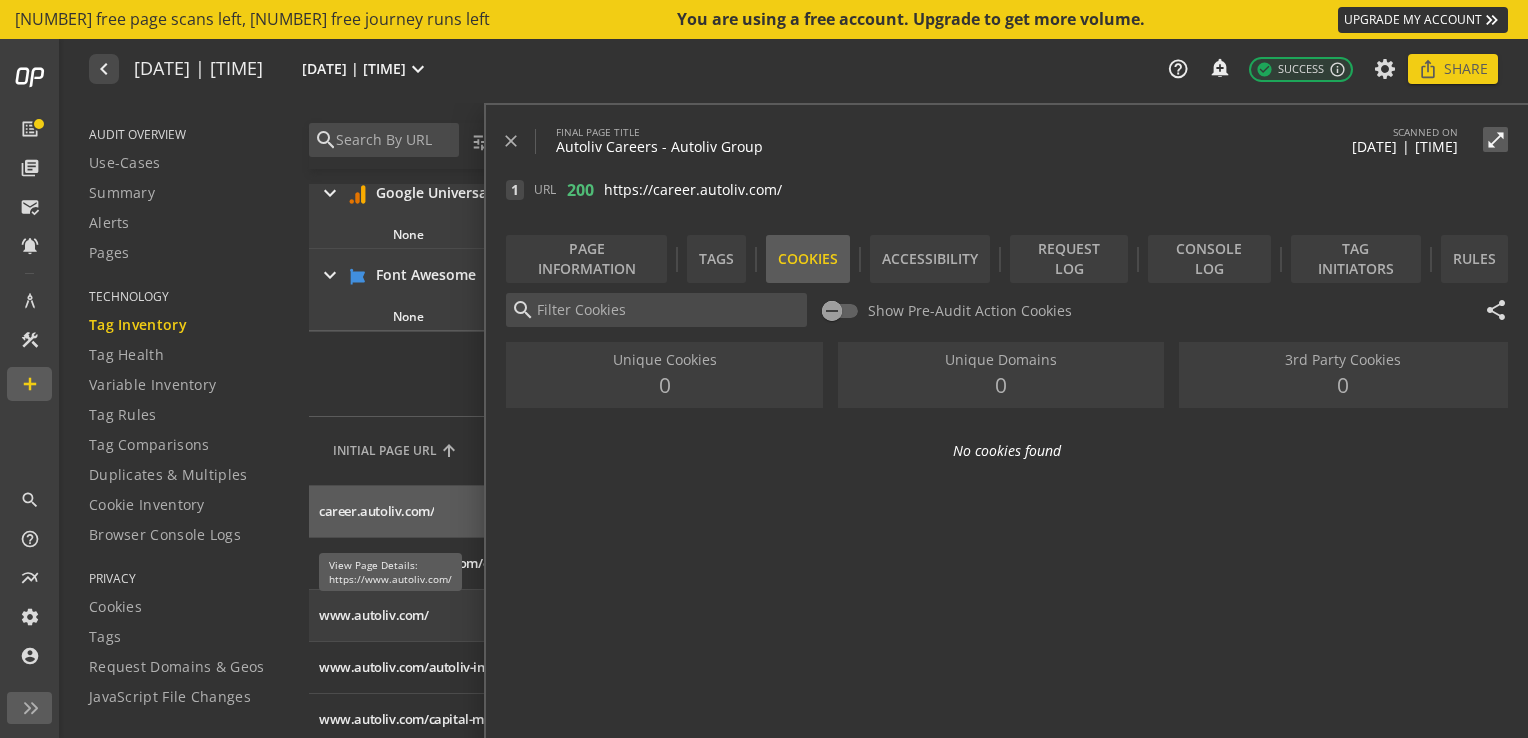 click on "www.autoliv.com/" 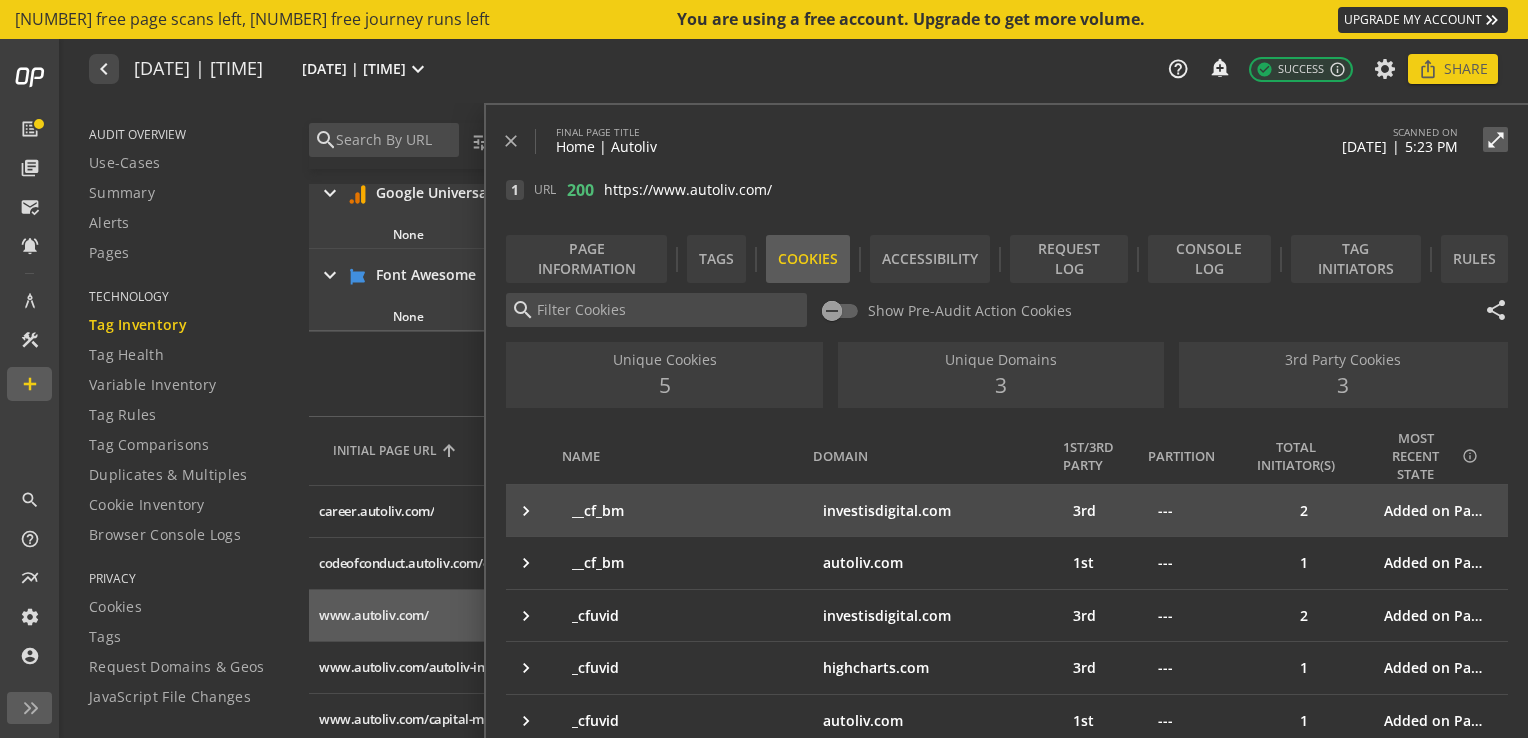 click on "keyboard_arrow_right" at bounding box center [526, 511] 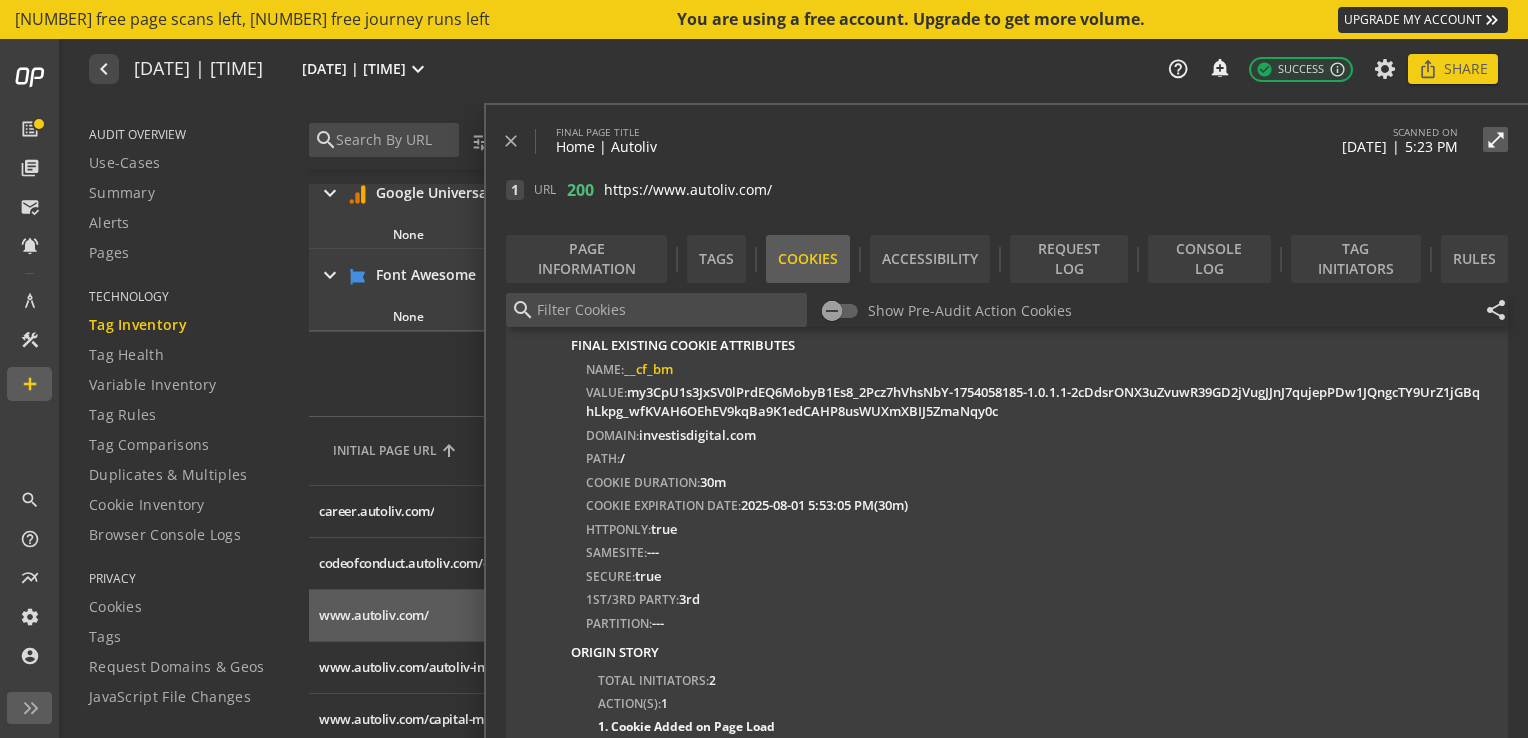 scroll, scrollTop: 100, scrollLeft: 0, axis: vertical 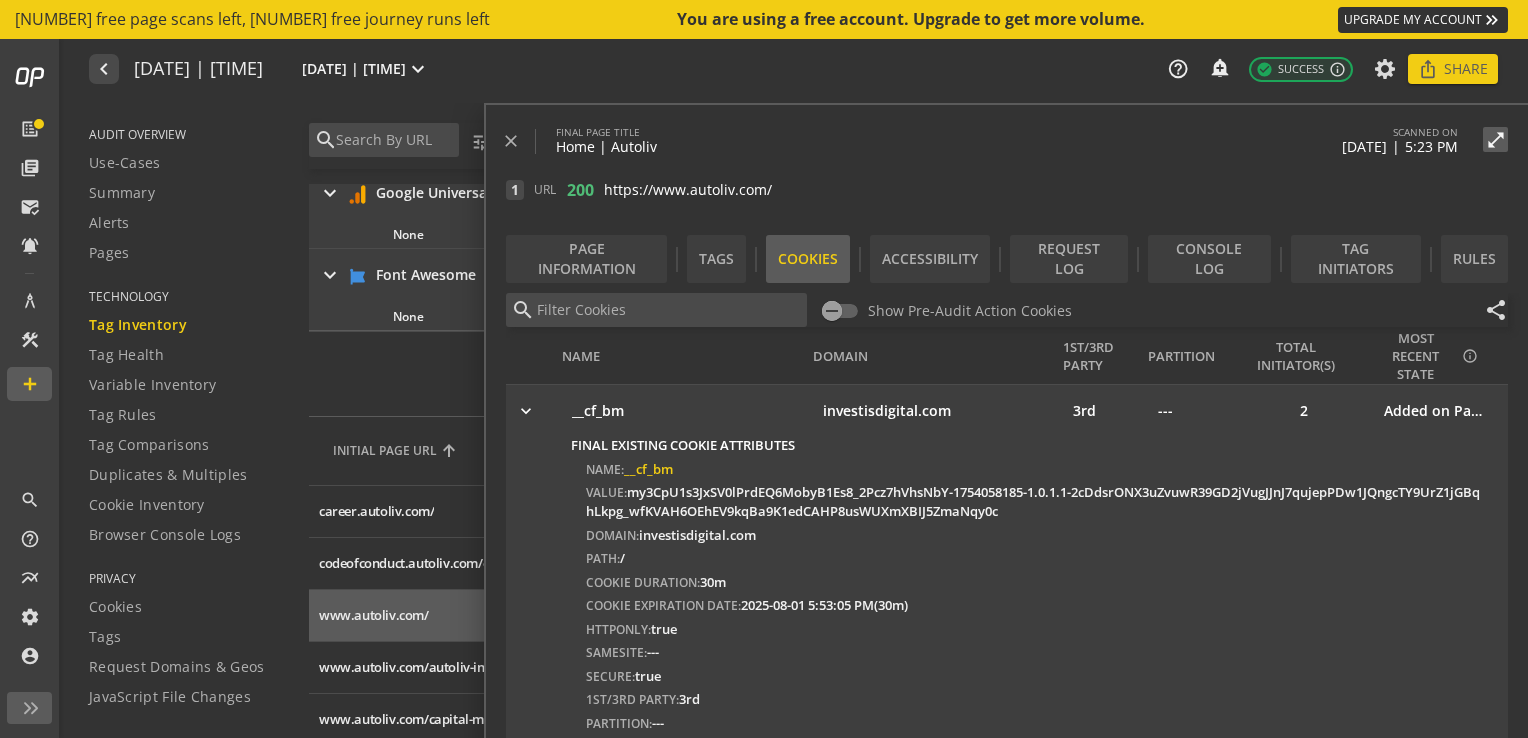 click on "keyboard_arrow_right" at bounding box center [526, 411] 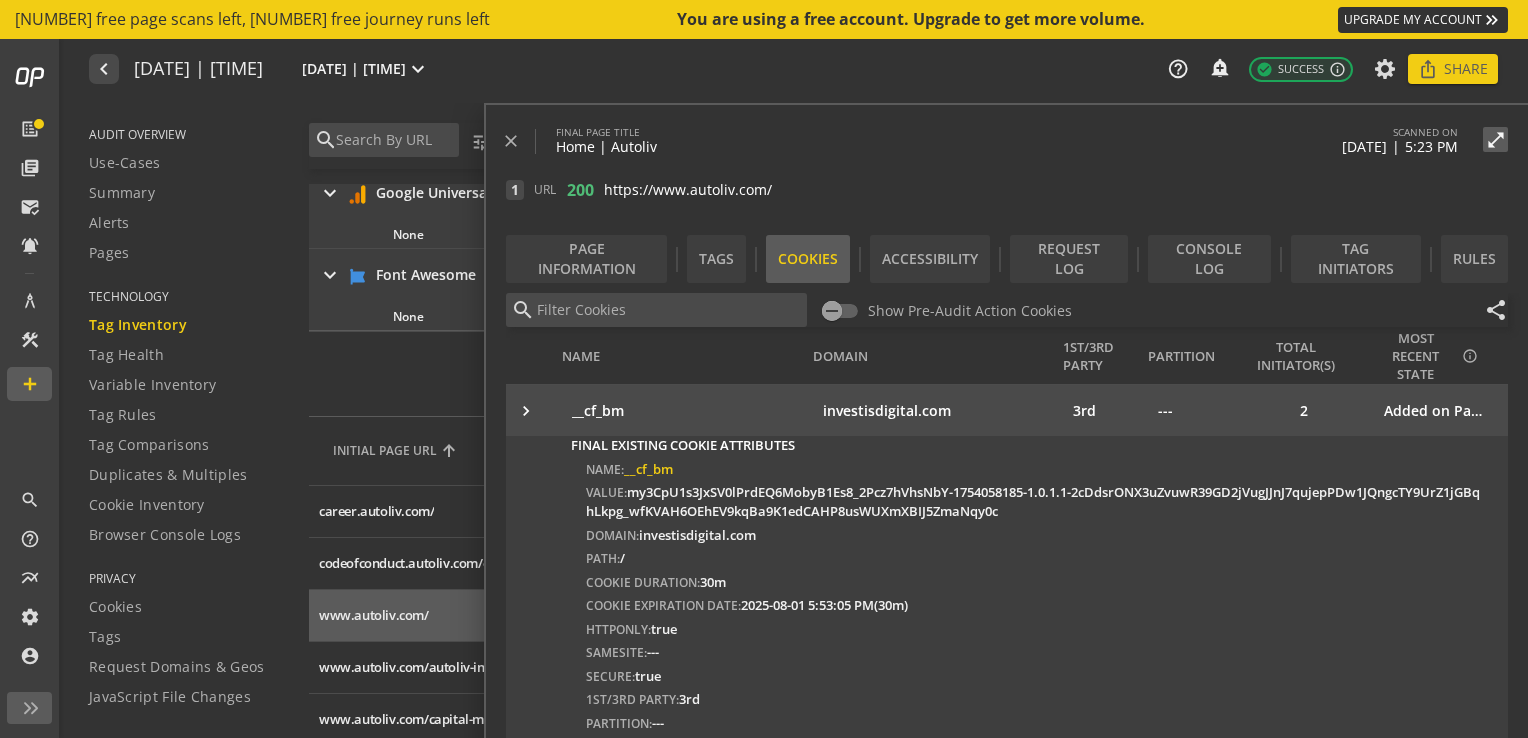 scroll, scrollTop: 0, scrollLeft: 0, axis: both 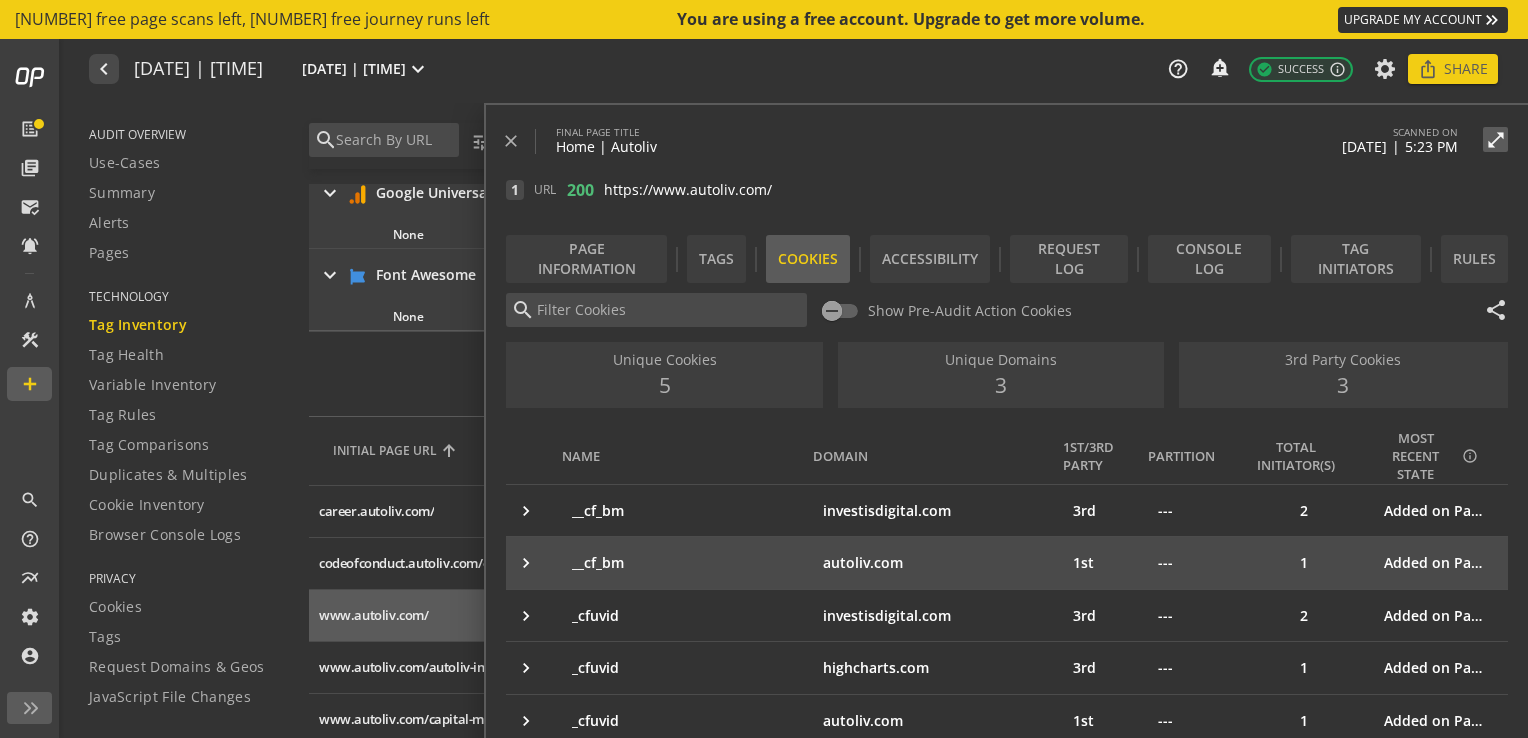 click on "keyboard_arrow_right" at bounding box center [526, 563] 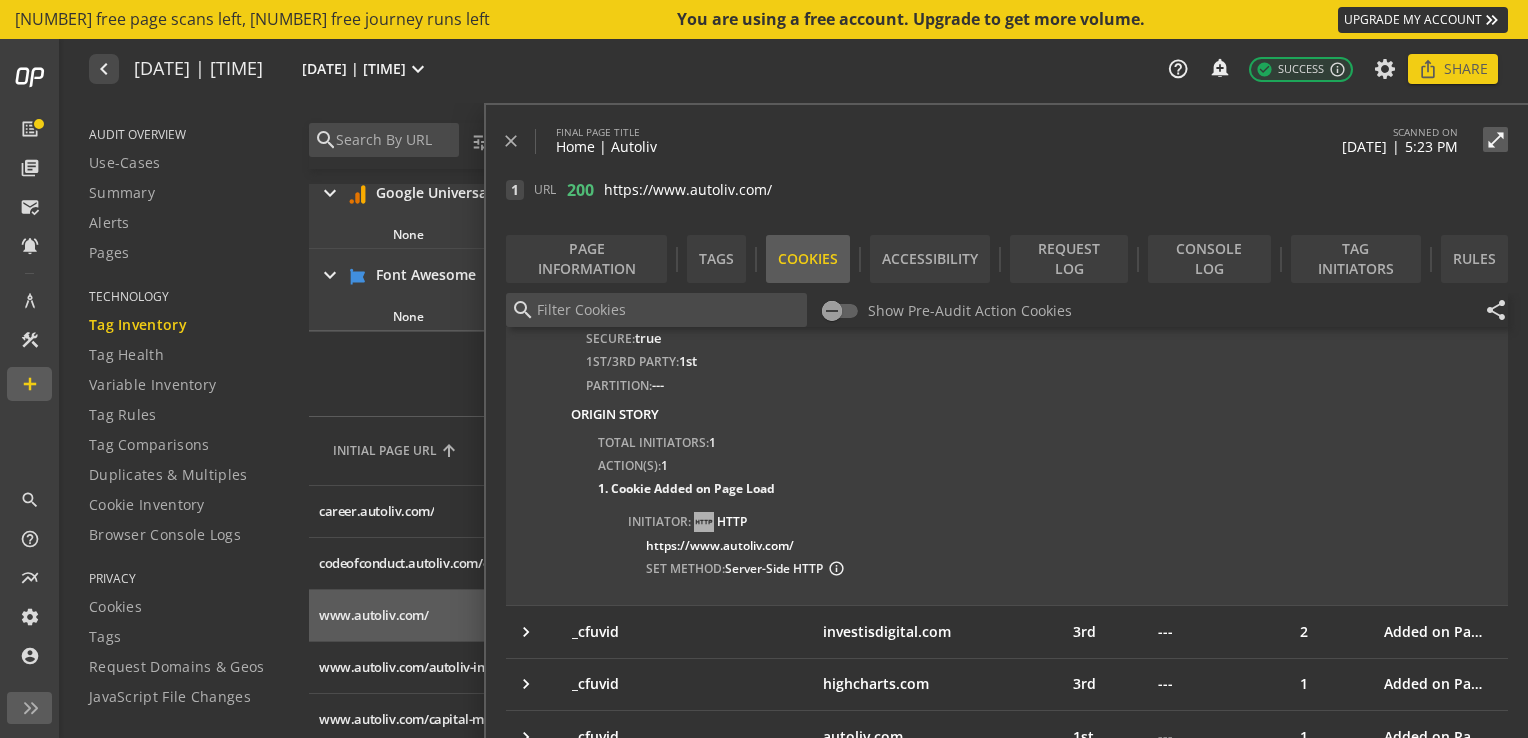 scroll, scrollTop: 89, scrollLeft: 0, axis: vertical 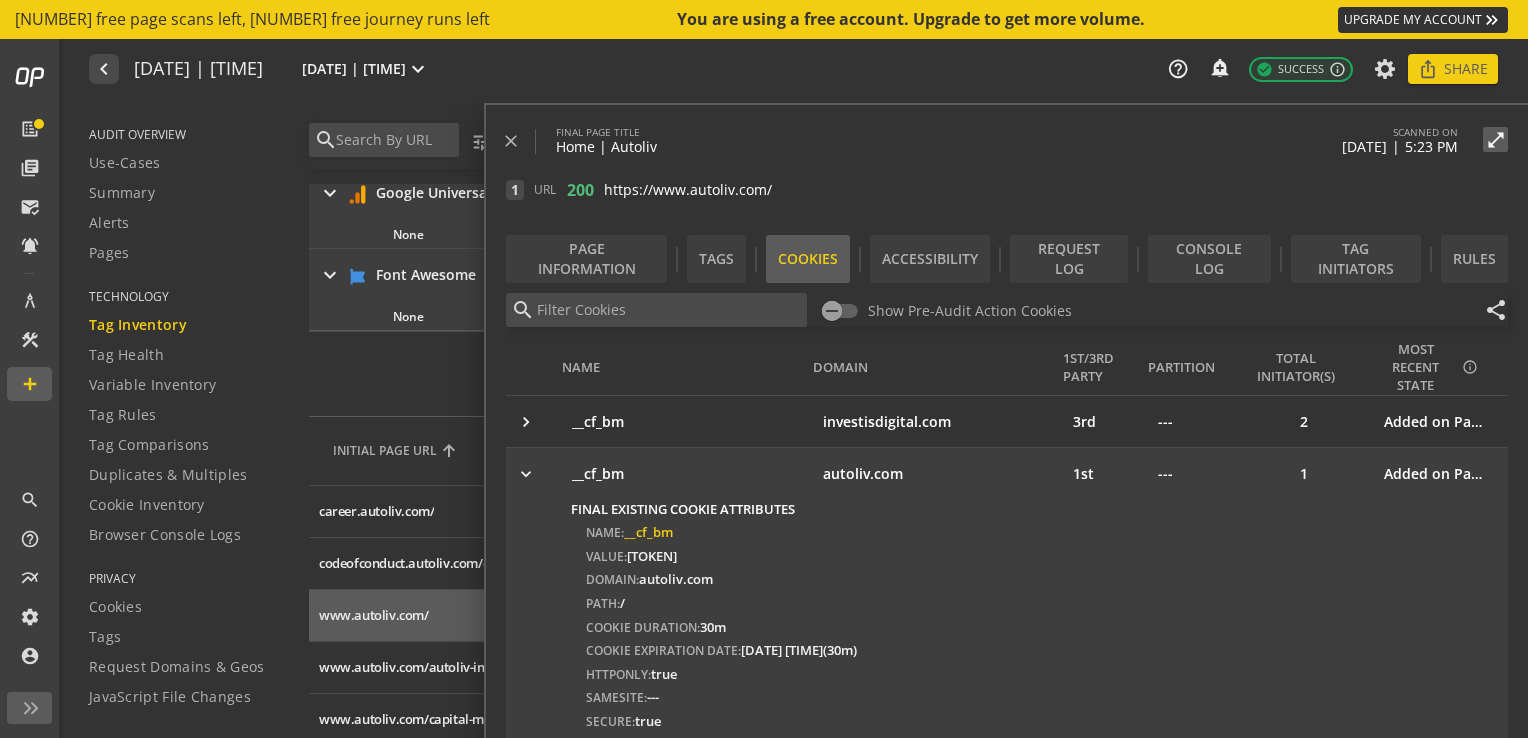 click on "keyboard_arrow_right" at bounding box center [526, 474] 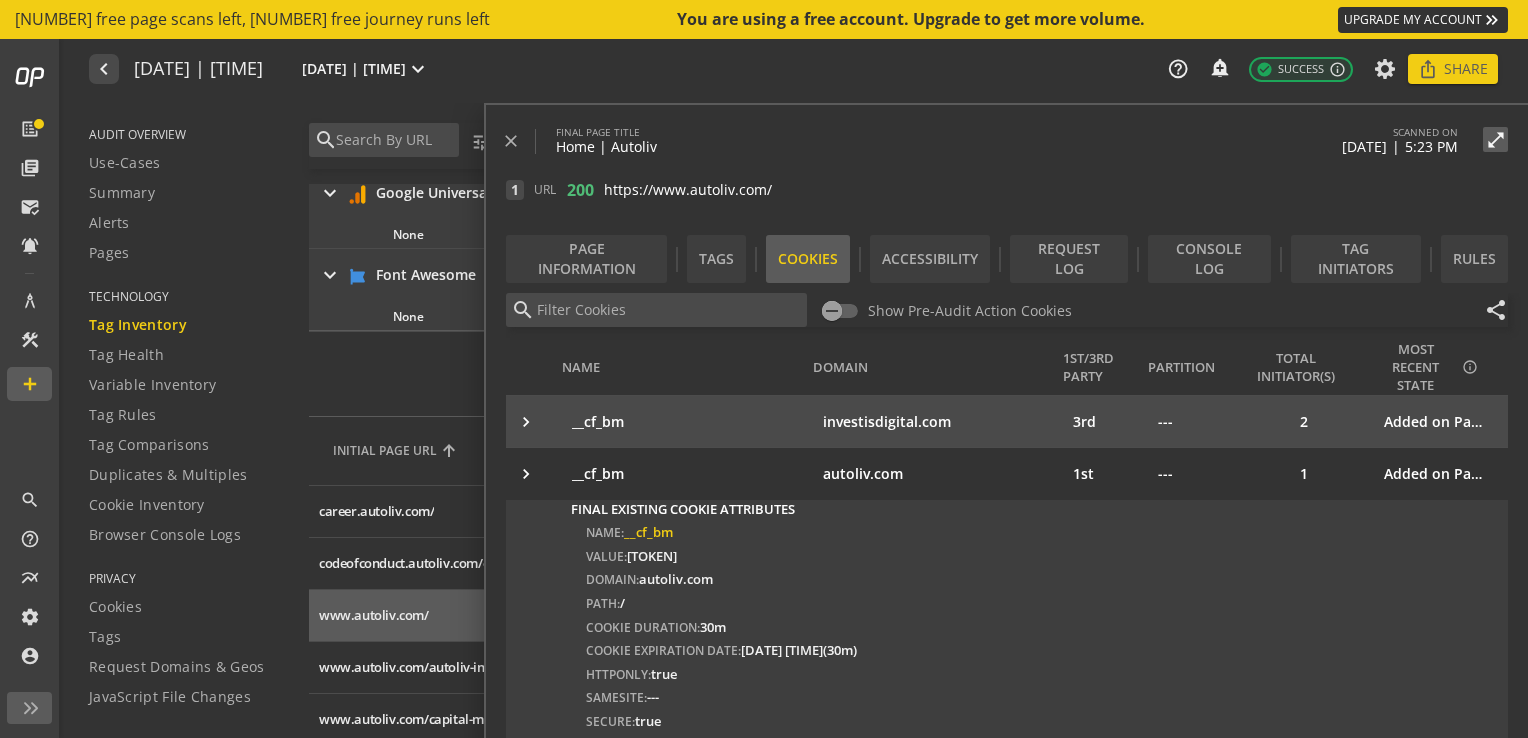 scroll, scrollTop: 0, scrollLeft: 0, axis: both 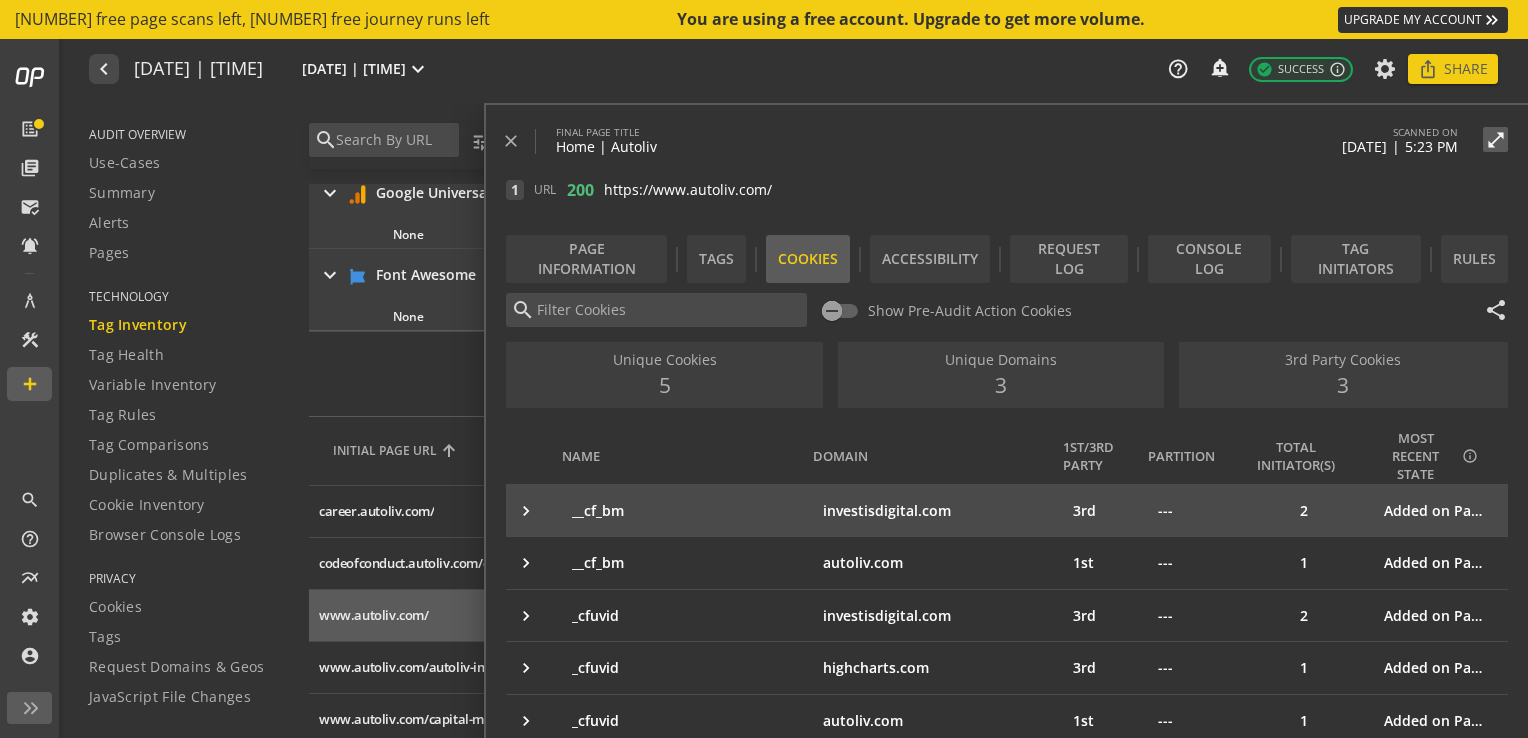 click on "Added on Page Load" at bounding box center (1441, 510) 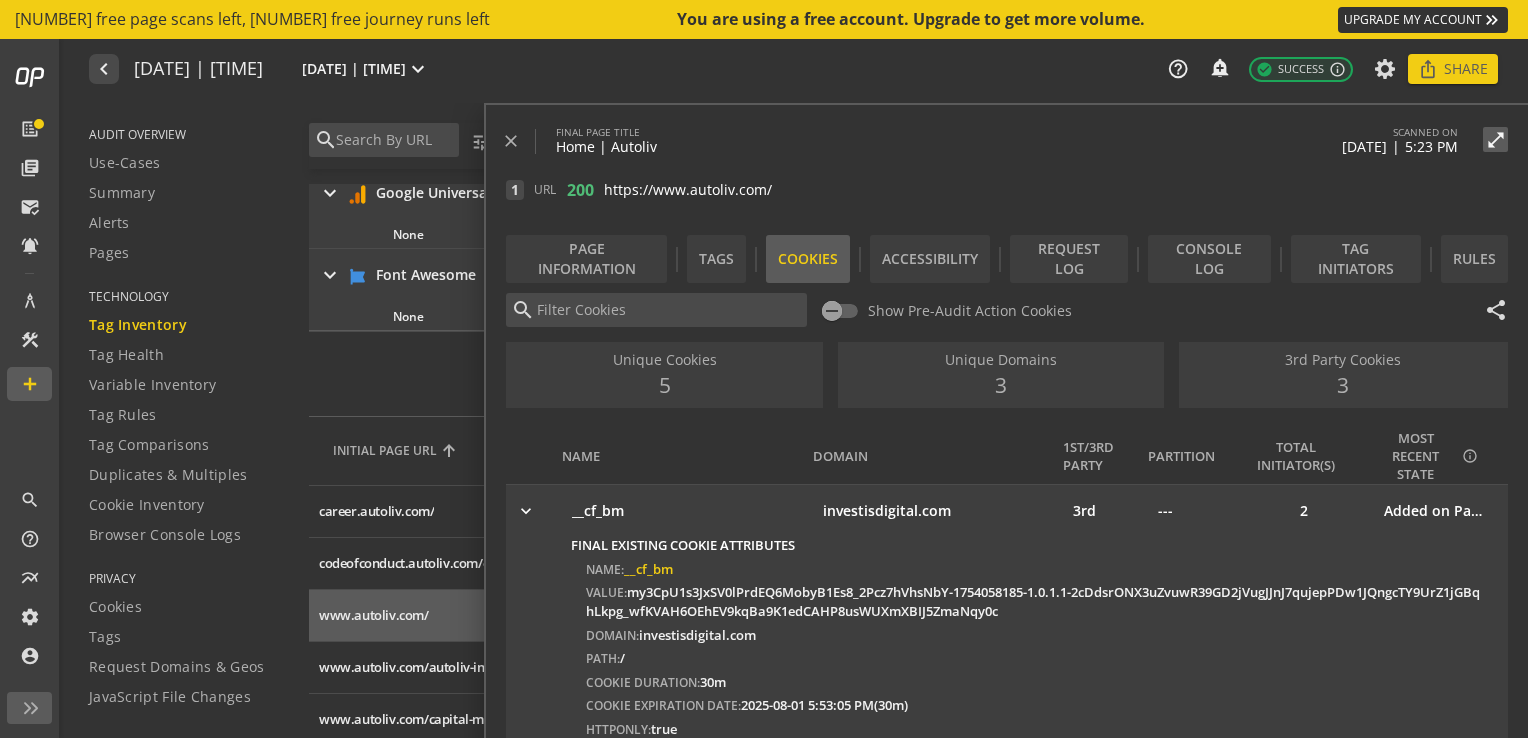 click on "keyboard_arrow_right" at bounding box center (526, 511) 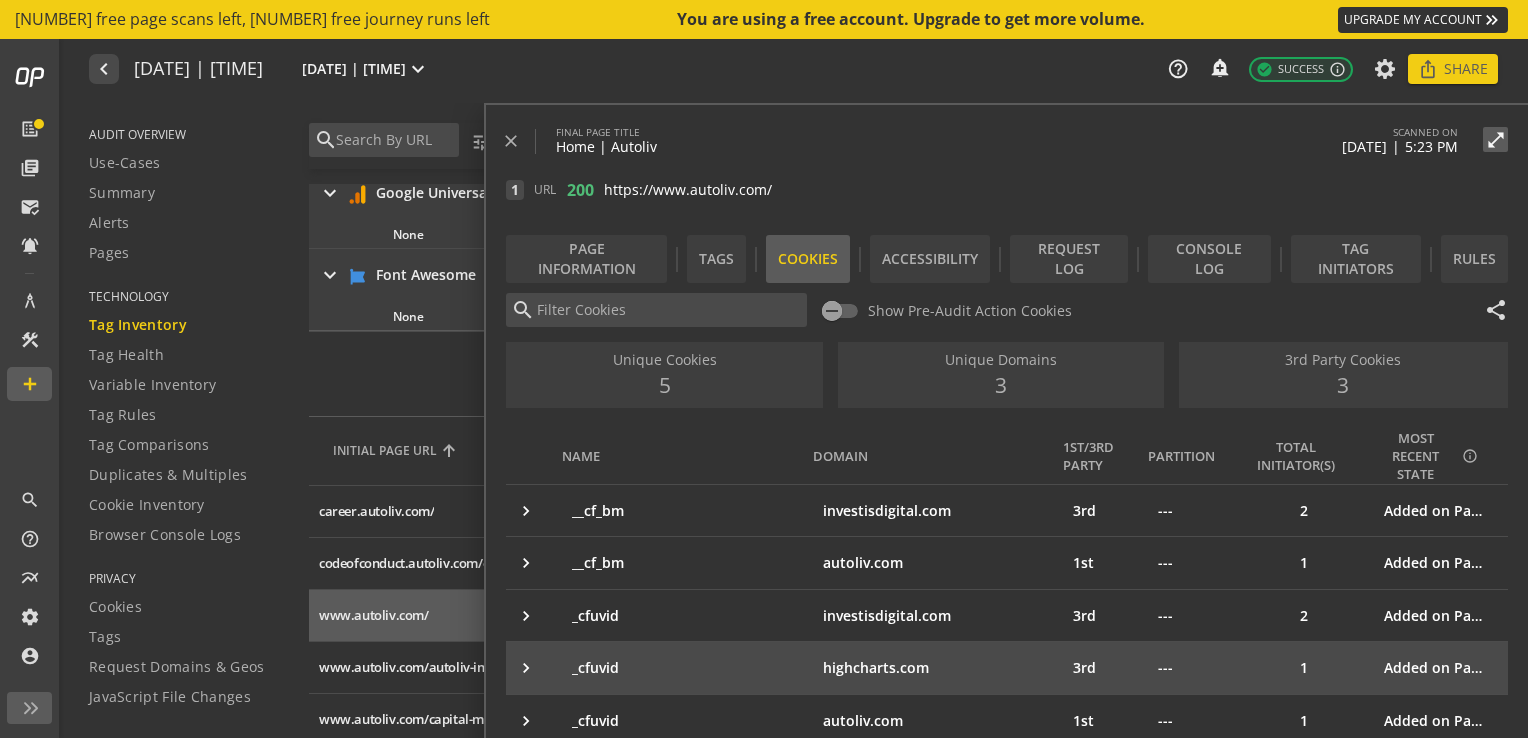 click on "keyboard_arrow_right" at bounding box center [526, 668] 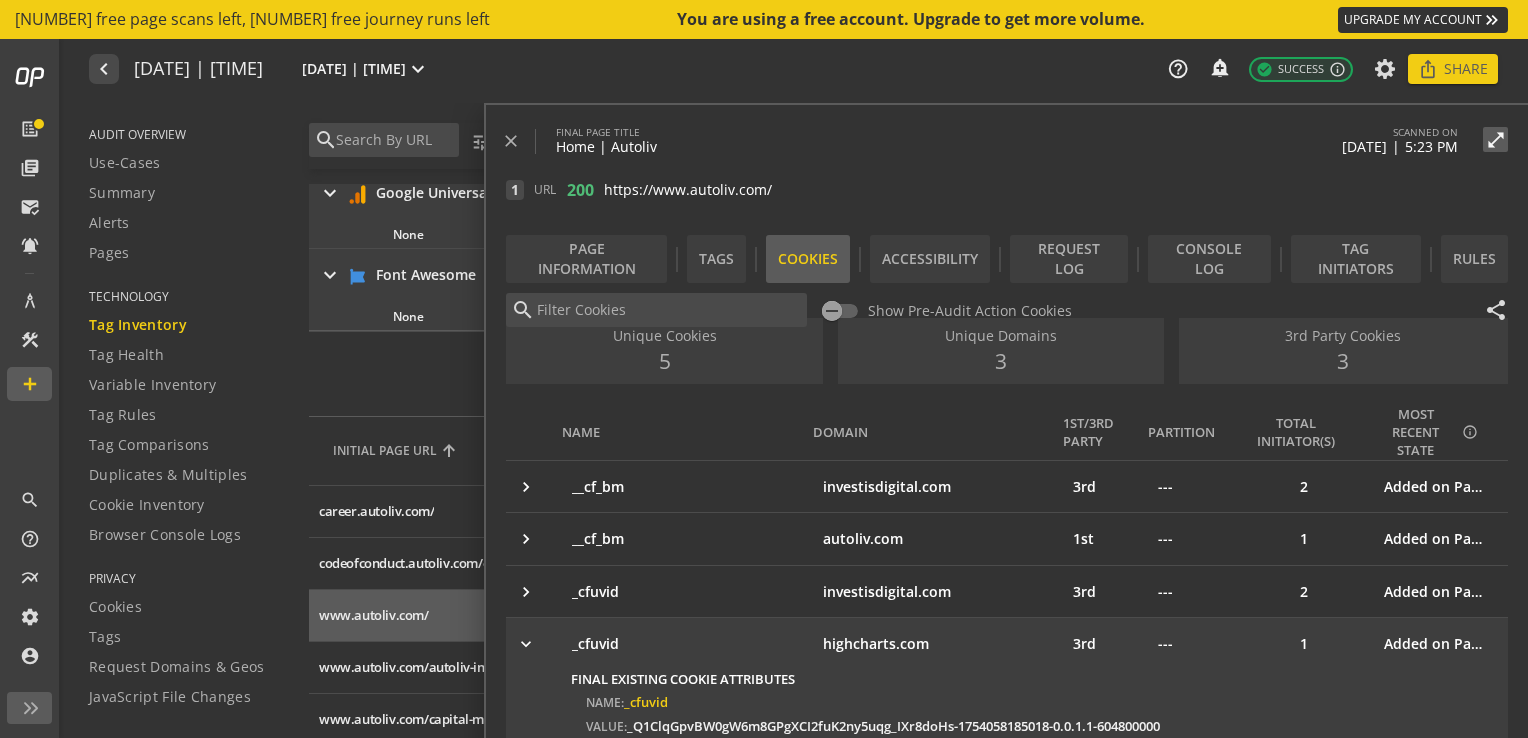 scroll, scrollTop: 0, scrollLeft: 0, axis: both 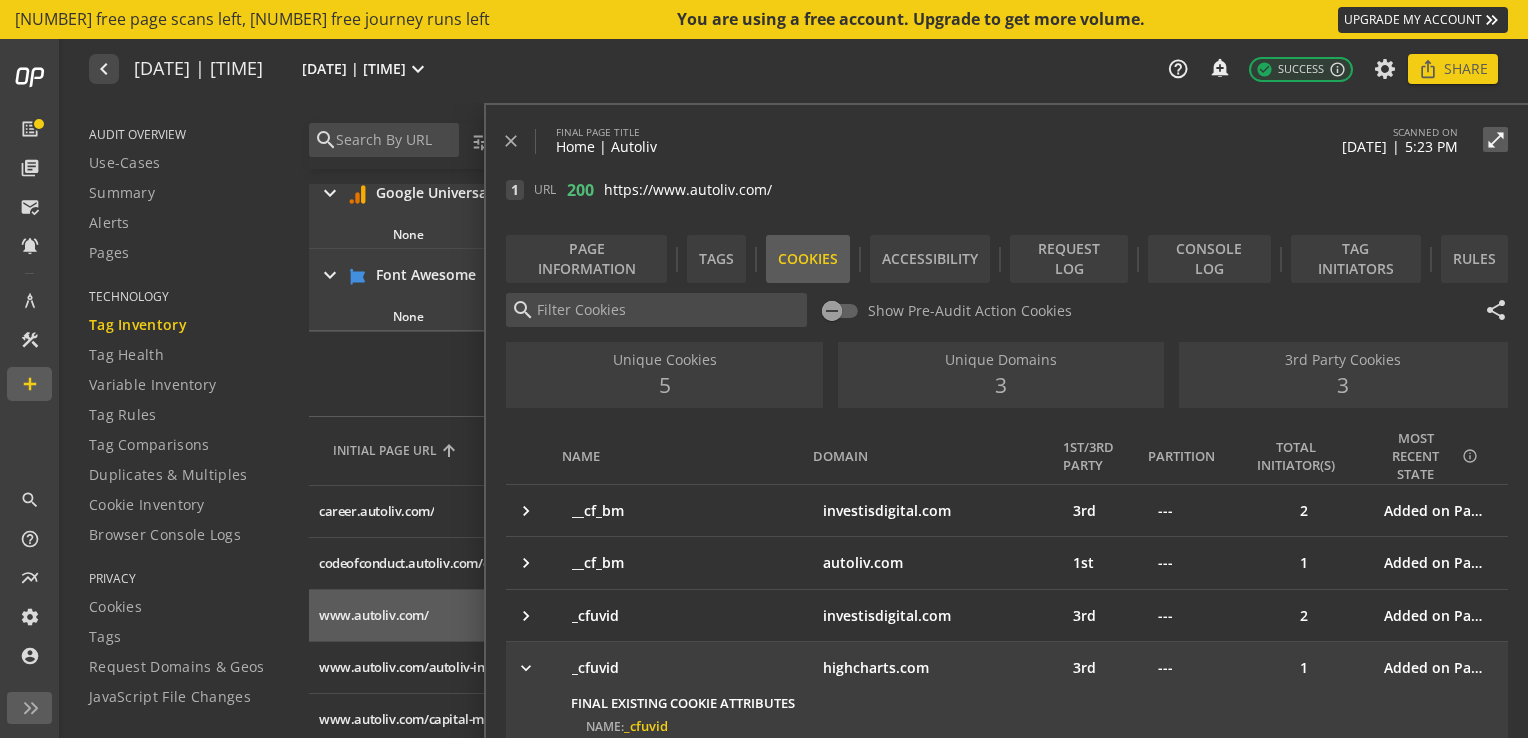 click on "keyboard_arrow_right" at bounding box center [526, 668] 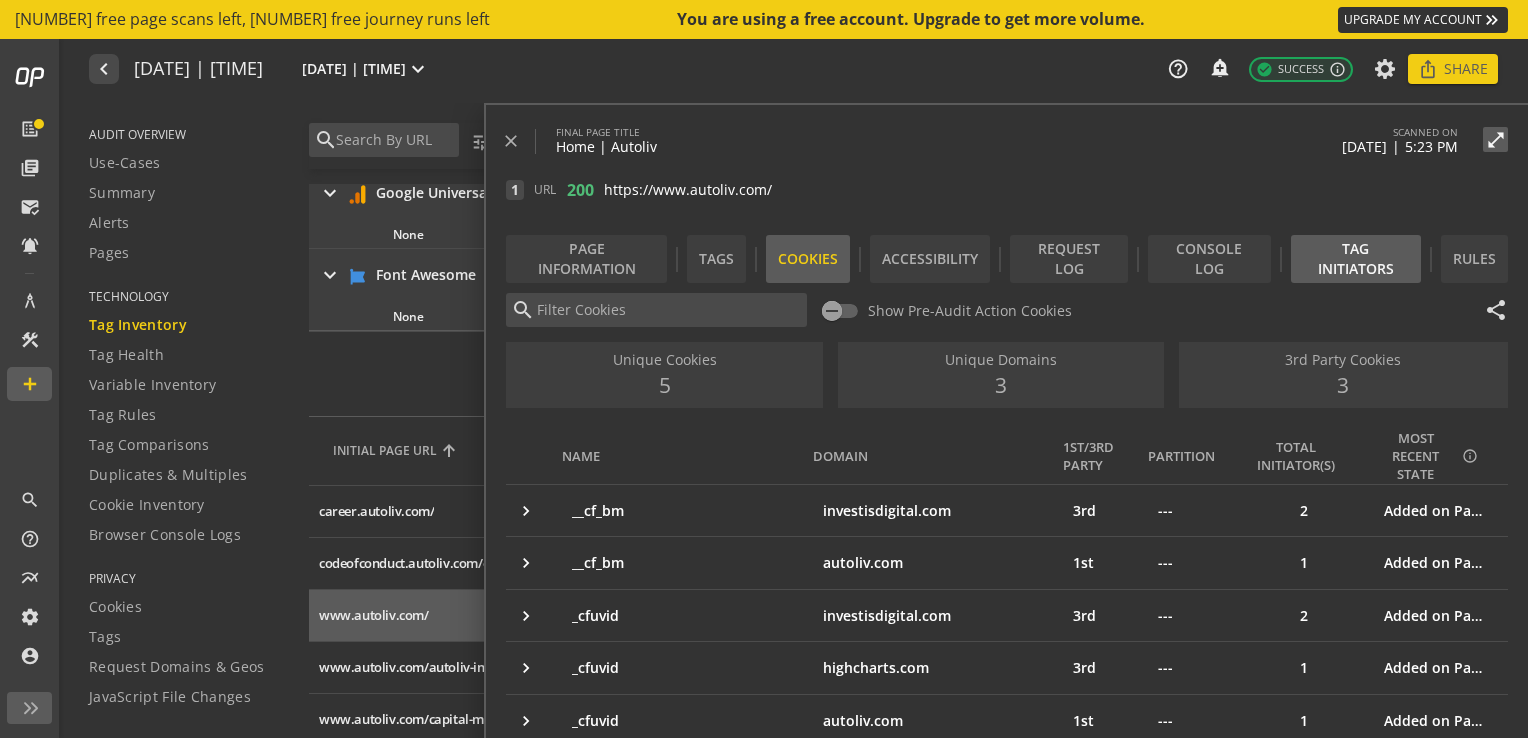 click on "Tag Initiators" at bounding box center (1356, 259) 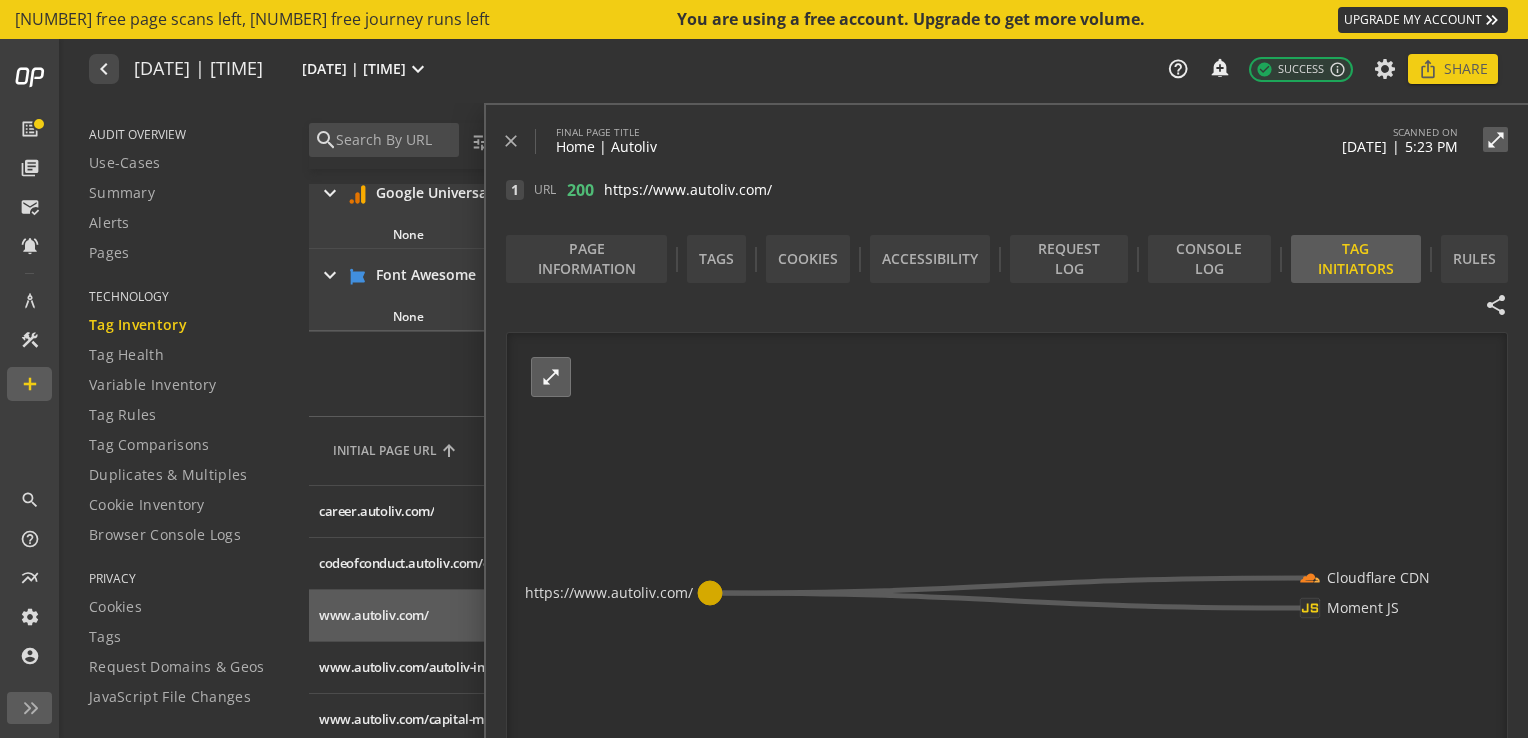 click on "https://www.example.com/ Cloudflare CDN Moment JS" 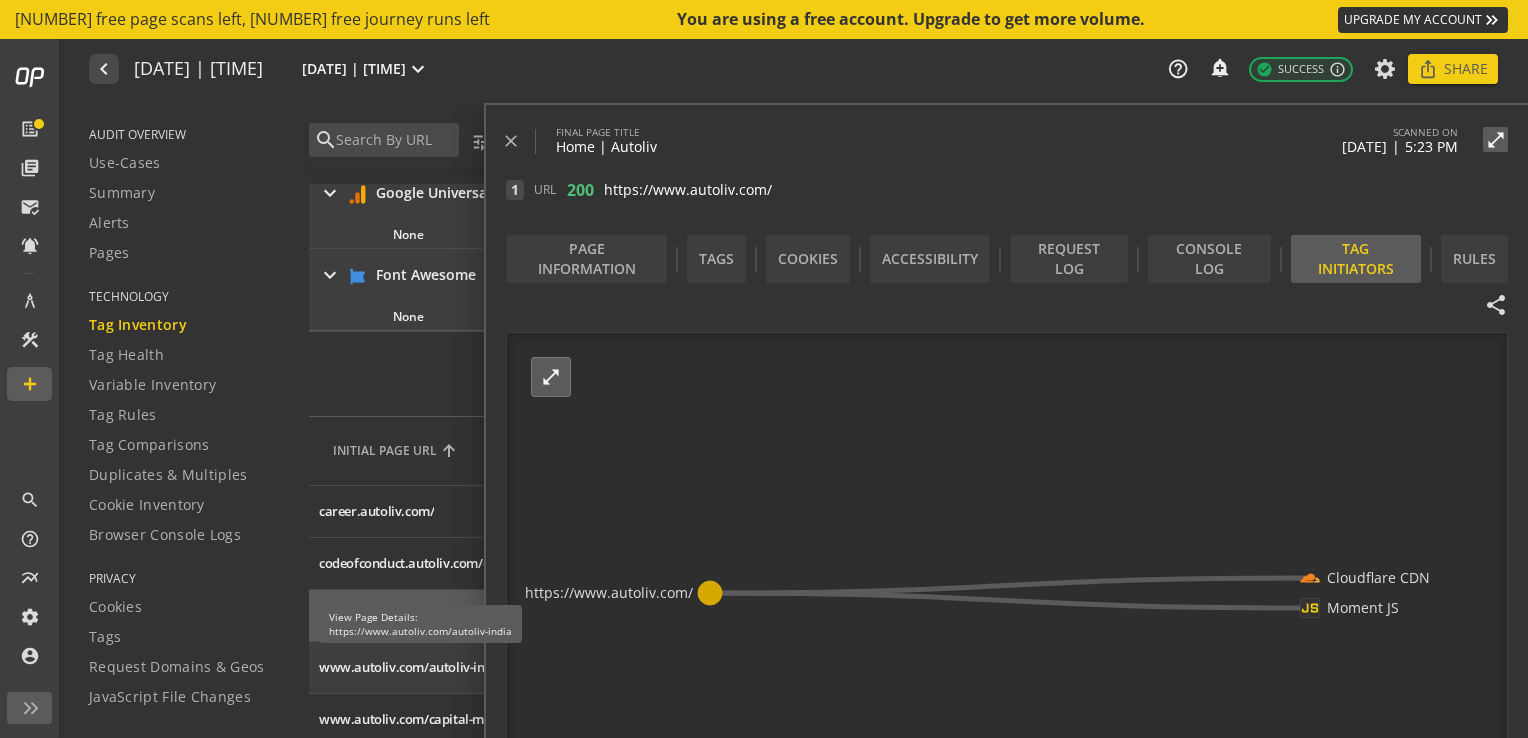 click on "www.autoliv.com/autoliv-india" 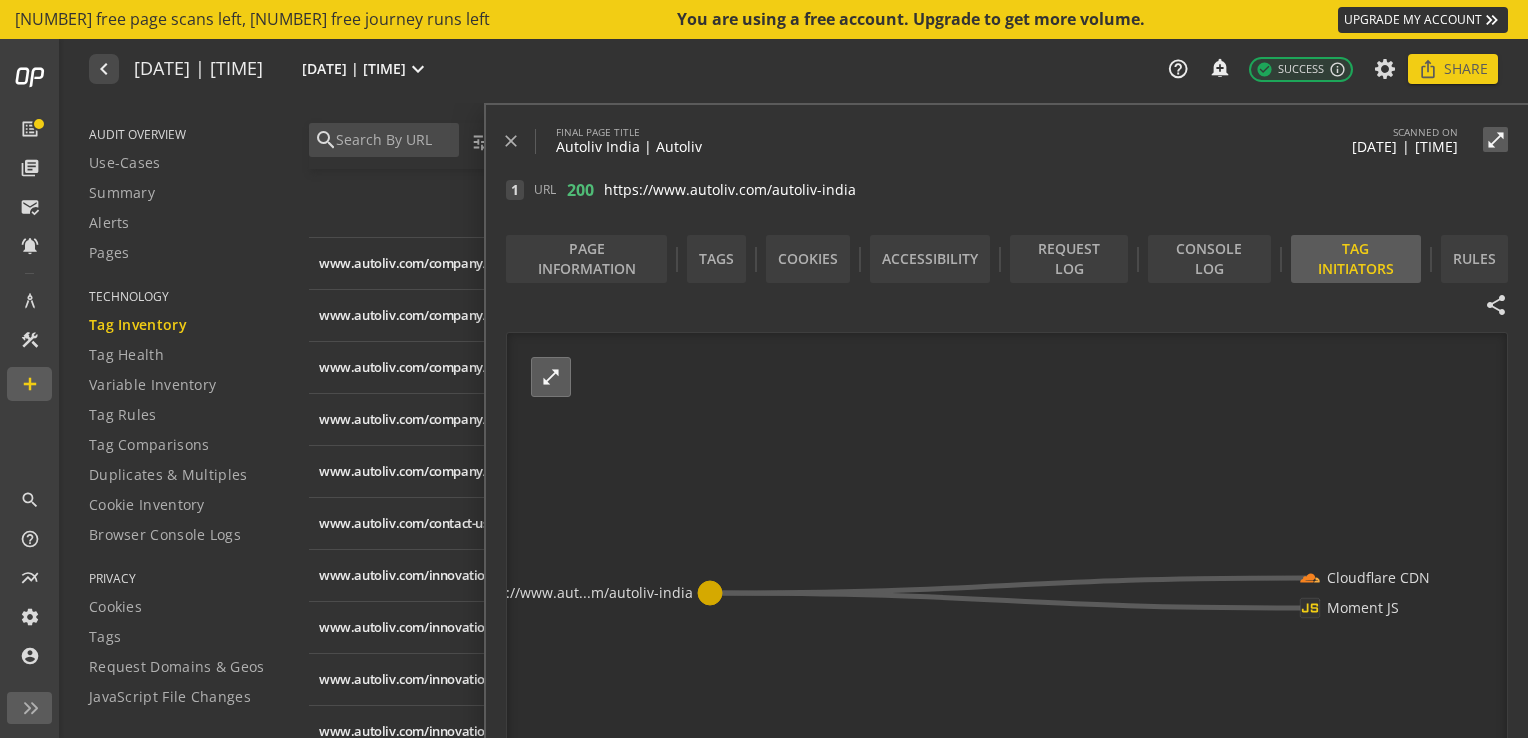 scroll, scrollTop: 2900, scrollLeft: 0, axis: vertical 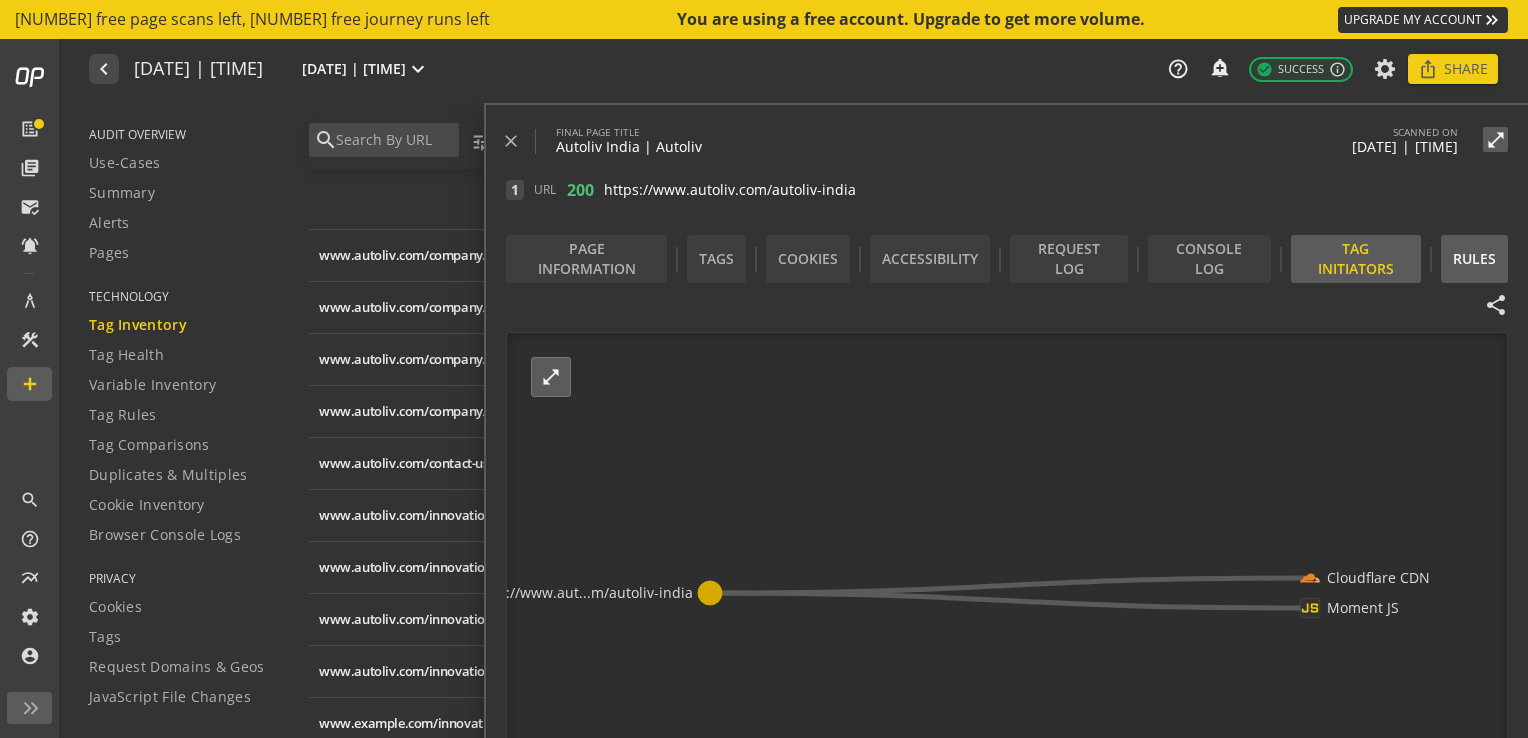 click on "Rules" at bounding box center (1474, 259) 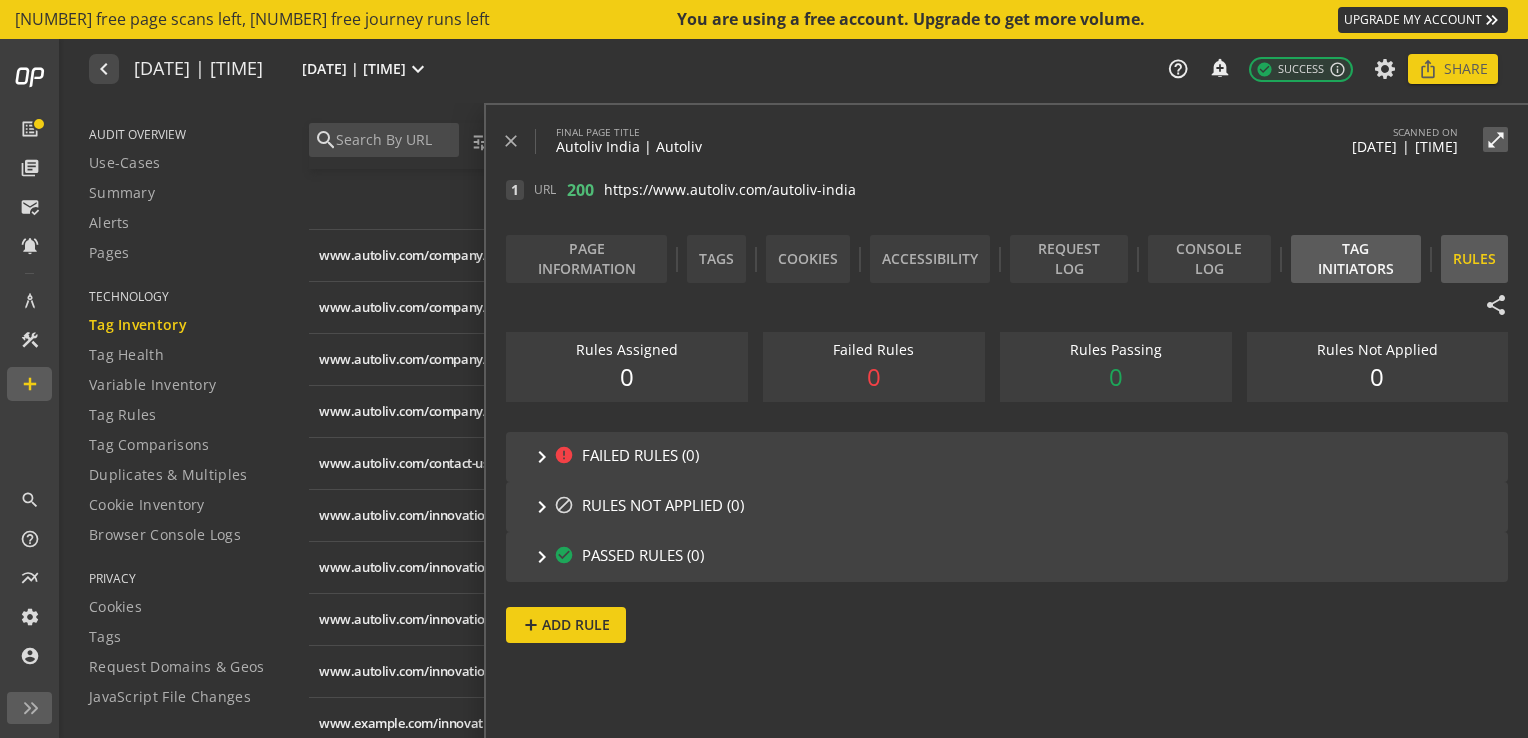 click on "Tag Initiators" at bounding box center [1356, 259] 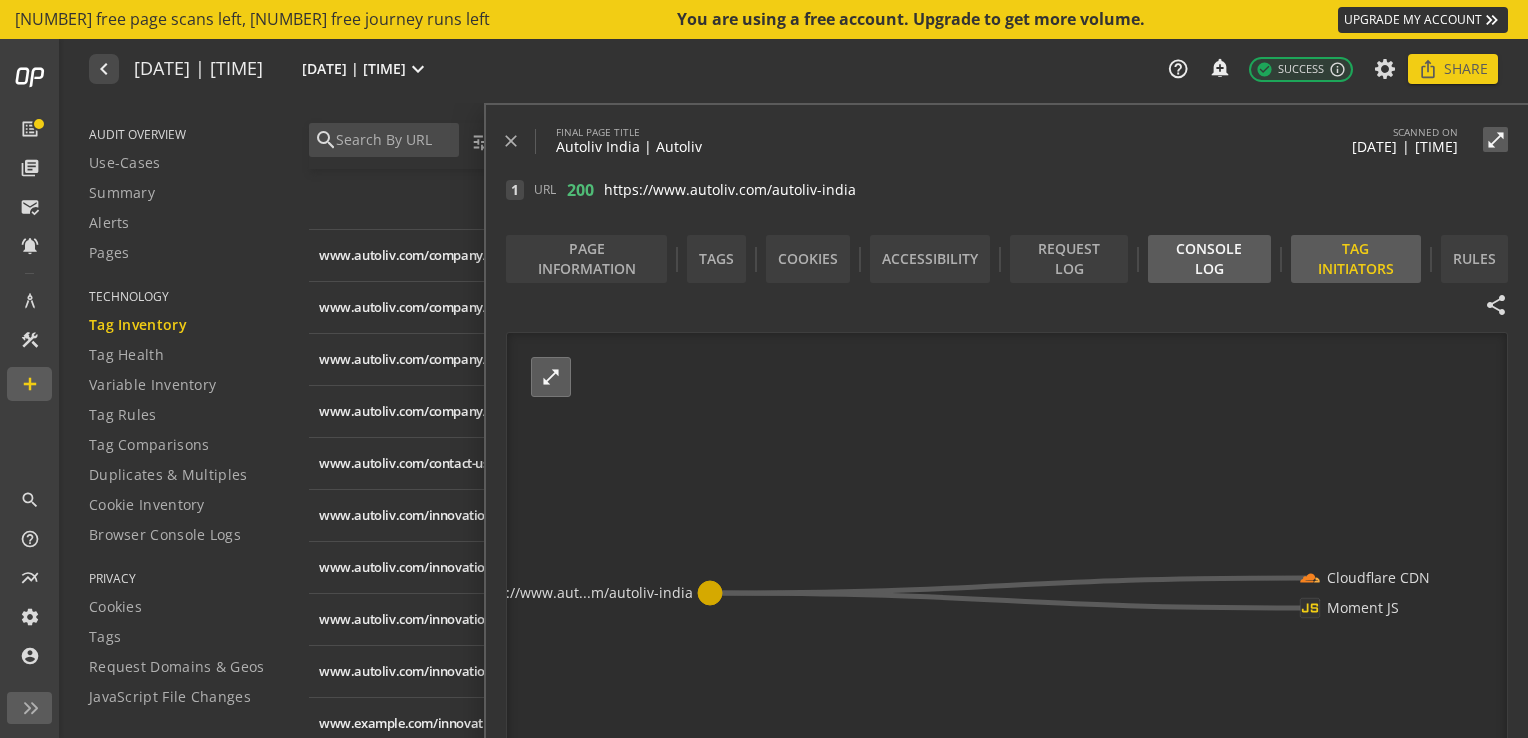 click on "Console Log" at bounding box center (1209, 259) 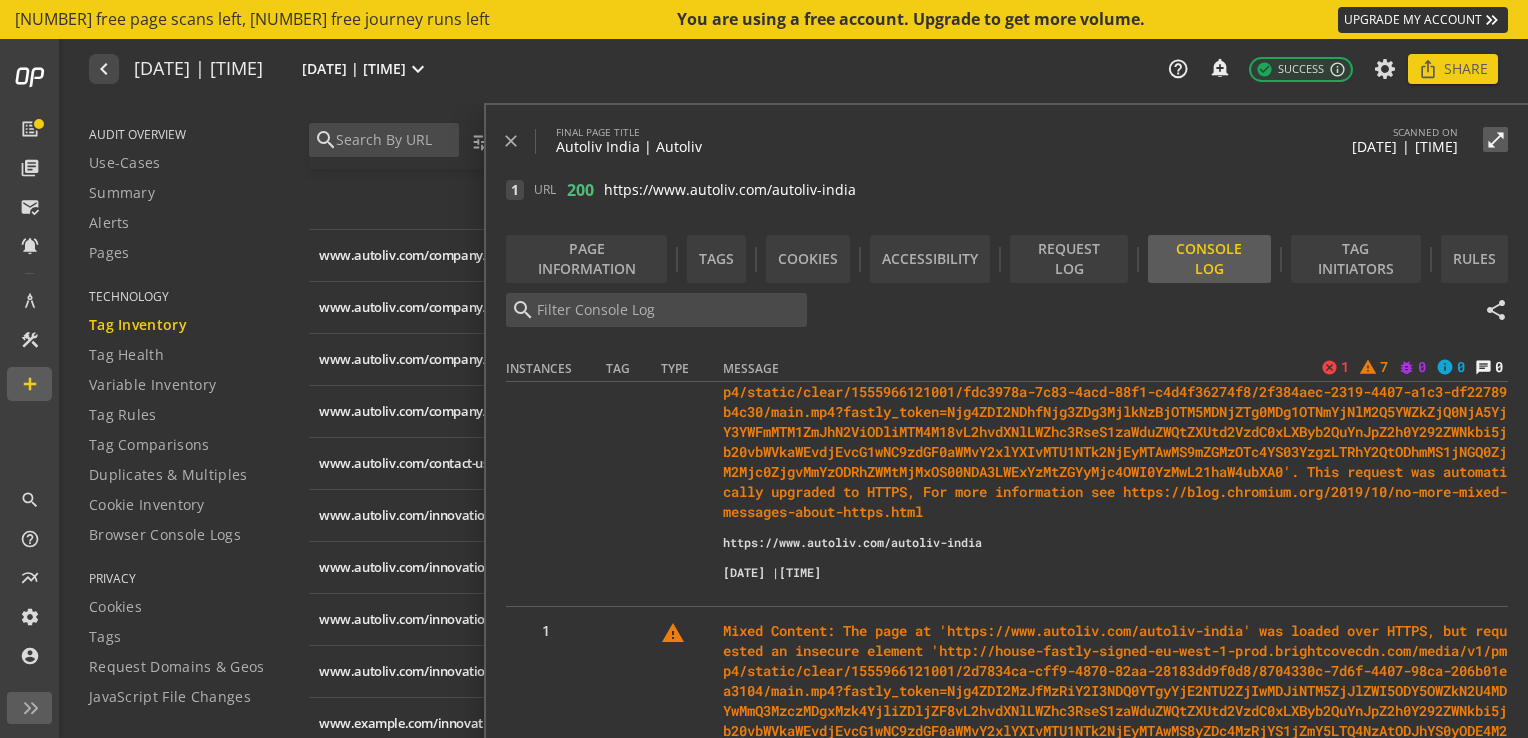 scroll, scrollTop: 0, scrollLeft: 0, axis: both 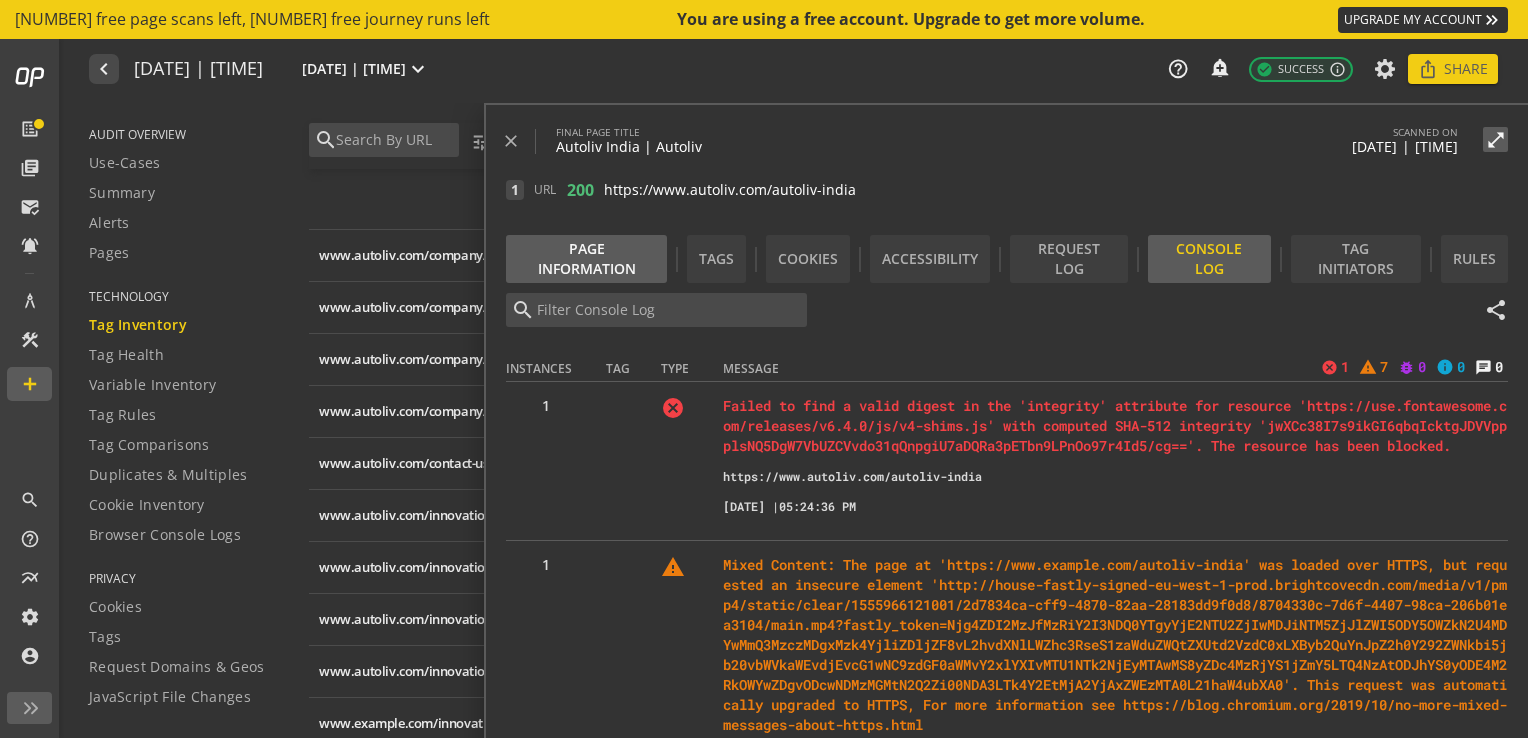 click on "Page Information" at bounding box center (586, 259) 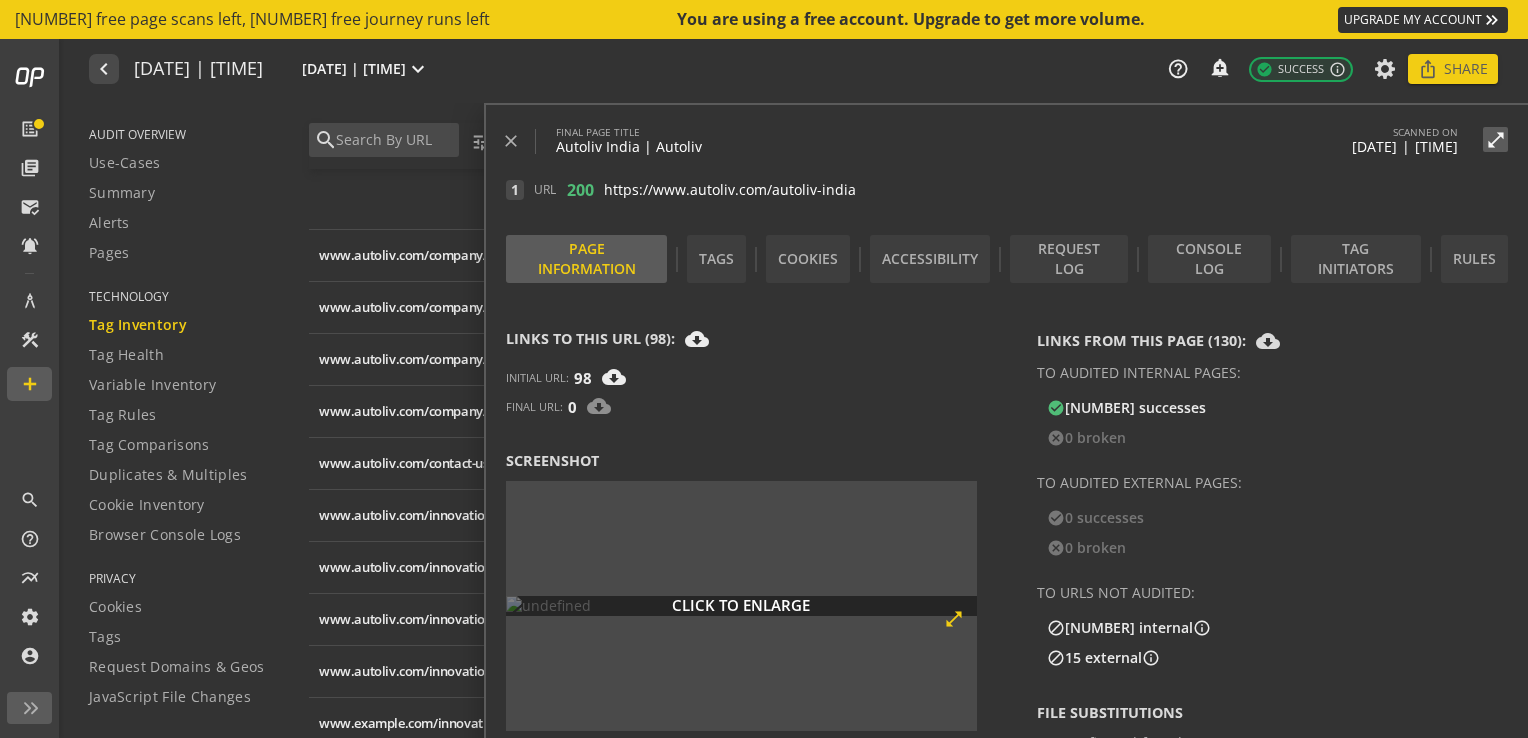scroll, scrollTop: 1352, scrollLeft: 0, axis: vertical 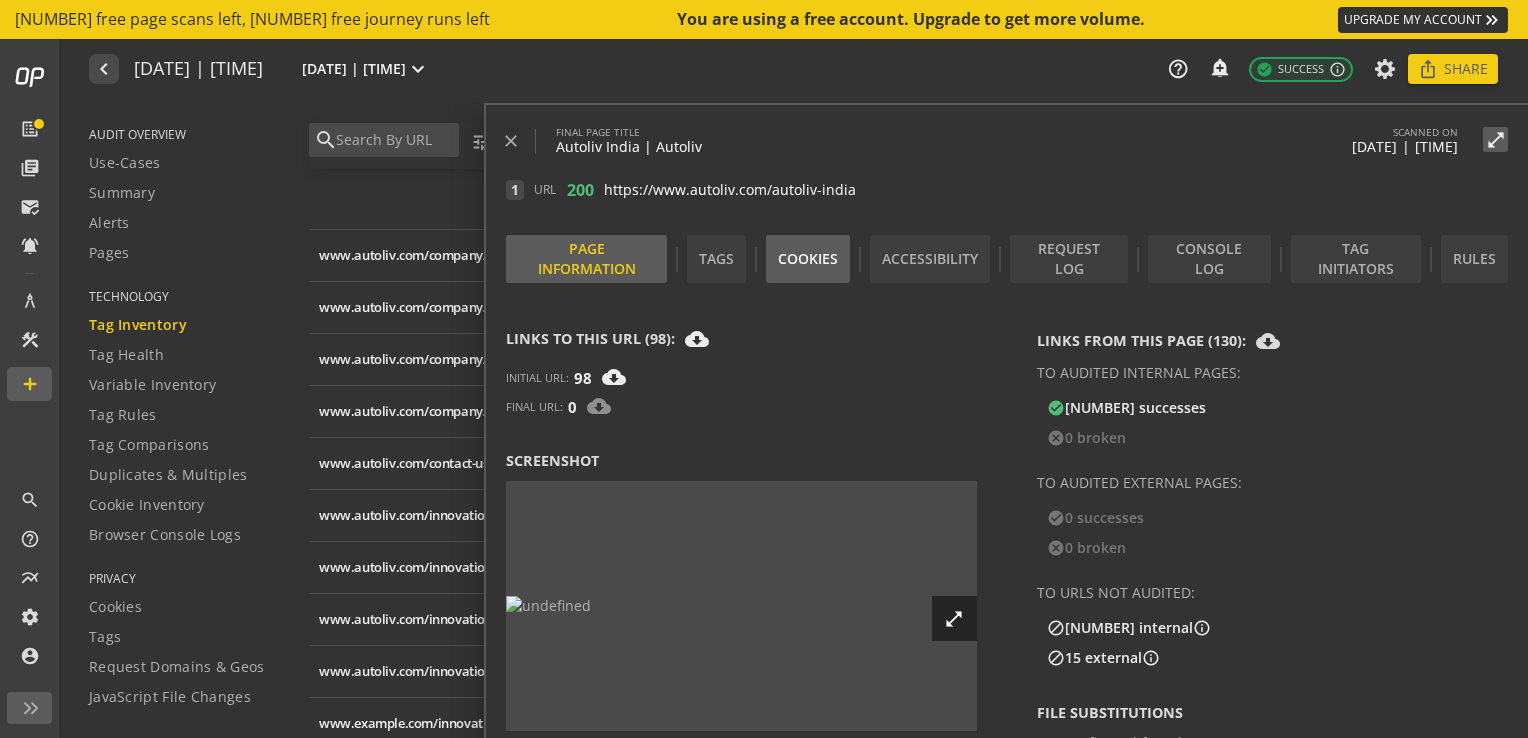 click on "Cookies" at bounding box center (808, 259) 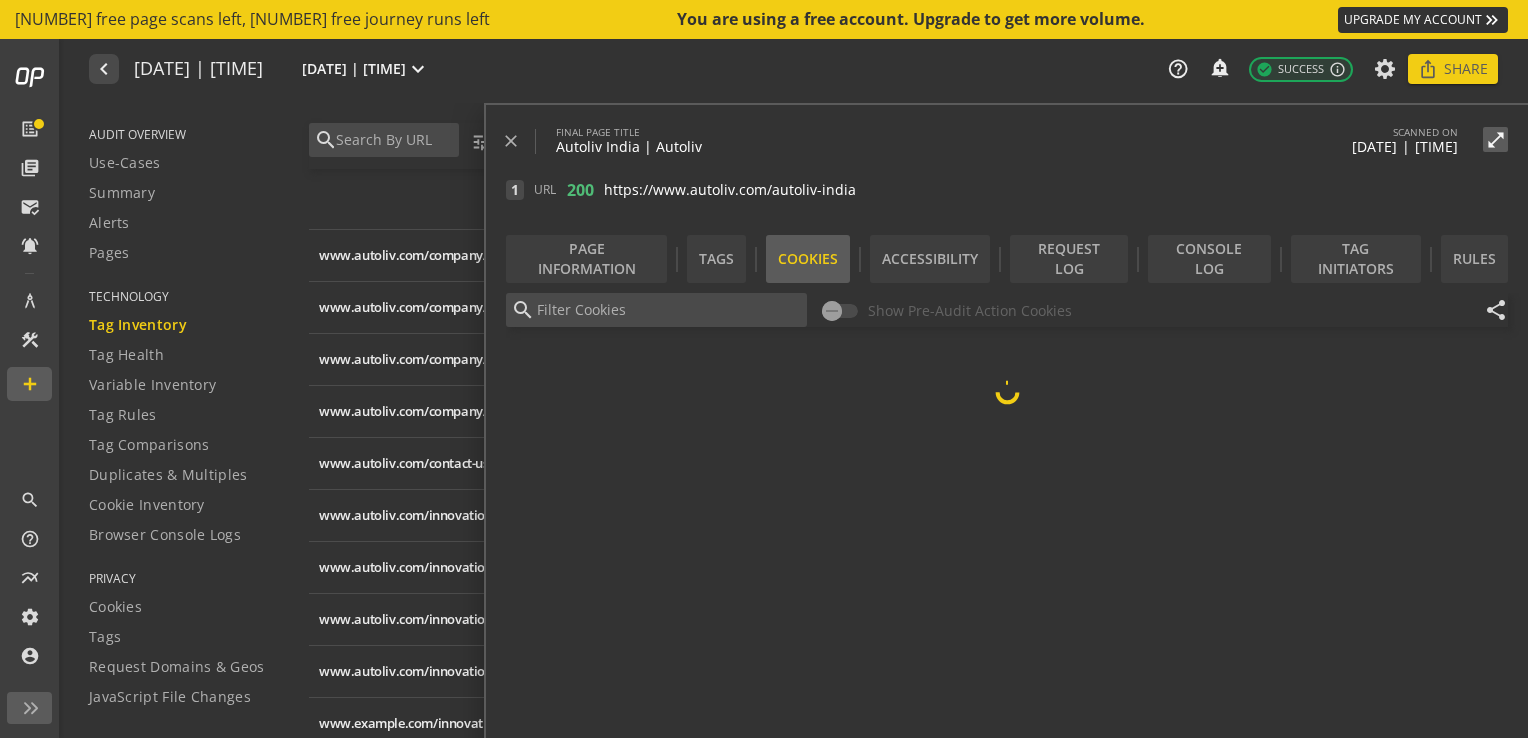scroll, scrollTop: 0, scrollLeft: 0, axis: both 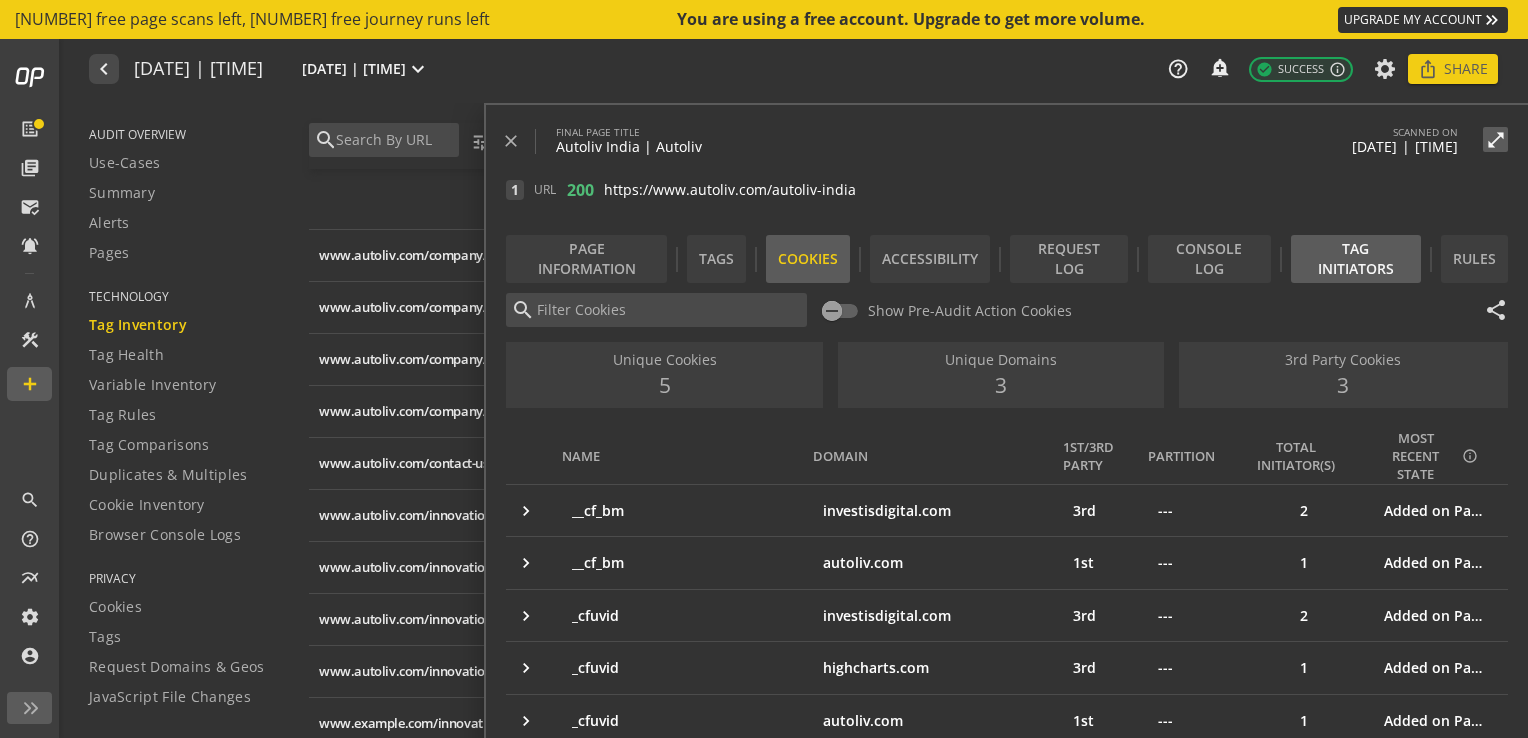 click on "Tag Initiators" at bounding box center (1356, 259) 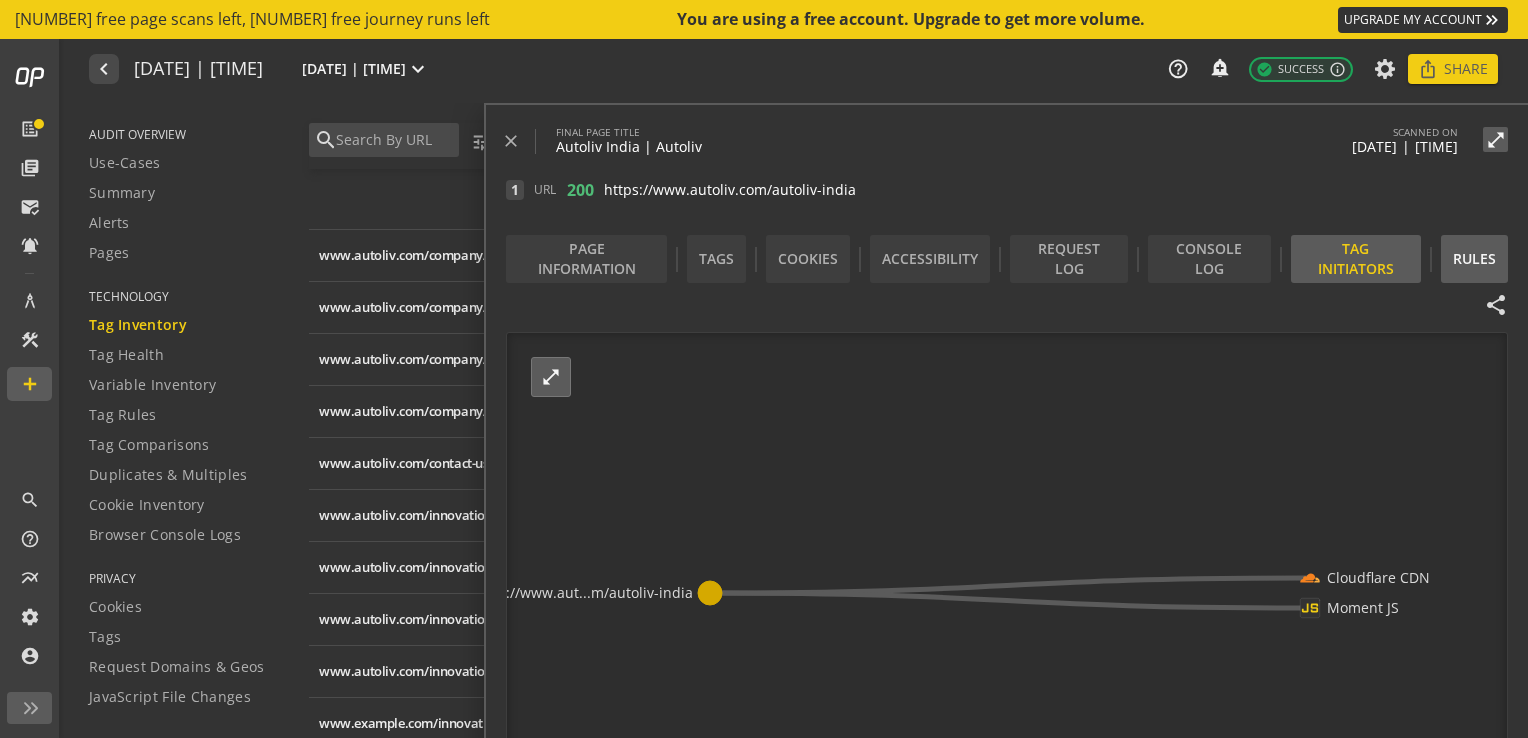 click on "Rules" at bounding box center (1474, 259) 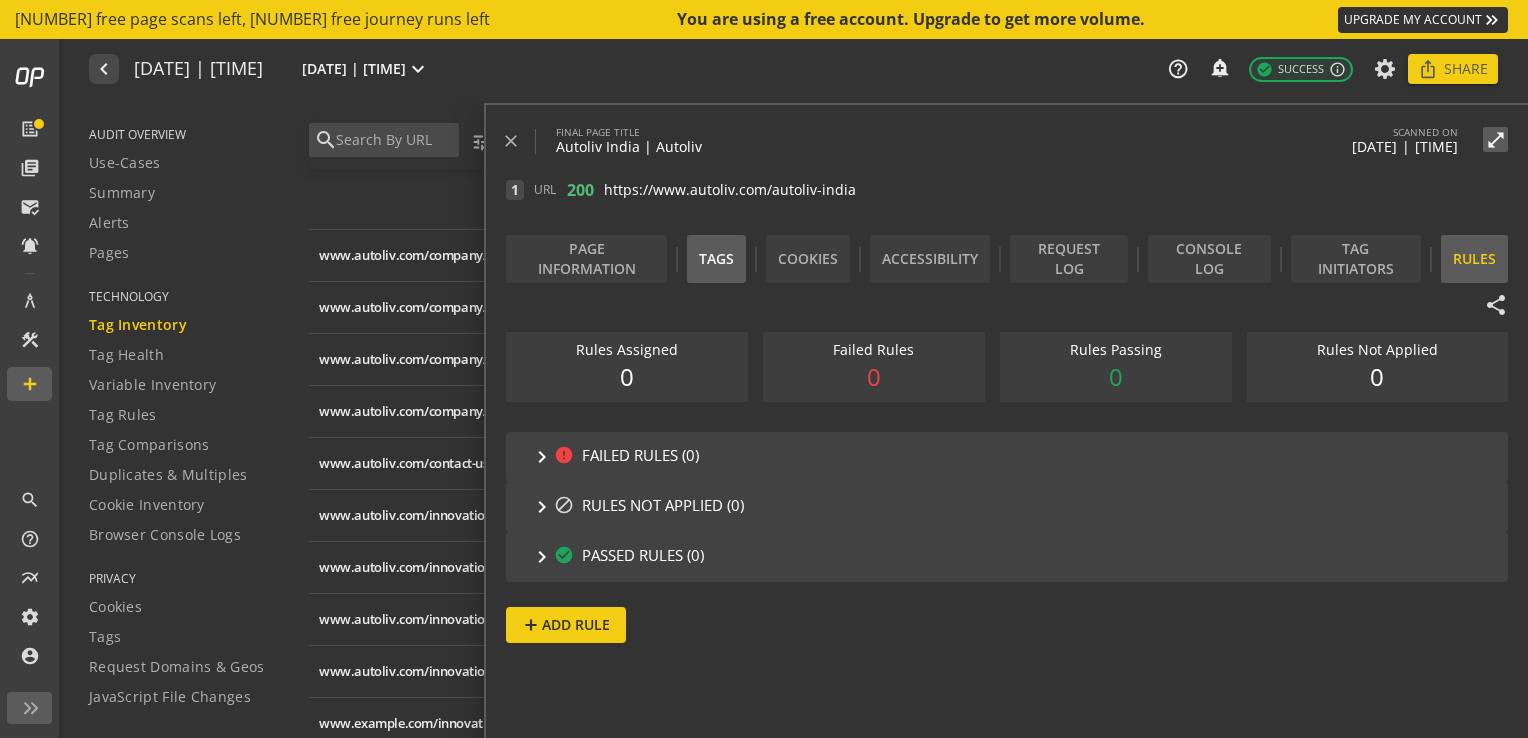 click on "Tags" at bounding box center (716, 259) 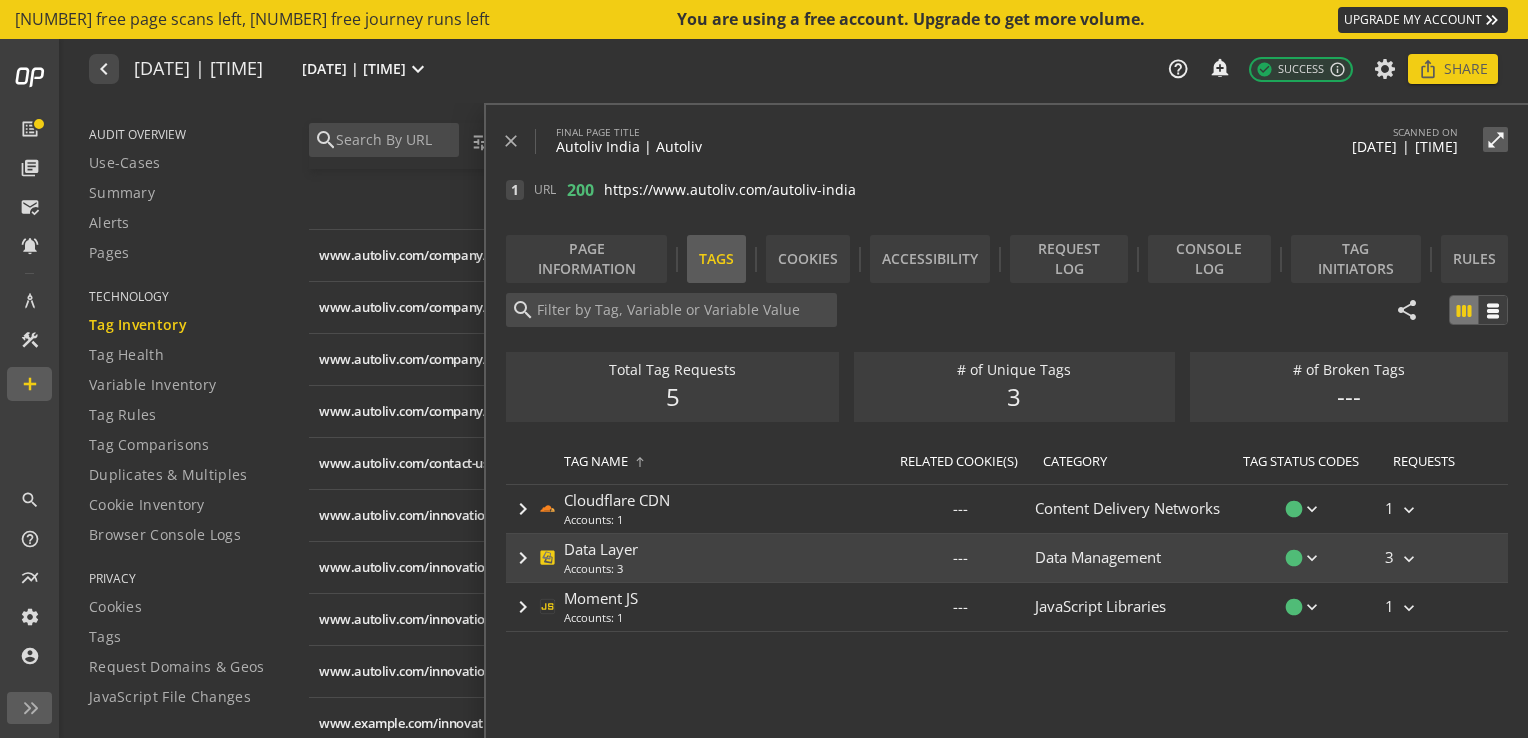 click on "keyboard_arrow_right" at bounding box center (523, 558) 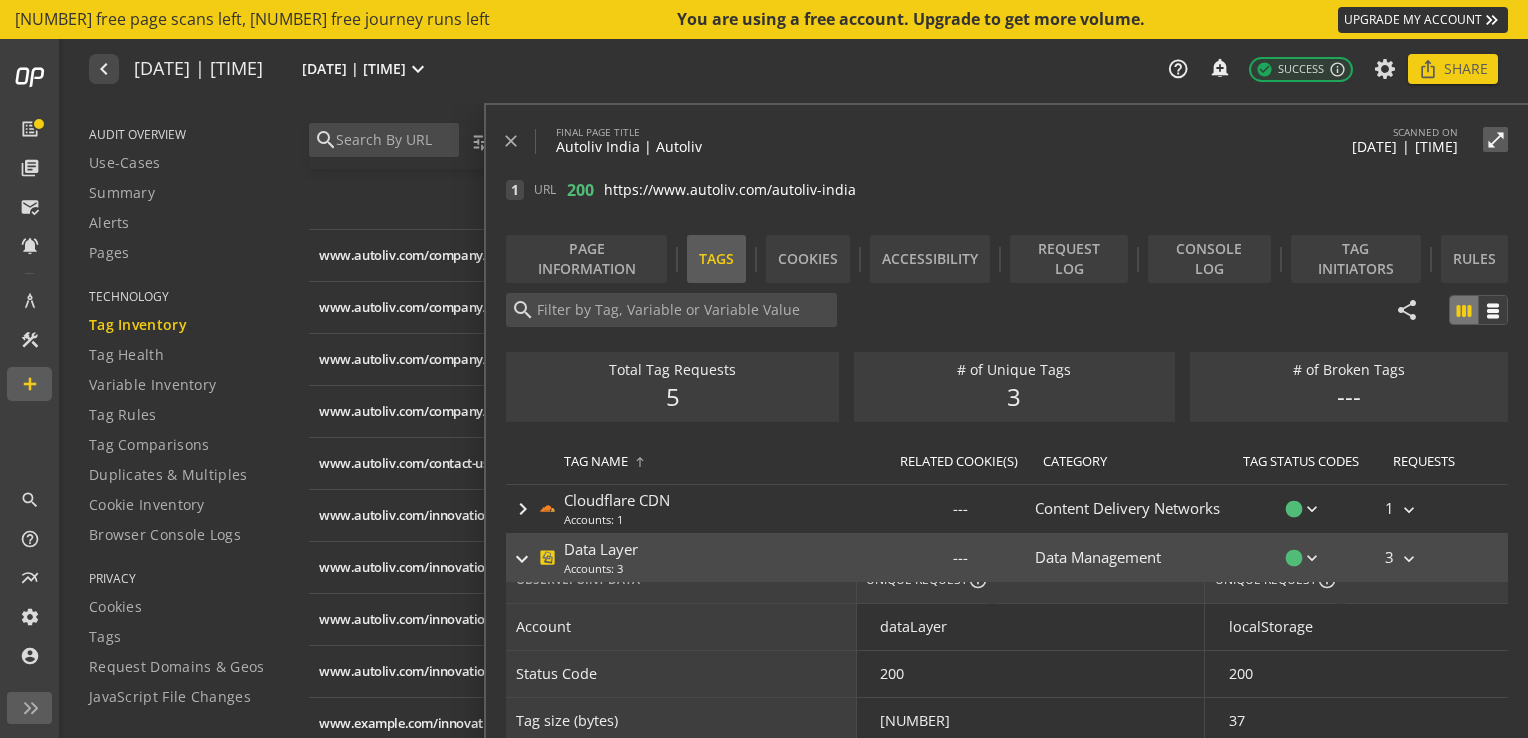 scroll, scrollTop: 0, scrollLeft: 0, axis: both 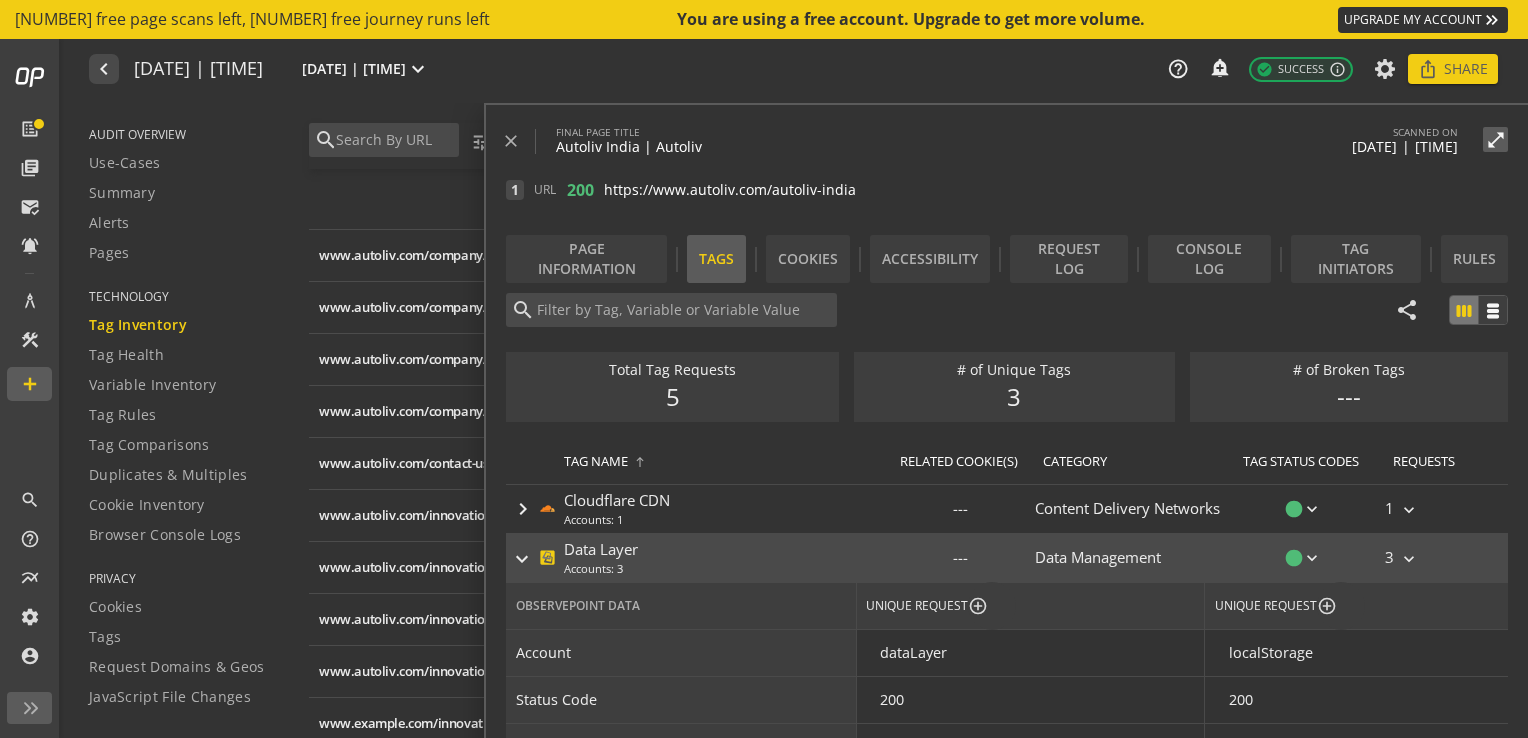 click on "keyboard_arrow_right" at bounding box center [522, 559] 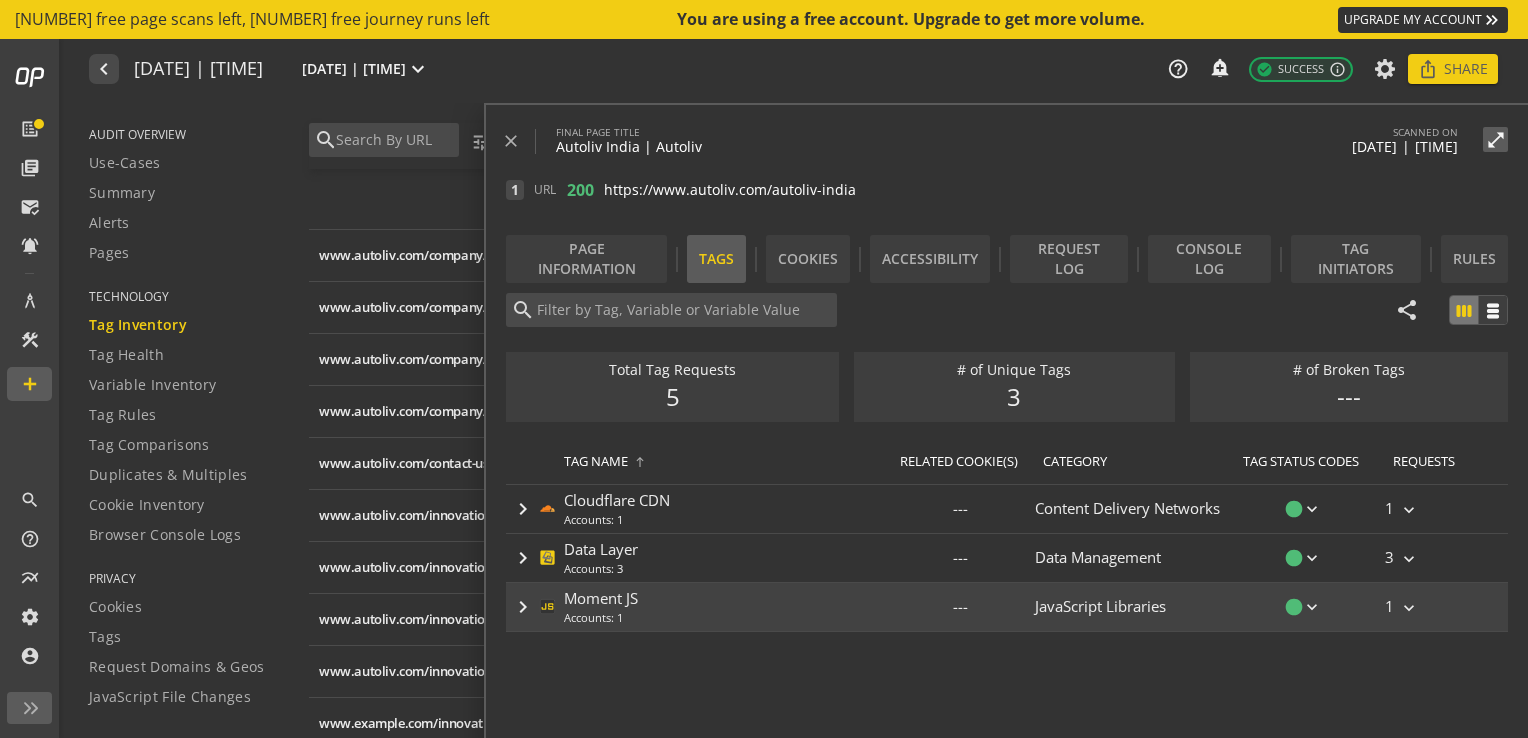 click on "keyboard_arrow_right" at bounding box center [523, 607] 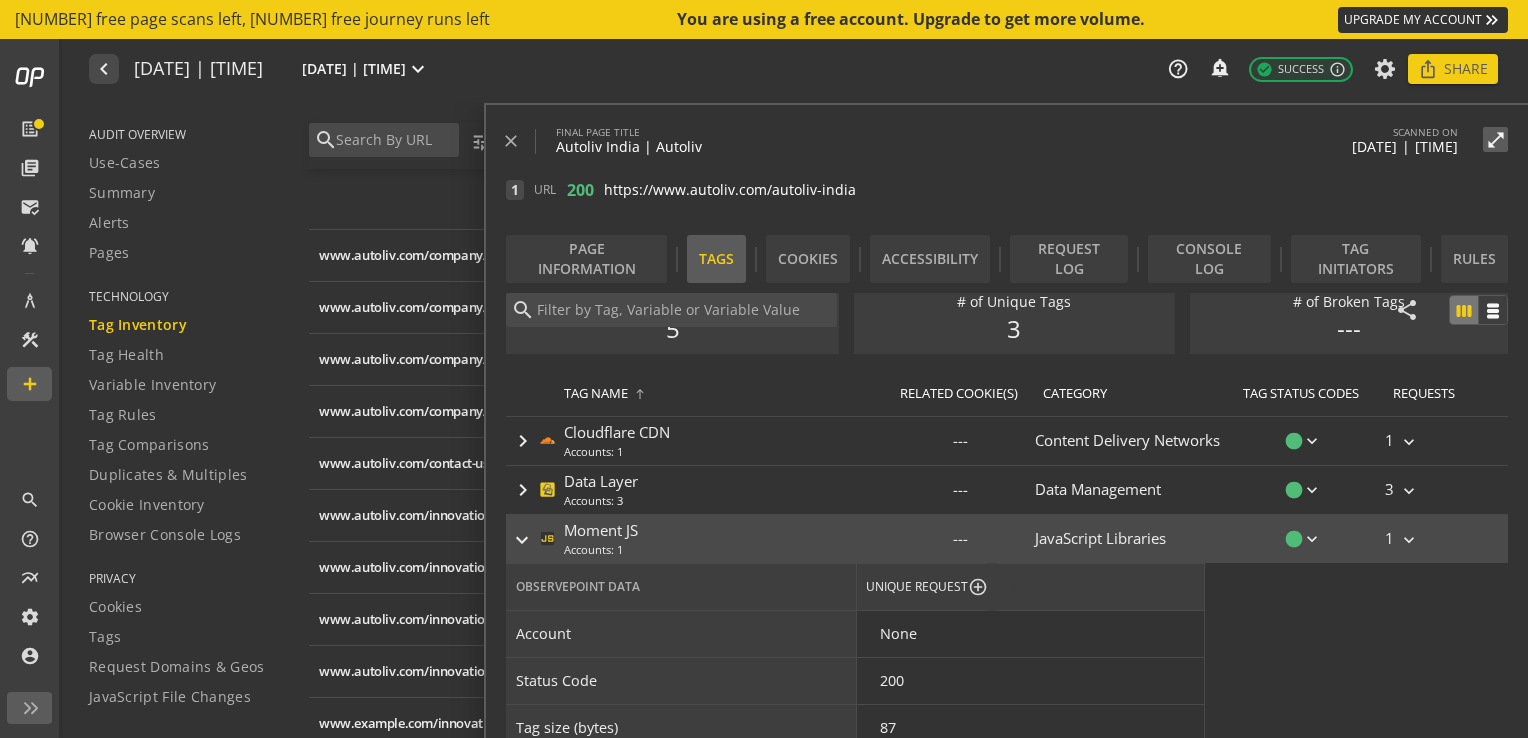 scroll, scrollTop: 200, scrollLeft: 0, axis: vertical 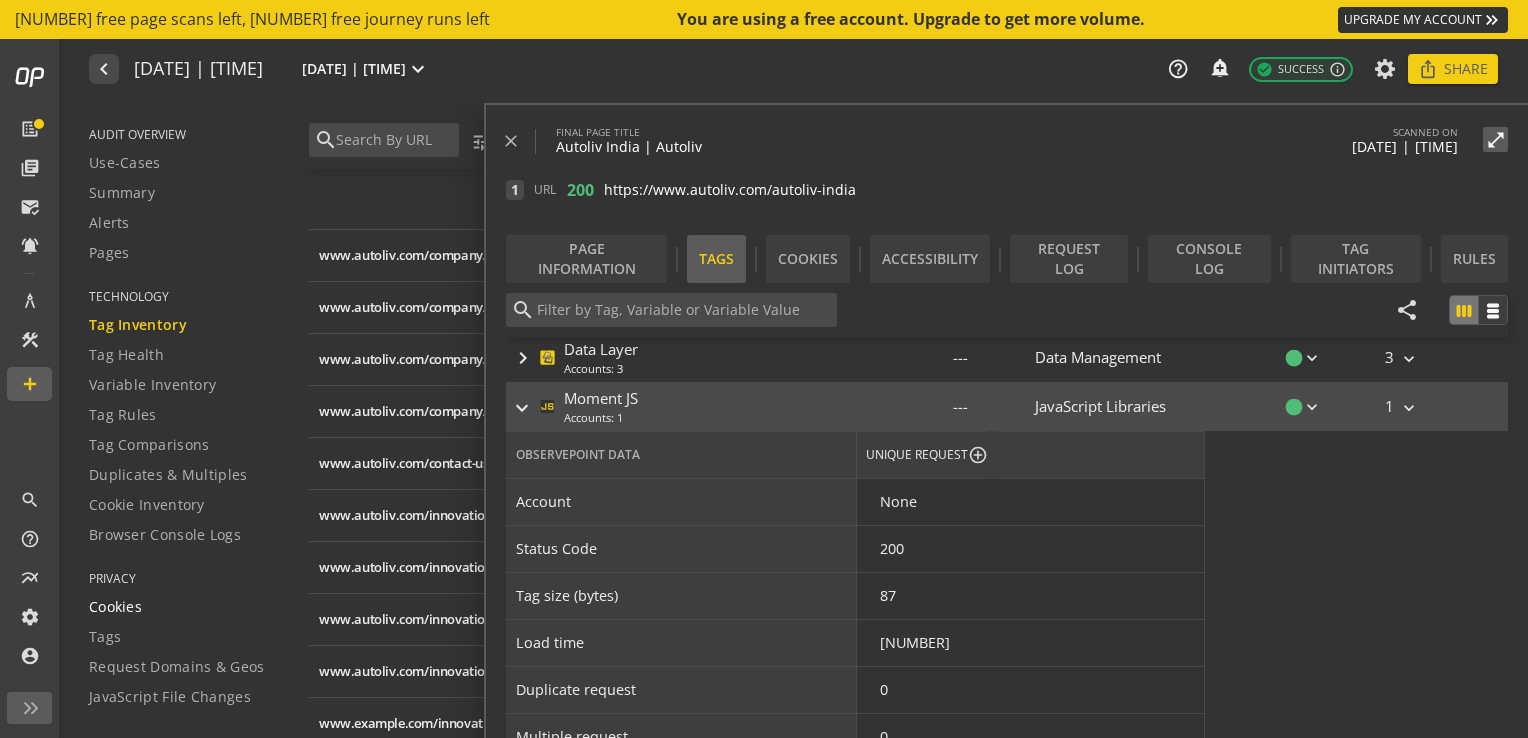 click on "Cookies" 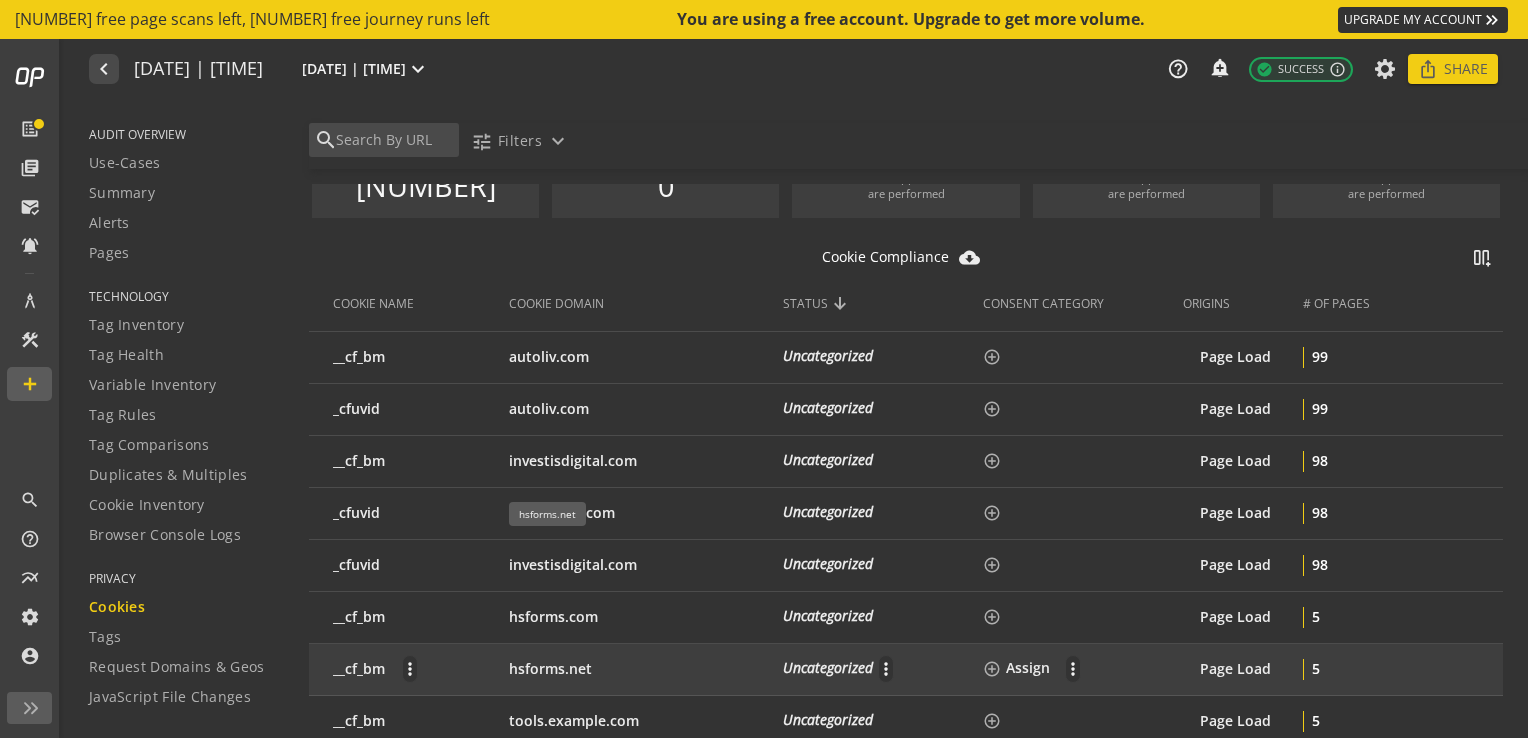 scroll, scrollTop: 0, scrollLeft: 0, axis: both 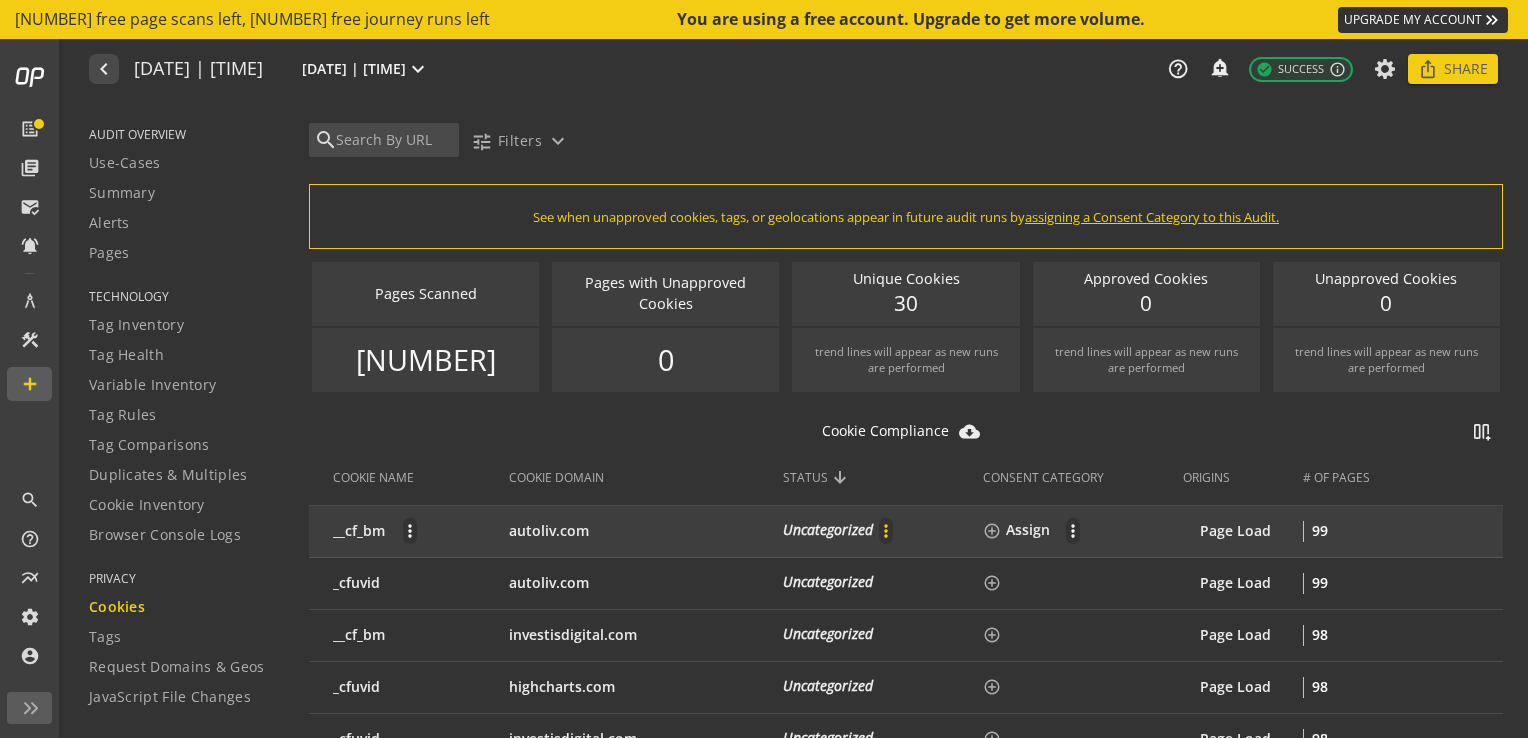 click on "more_vert" 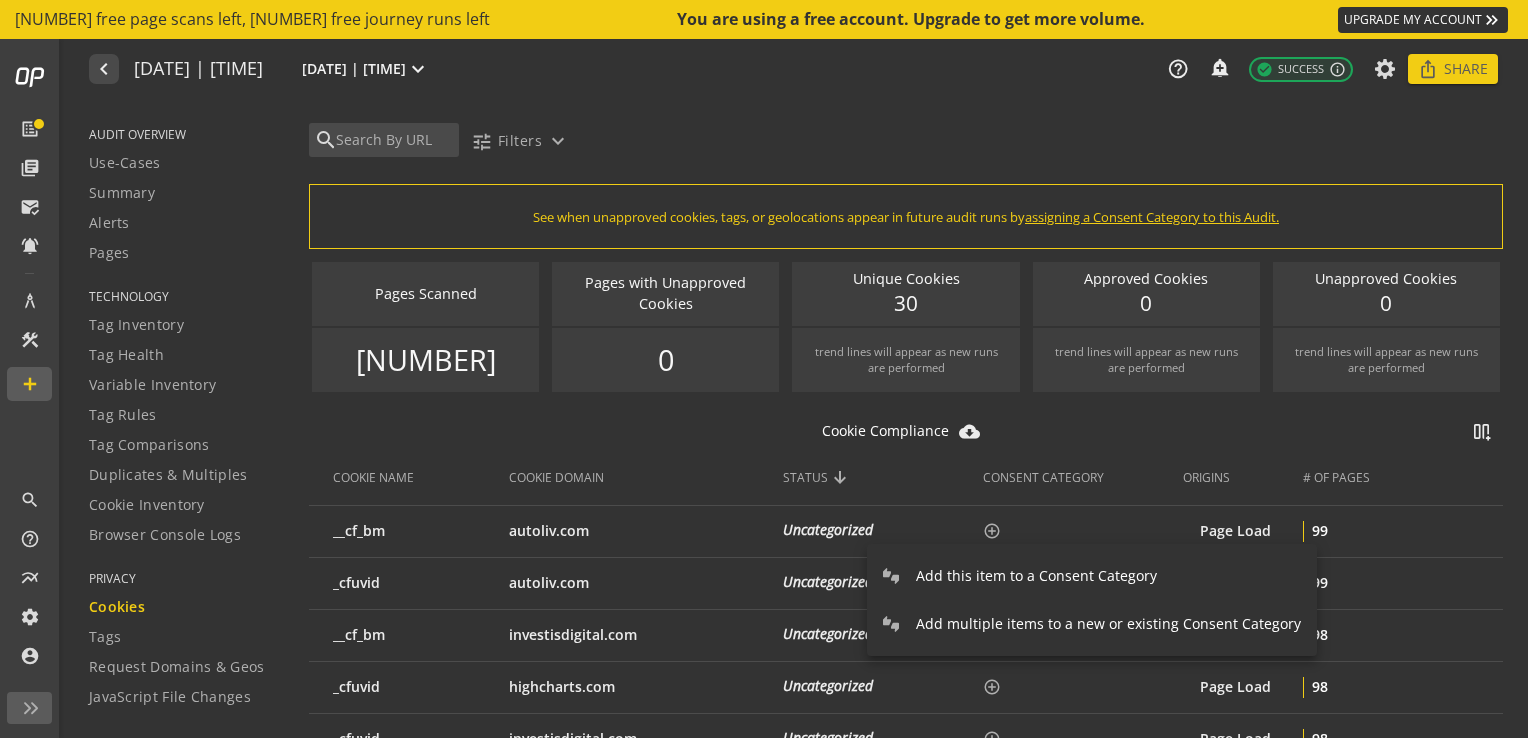 click at bounding box center (764, 369) 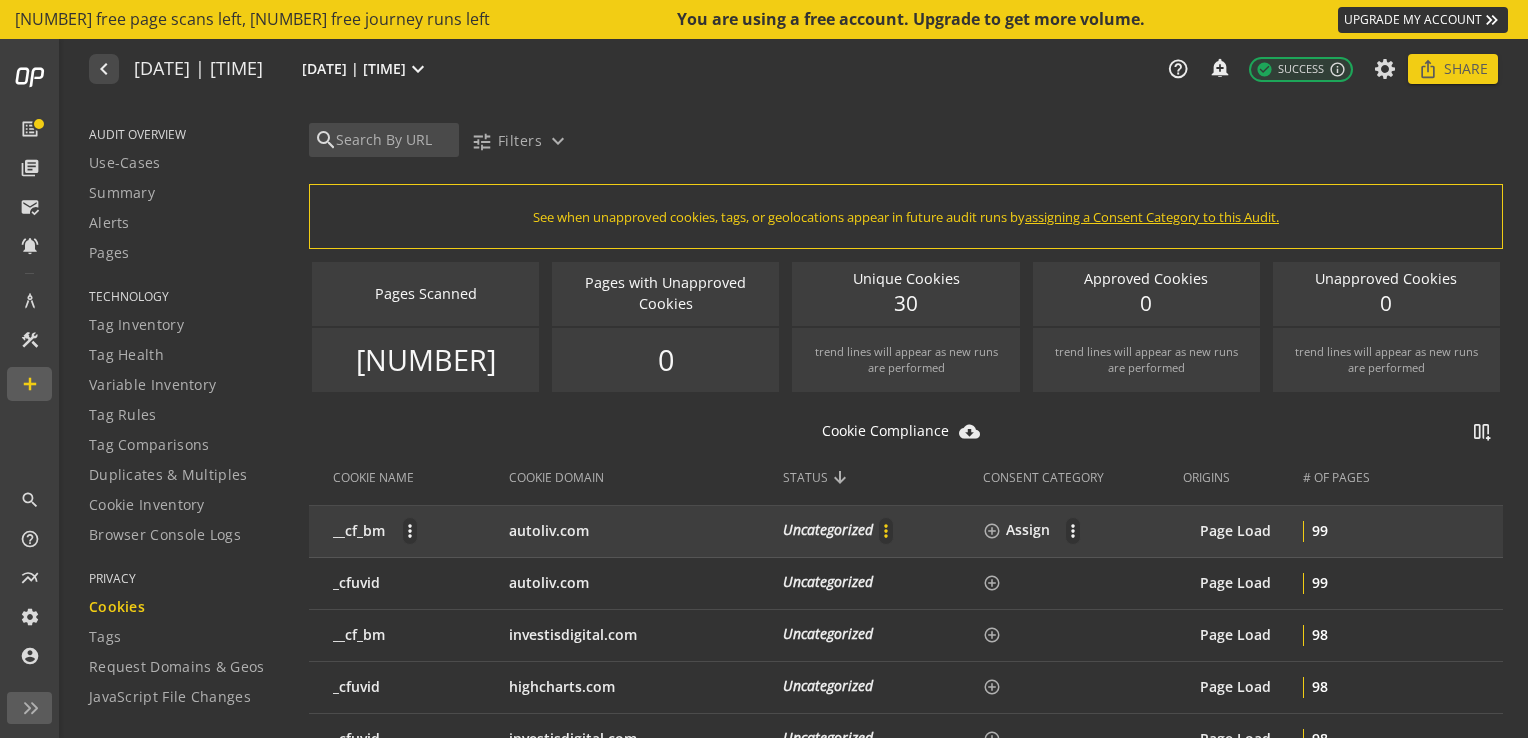 click on "more_vert" 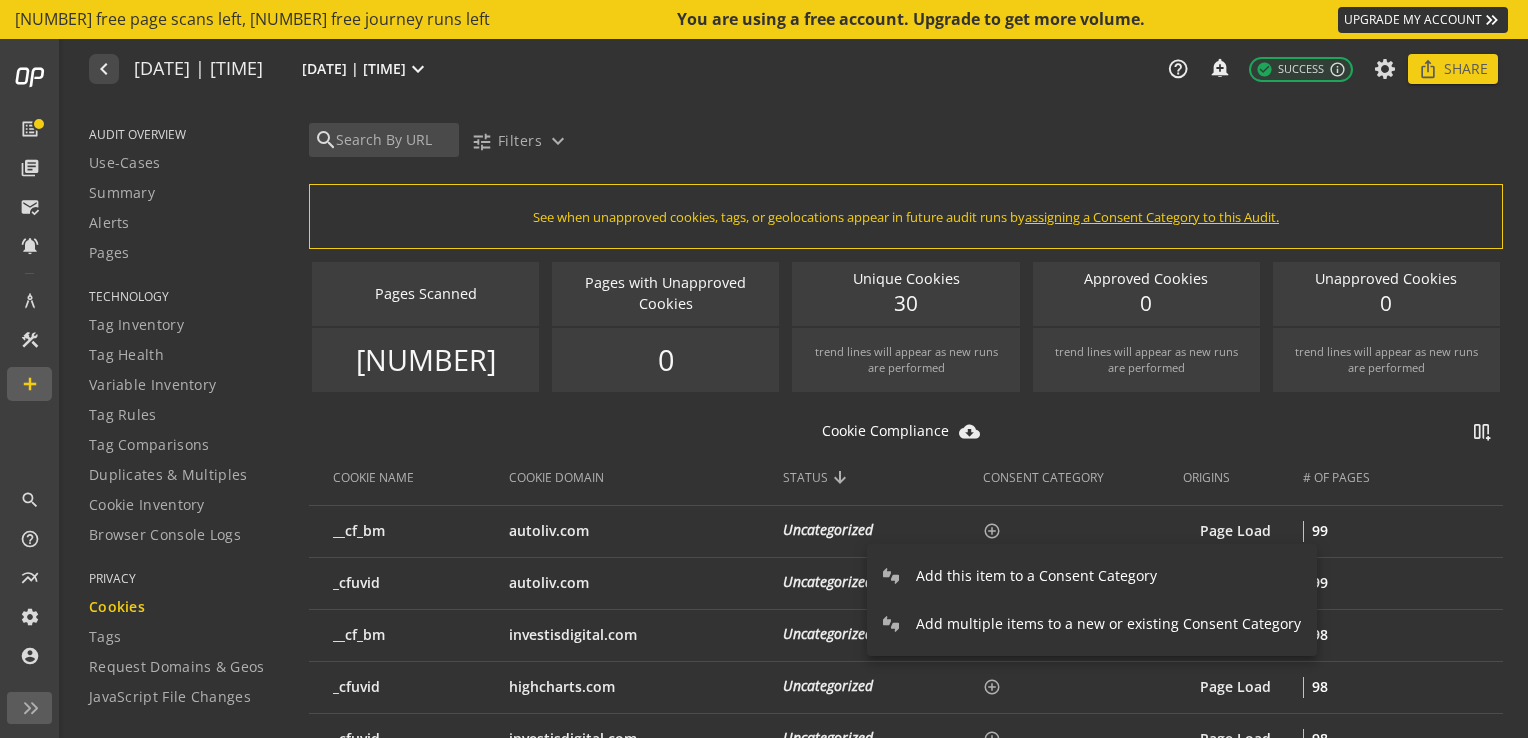 click at bounding box center [764, 369] 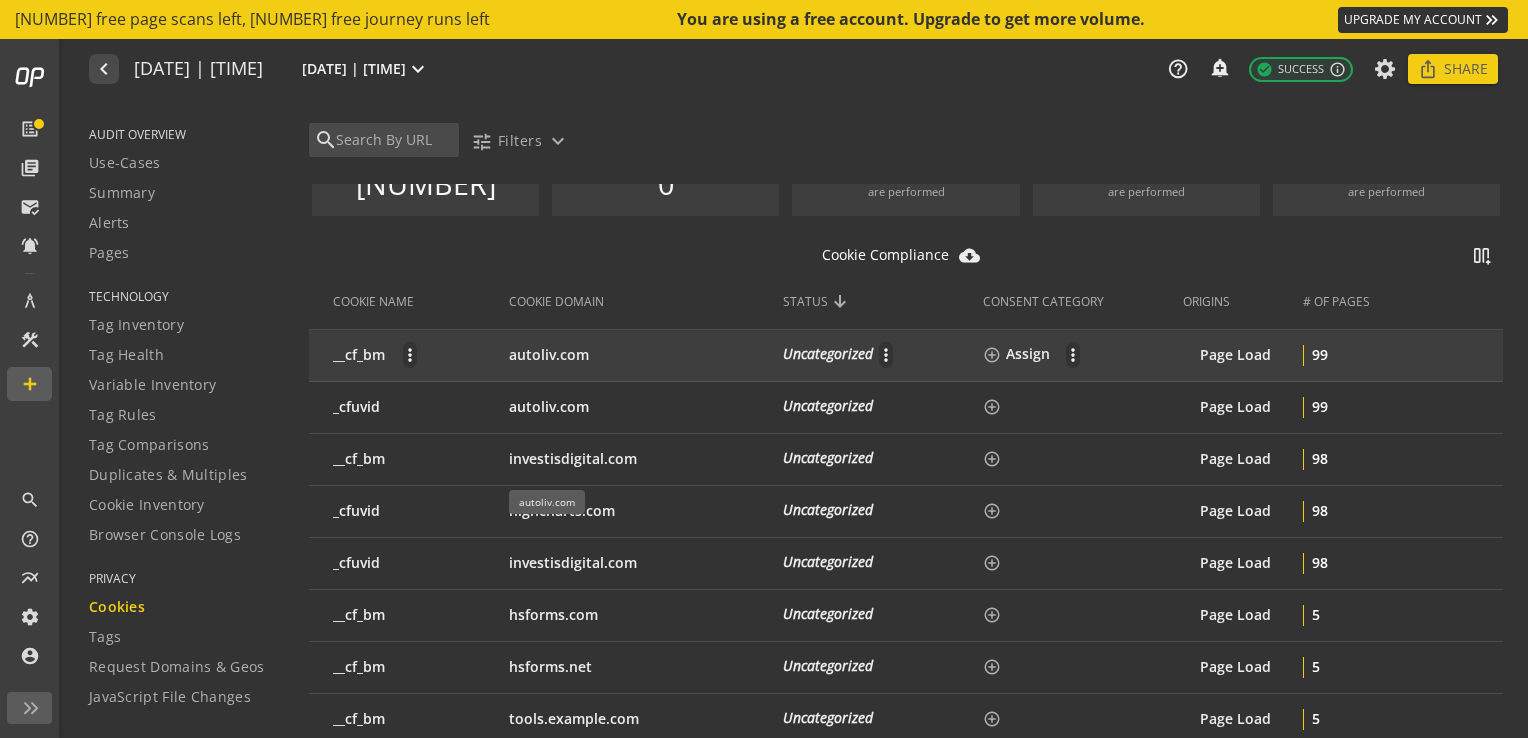 scroll, scrollTop: 200, scrollLeft: 0, axis: vertical 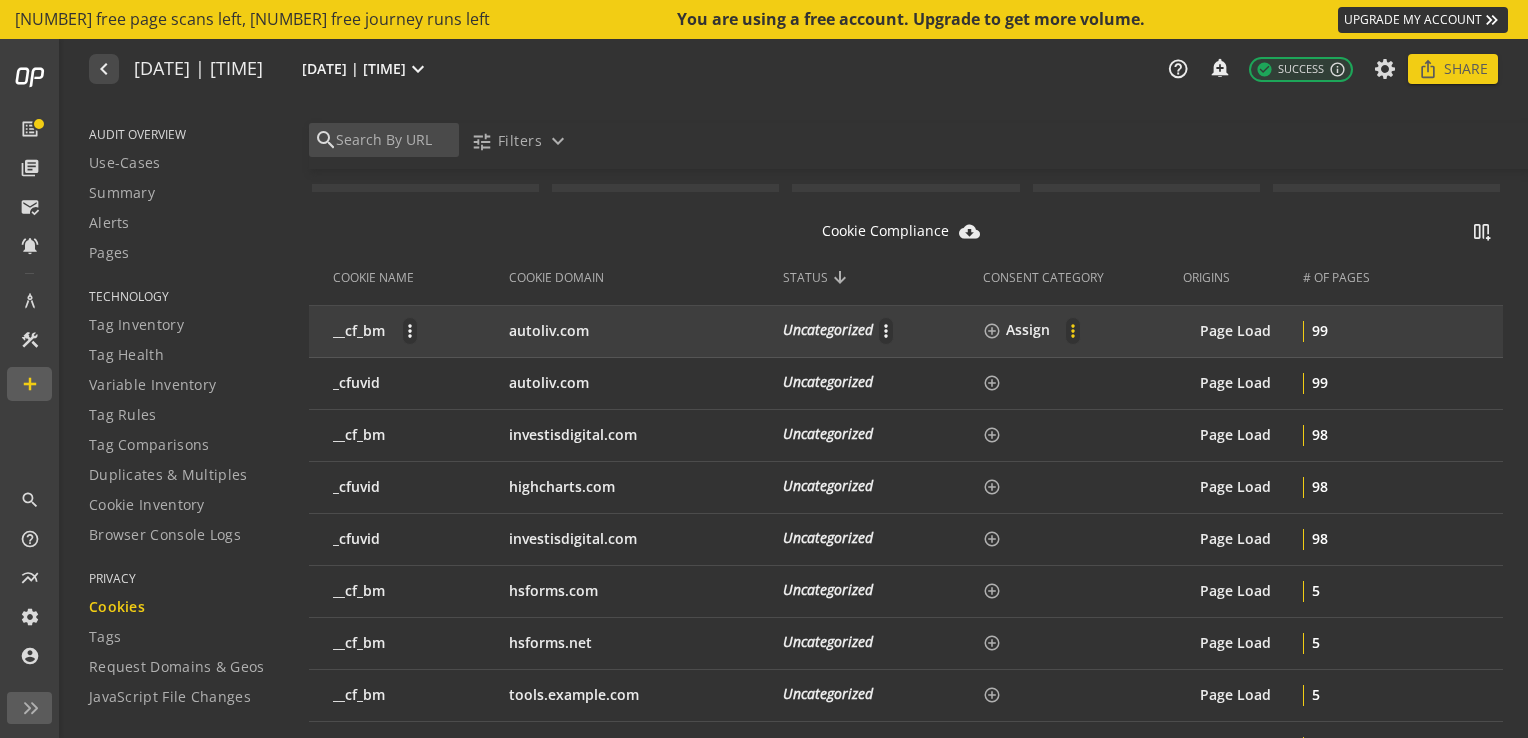 click on "more_vert" 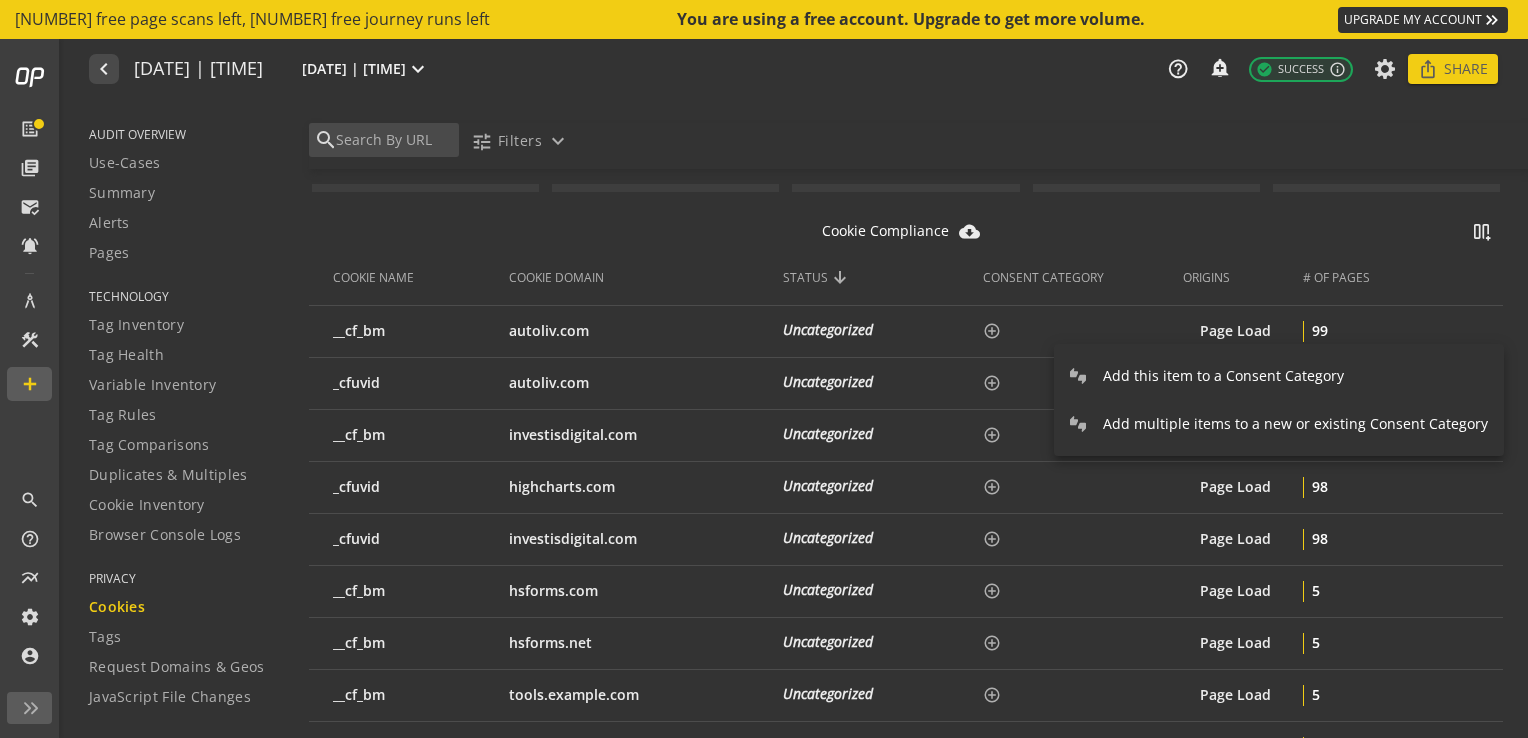 click at bounding box center (764, 369) 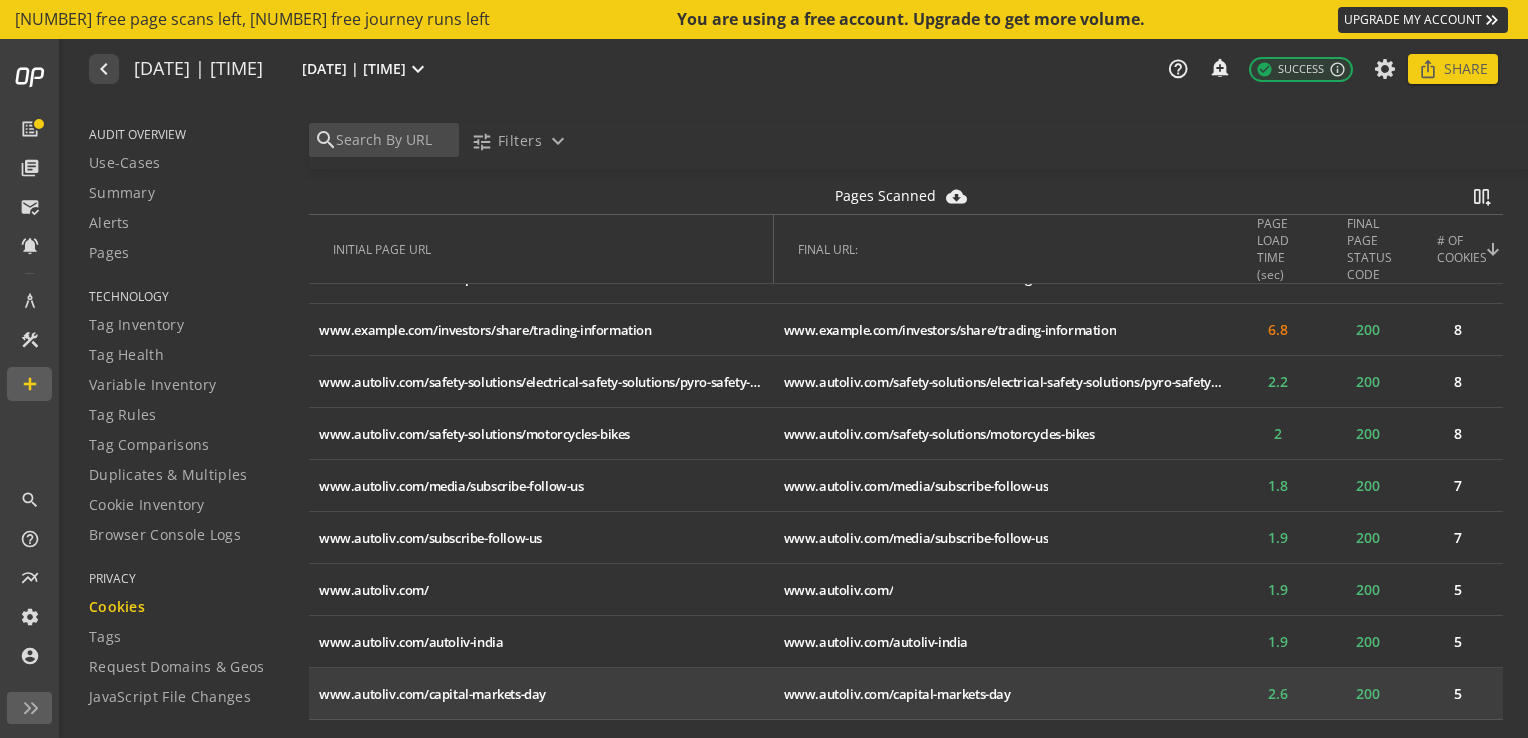scroll, scrollTop: 2400, scrollLeft: 0, axis: vertical 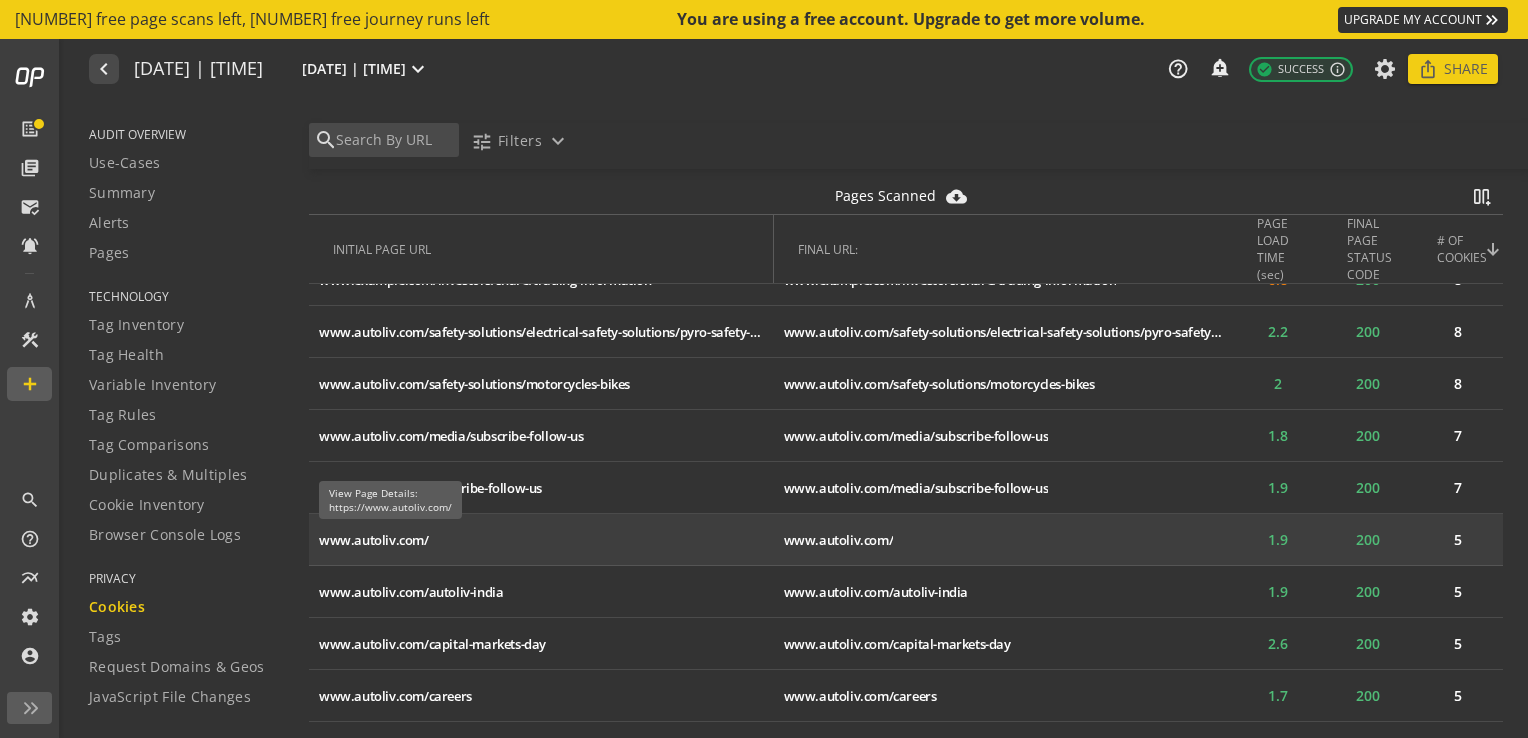 click on "www.autoliv.com/" 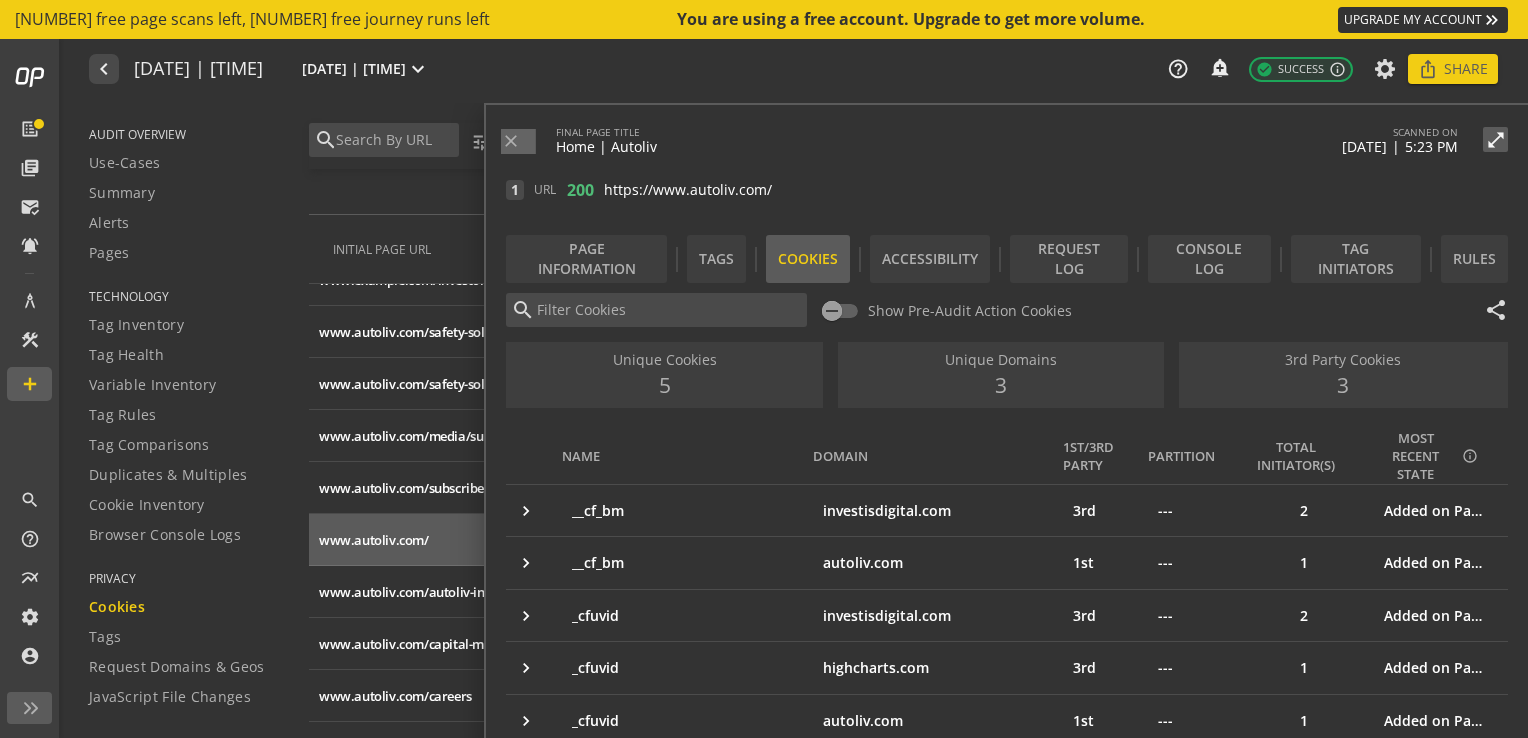 click on "INITIAL PAGE URL" 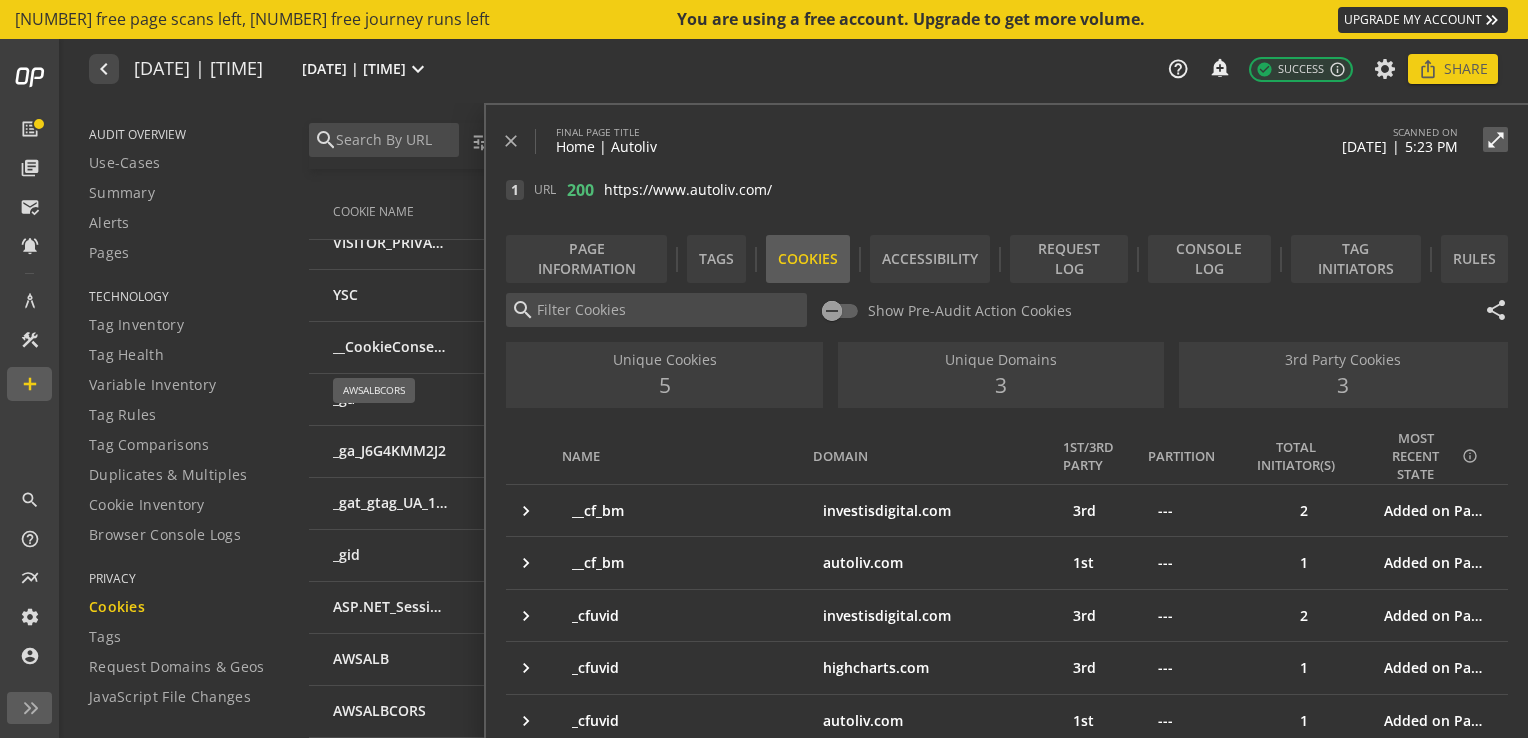 scroll, scrollTop: 1163, scrollLeft: 0, axis: vertical 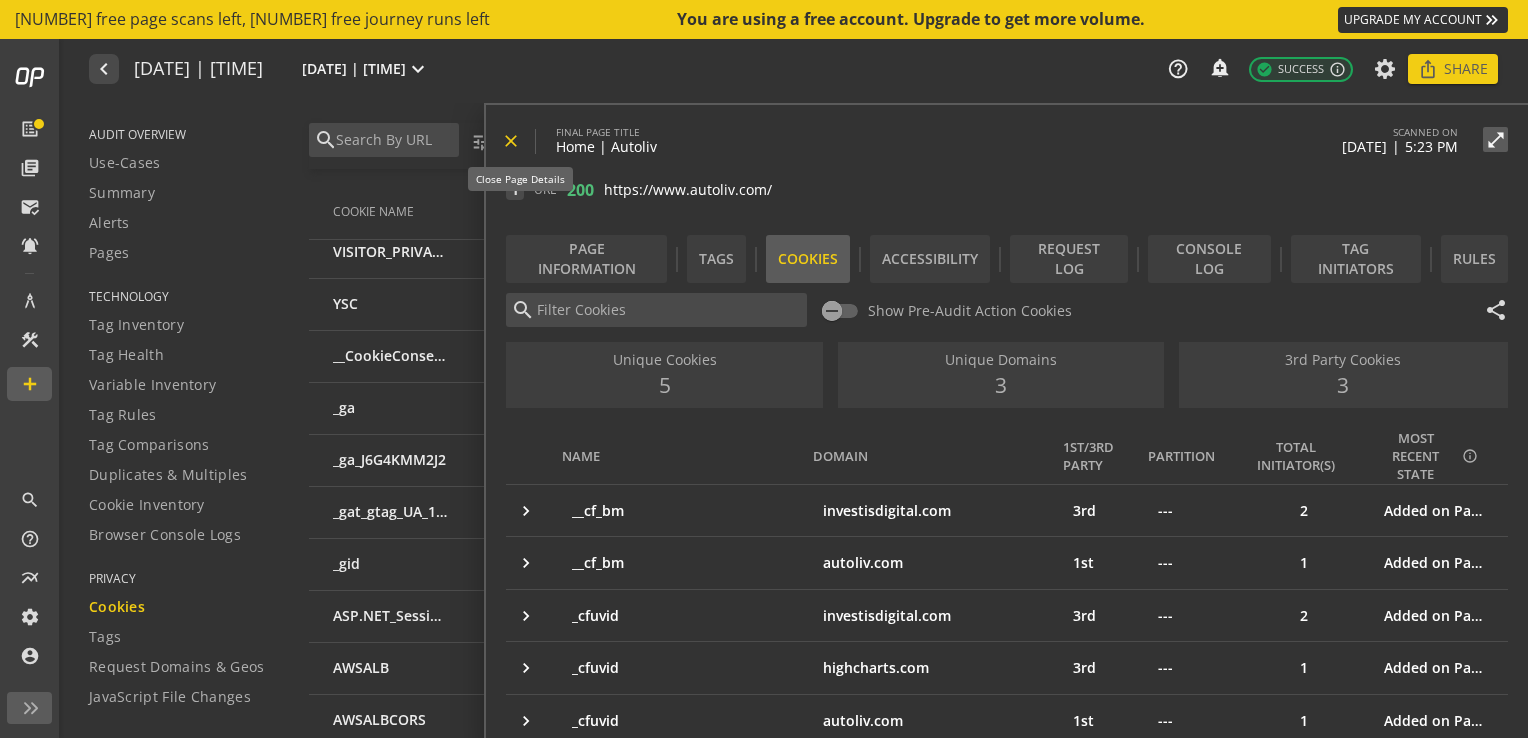 click on "close" at bounding box center [511, 141] 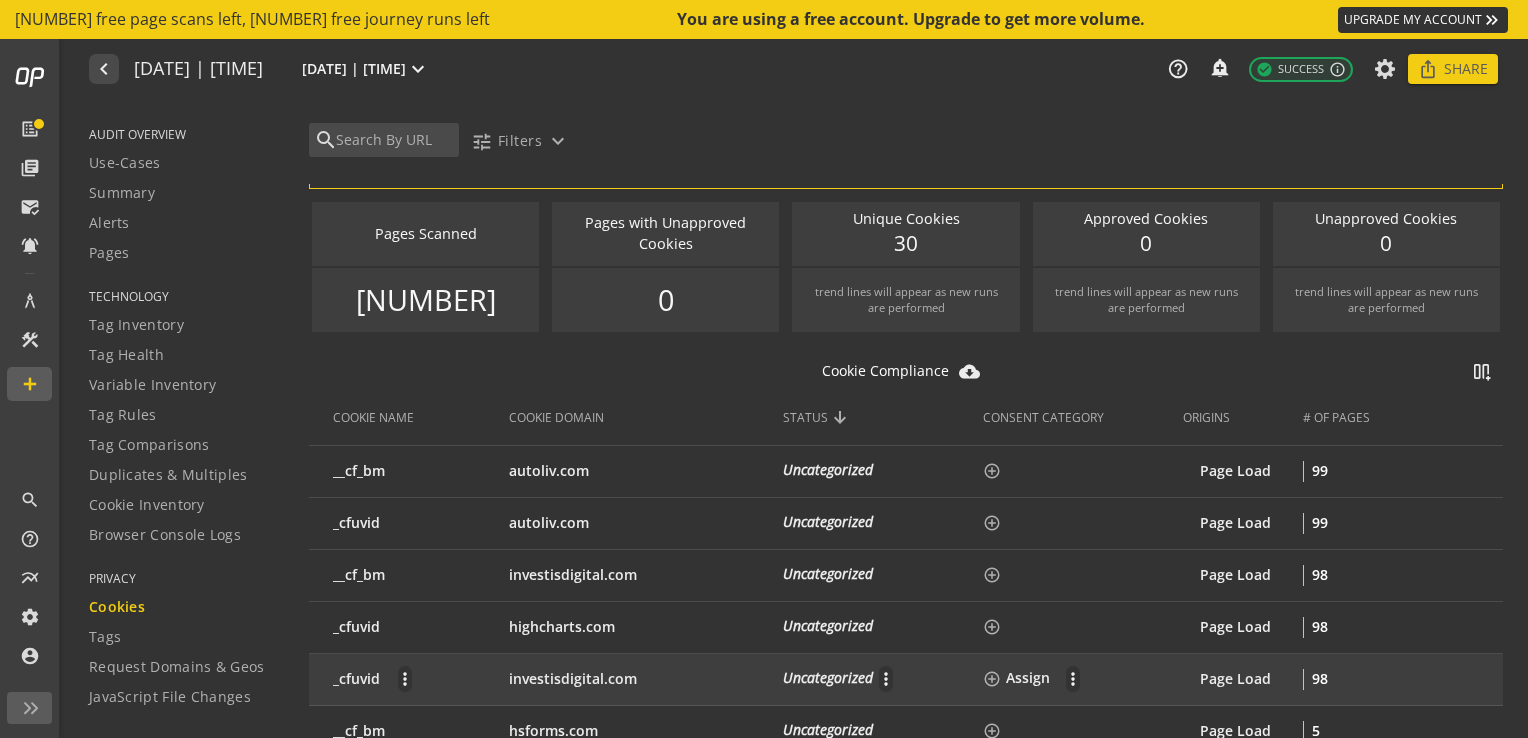 scroll, scrollTop: 0, scrollLeft: 0, axis: both 